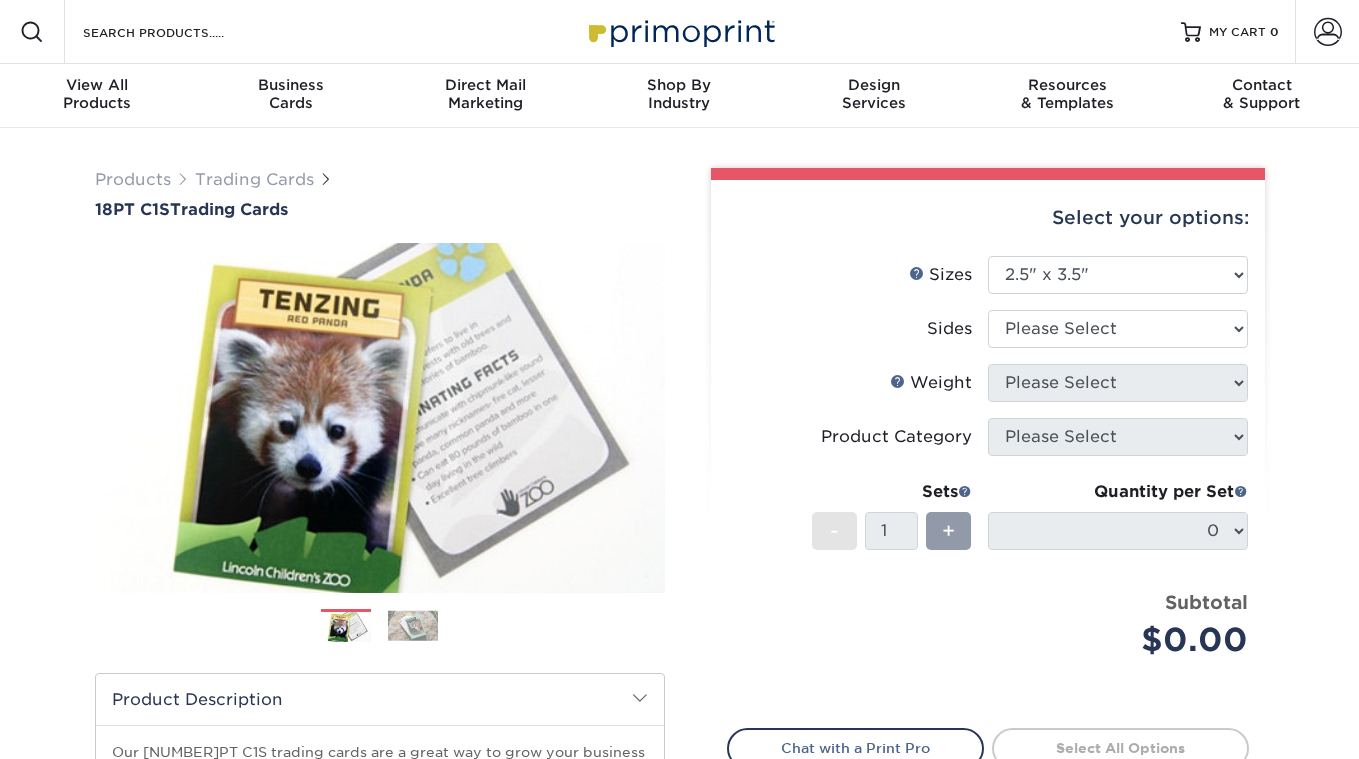 select on "2.50x3.50" 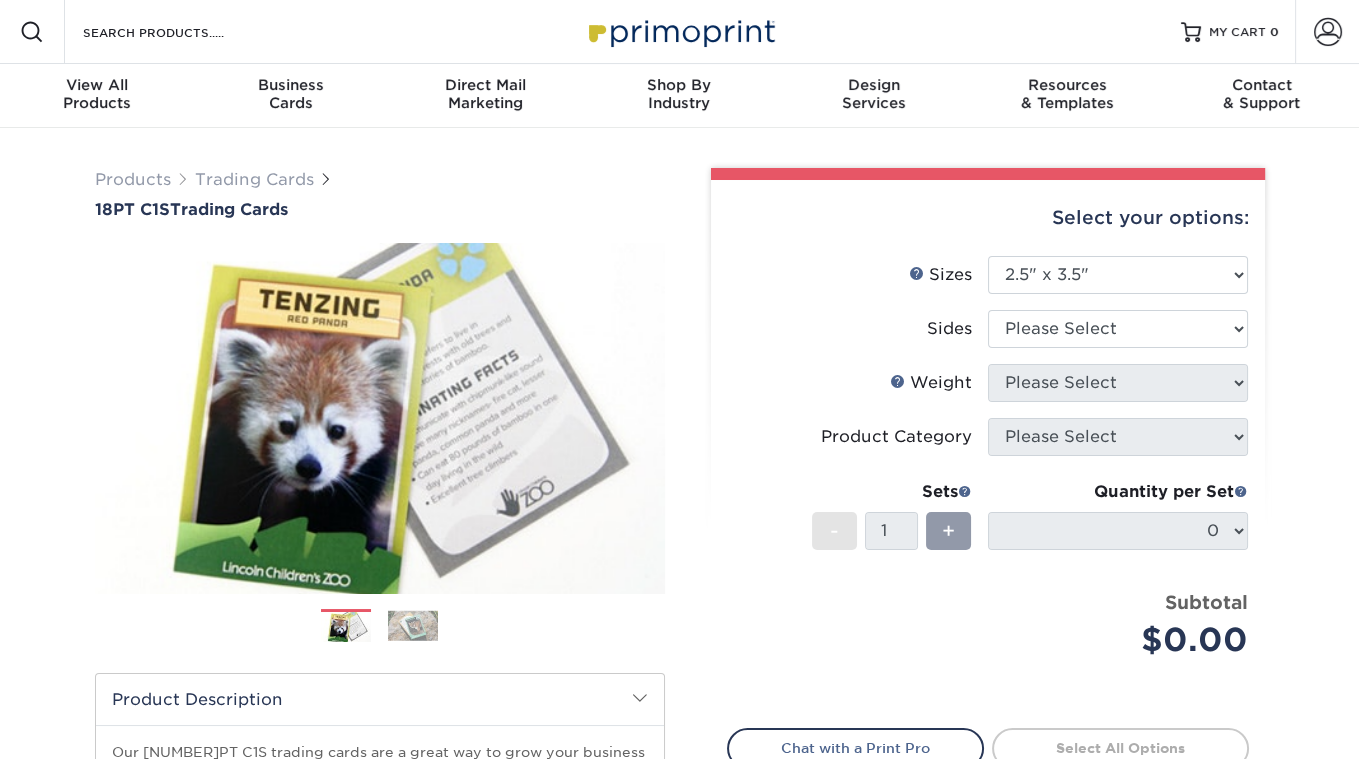 scroll, scrollTop: 0, scrollLeft: 0, axis: both 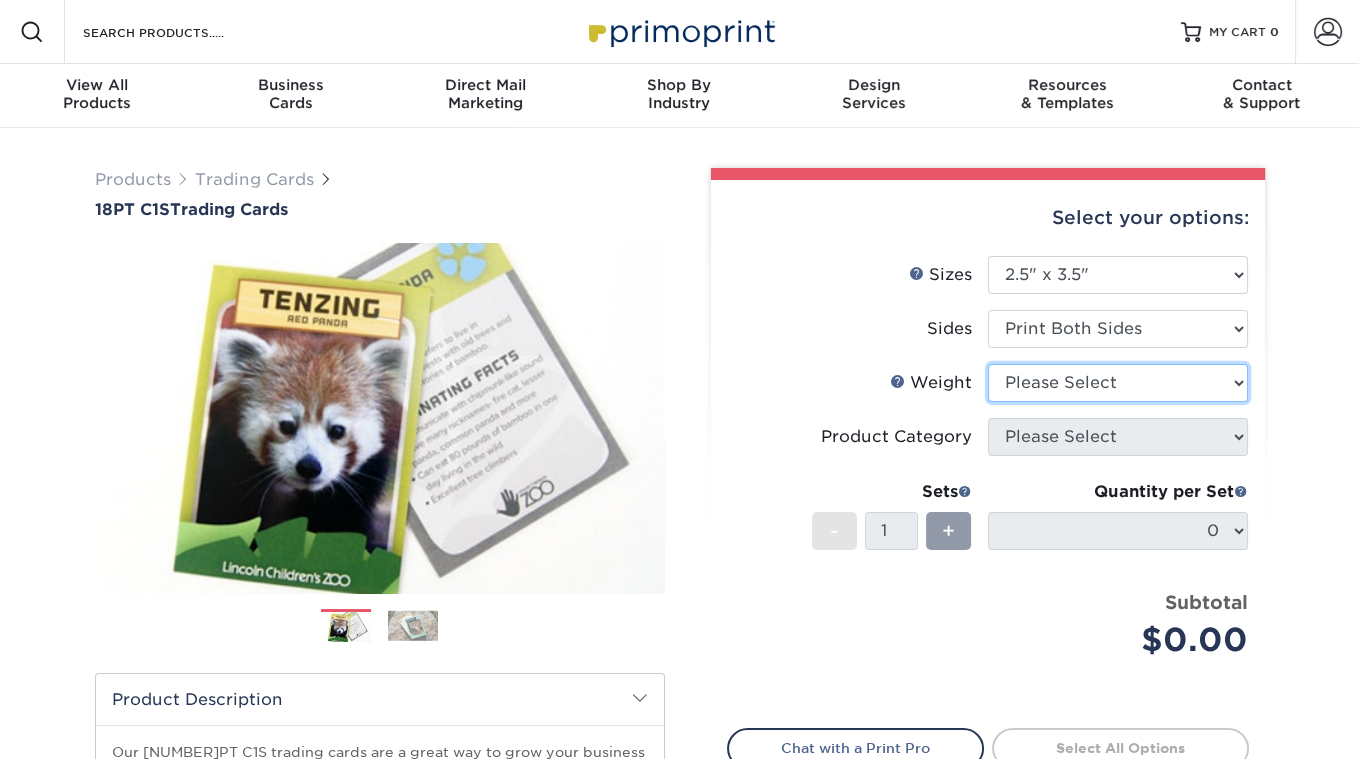 click on "Please Select 18PT C1S" at bounding box center [1118, 383] 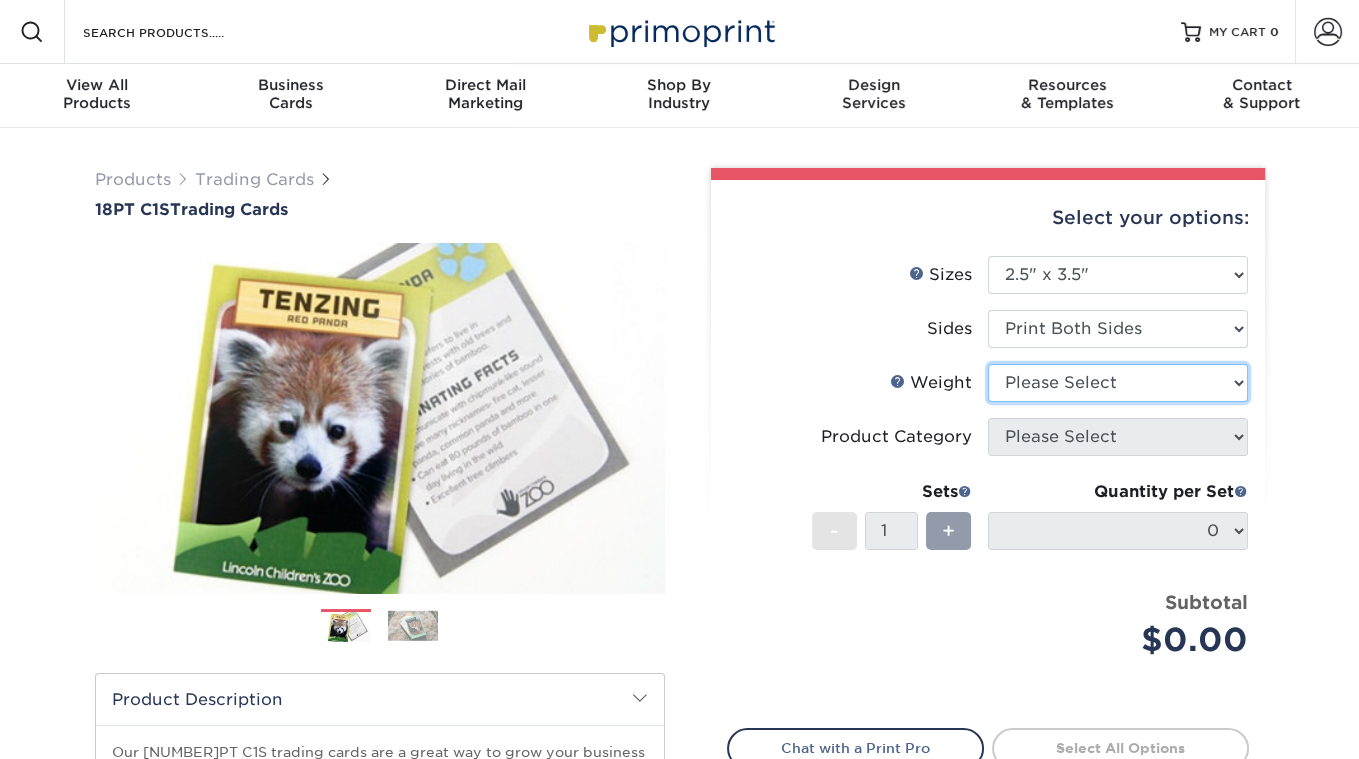select on "18PTC1S" 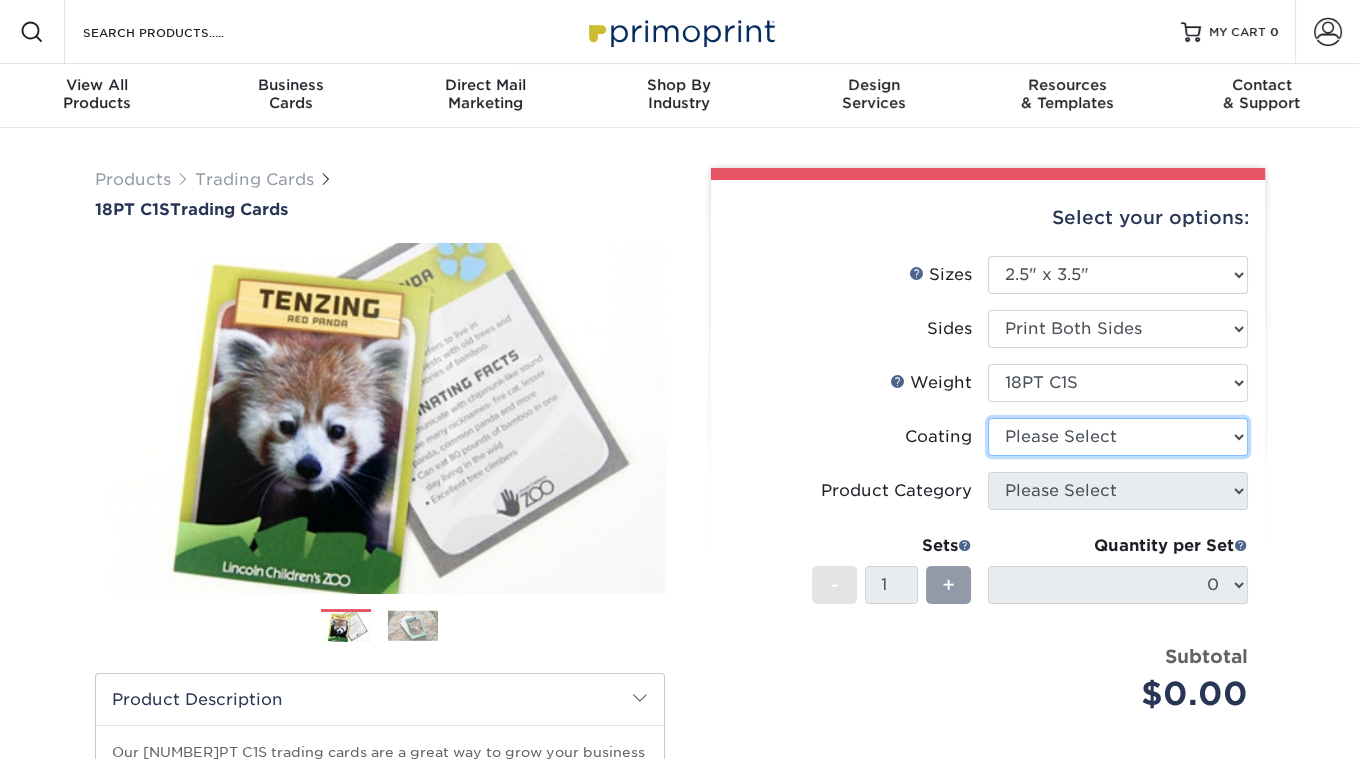 click at bounding box center [1118, 437] 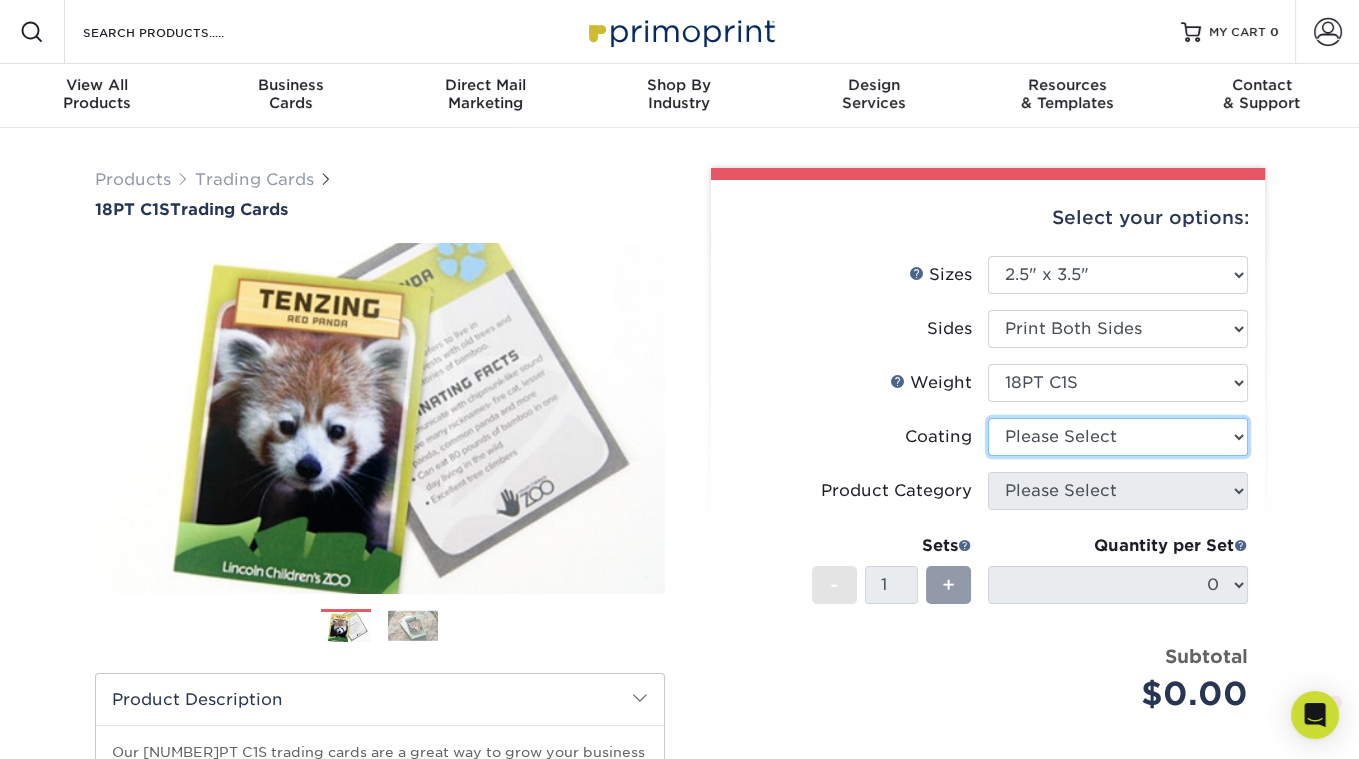 scroll, scrollTop: 0, scrollLeft: 0, axis: both 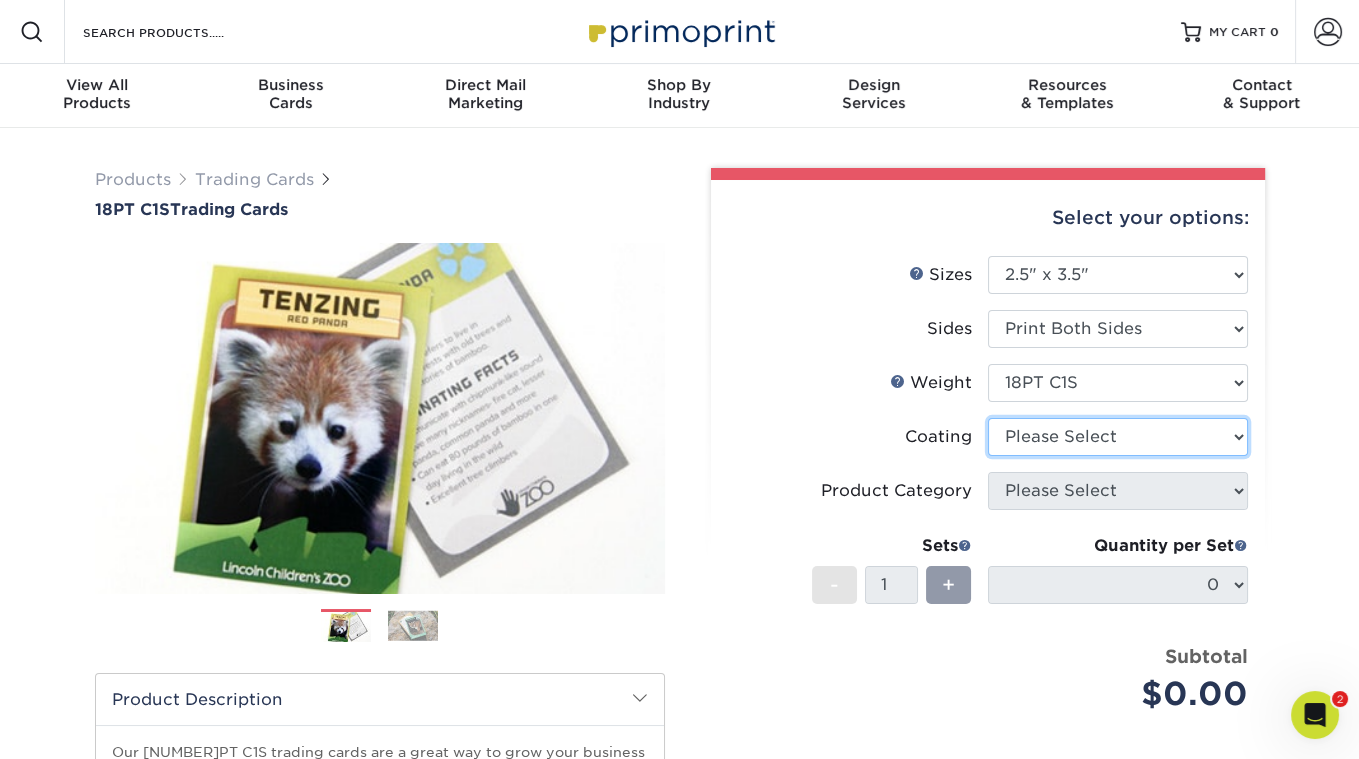 select on "1e8116af-acfc-44b1-83dc-8181aa338834" 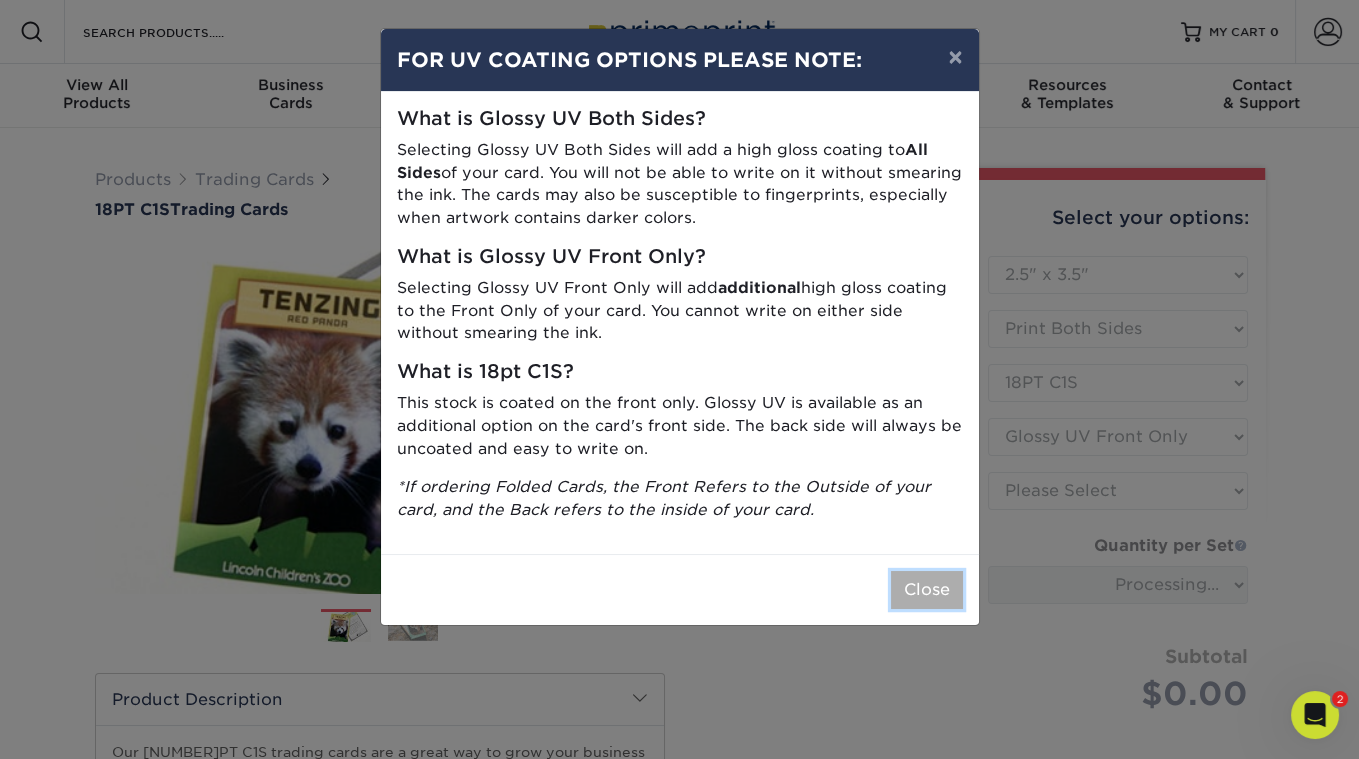 click on "Close" at bounding box center (927, 590) 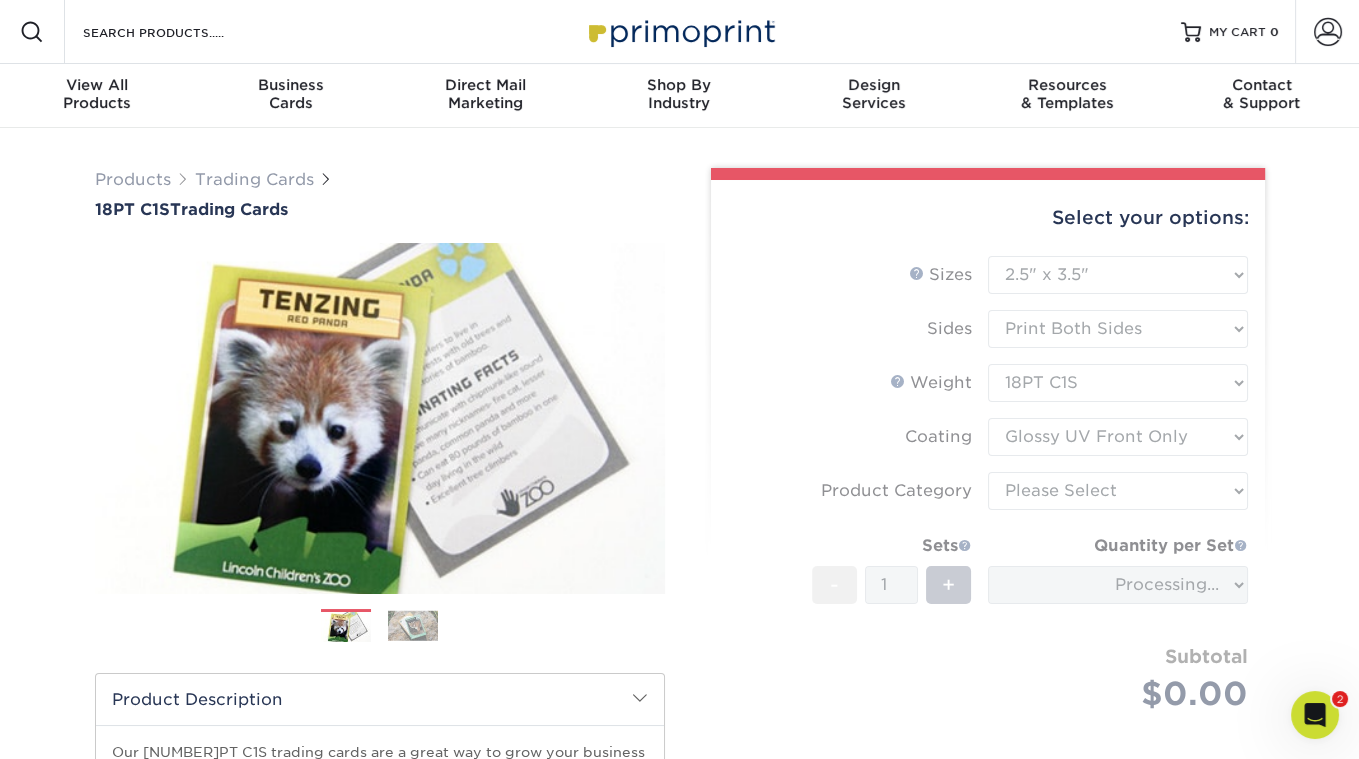 click on "Sizes Help Sizes
Please Select
2.5" x 3.5"
Sides Please Select 18PT C1S" at bounding box center (988, 507) 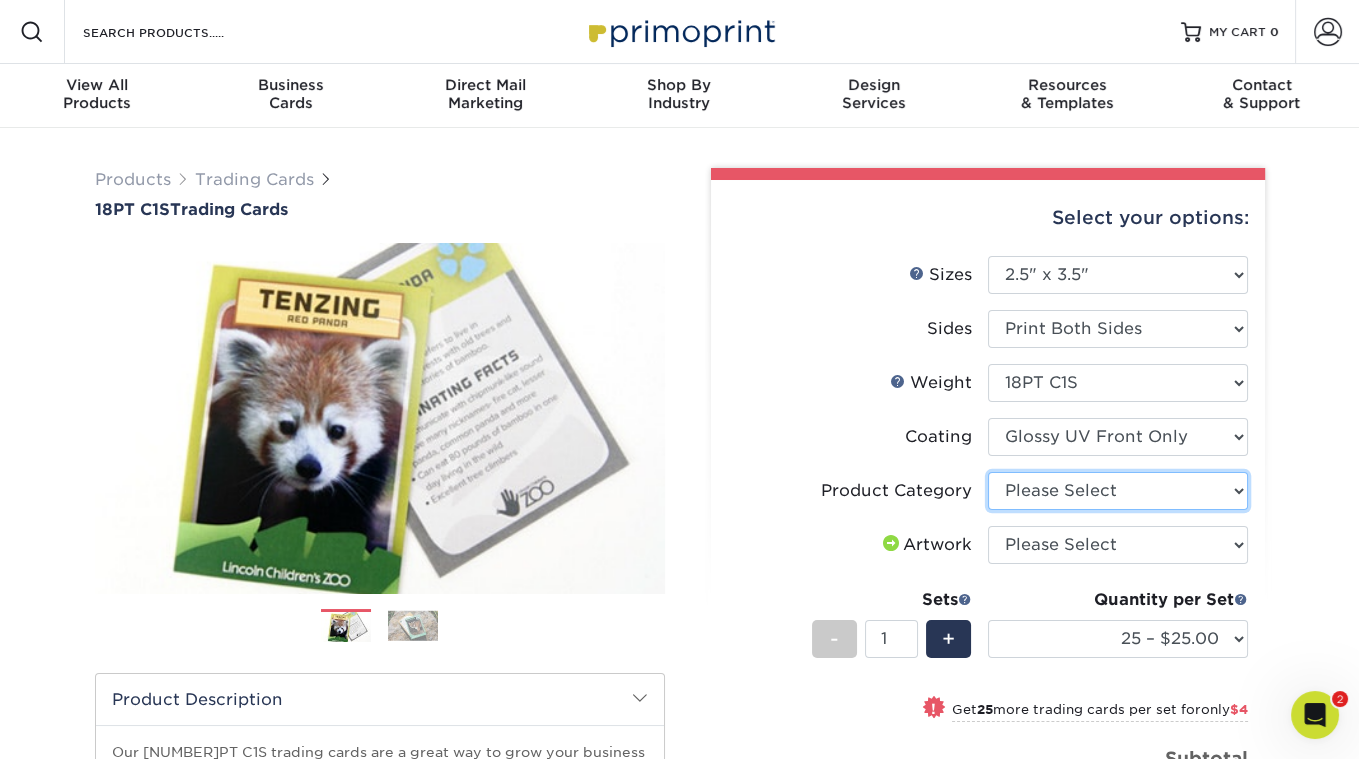 click on "Please Select Trading Cards" at bounding box center [1118, 491] 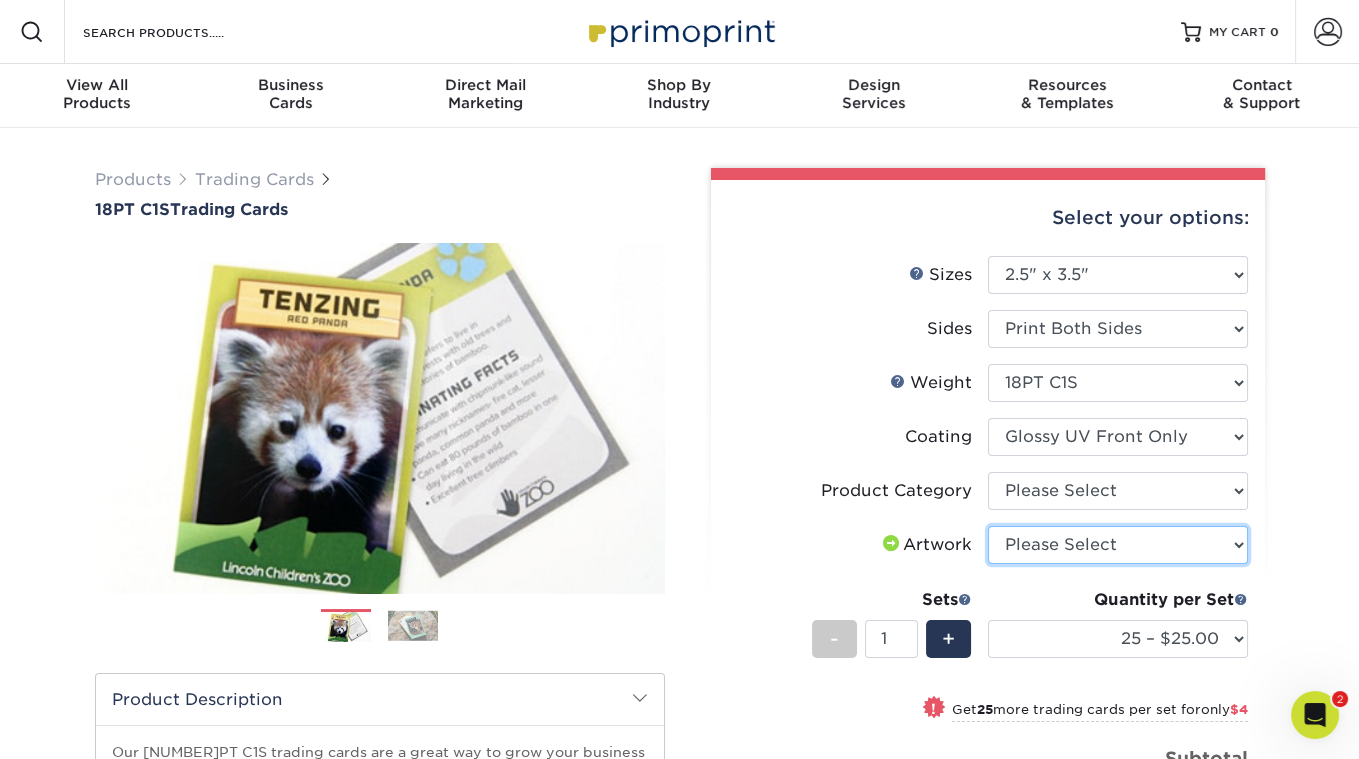click on "Please Select I will upload files I need a design - $100" at bounding box center [1118, 545] 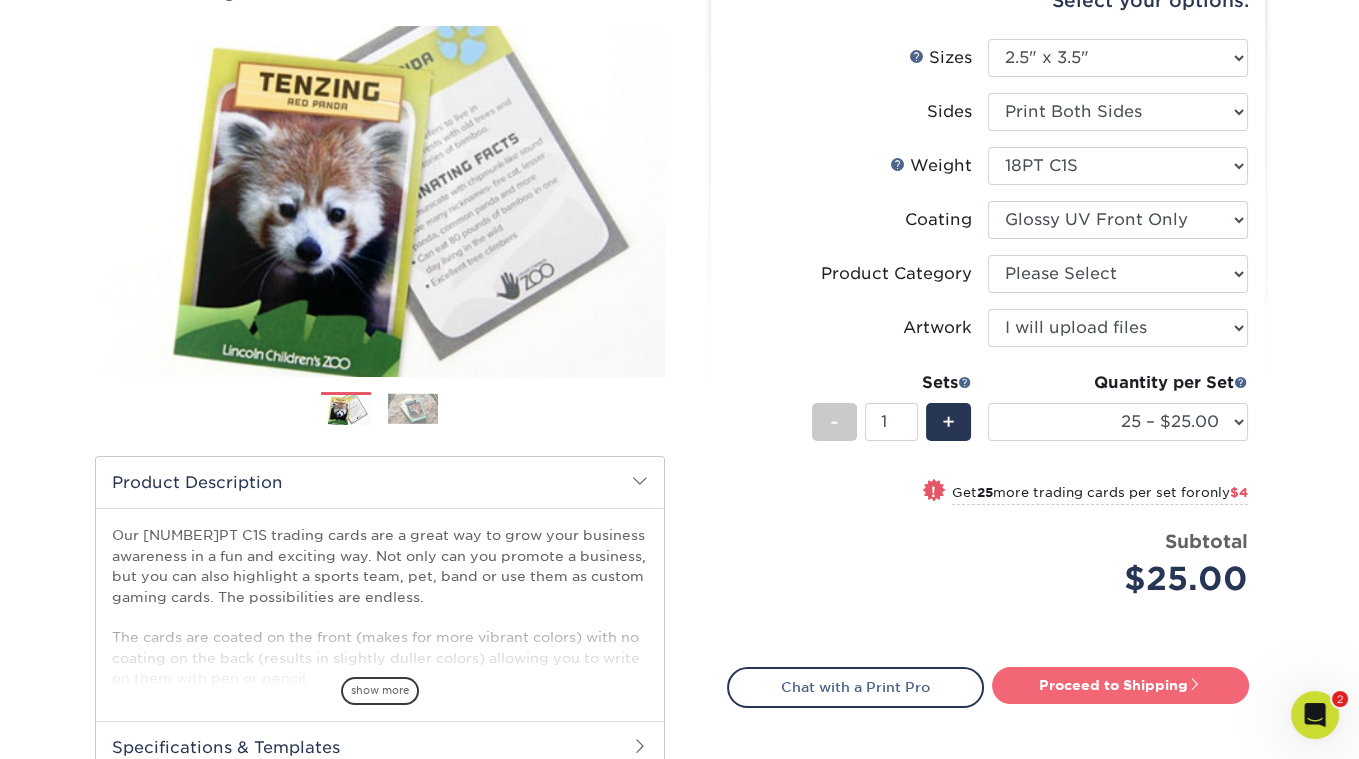 click on "Proceed to Shipping" at bounding box center [1120, 685] 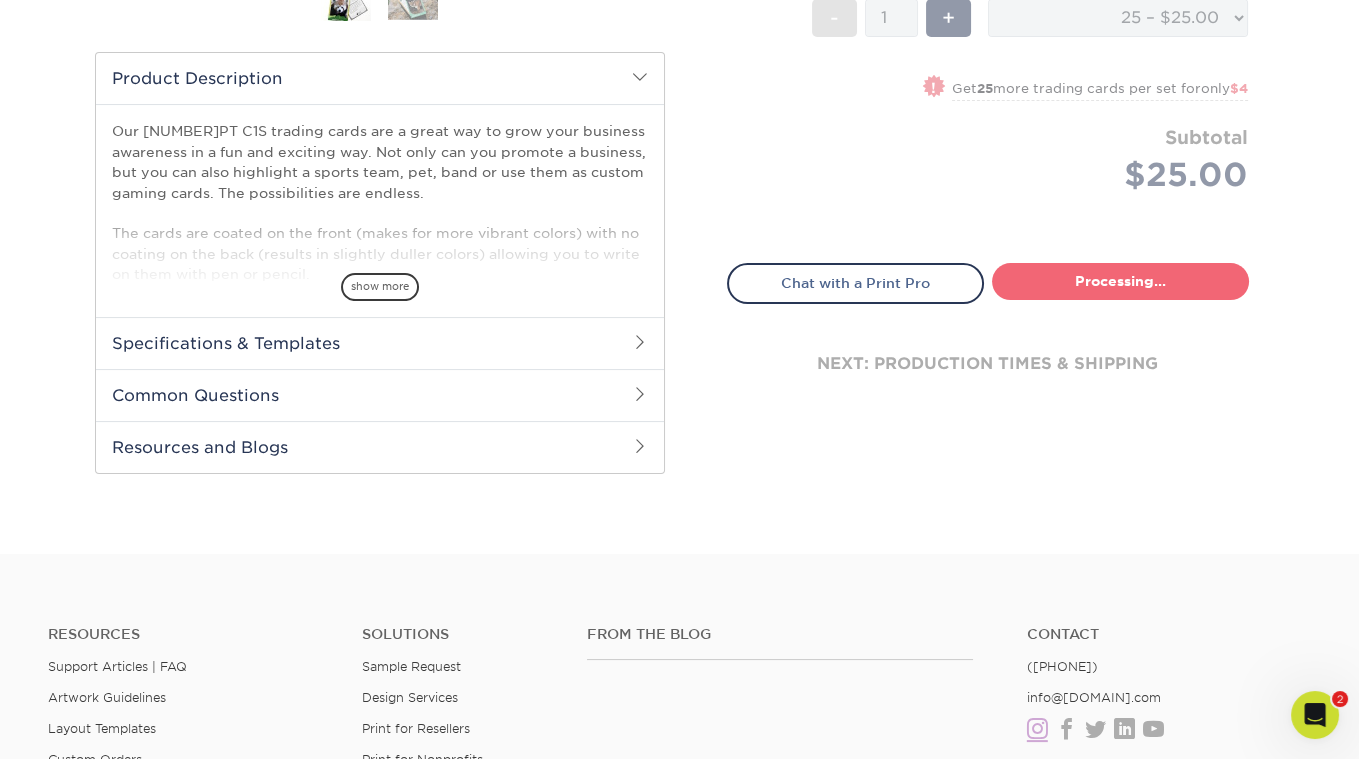 select on "[UUID]" 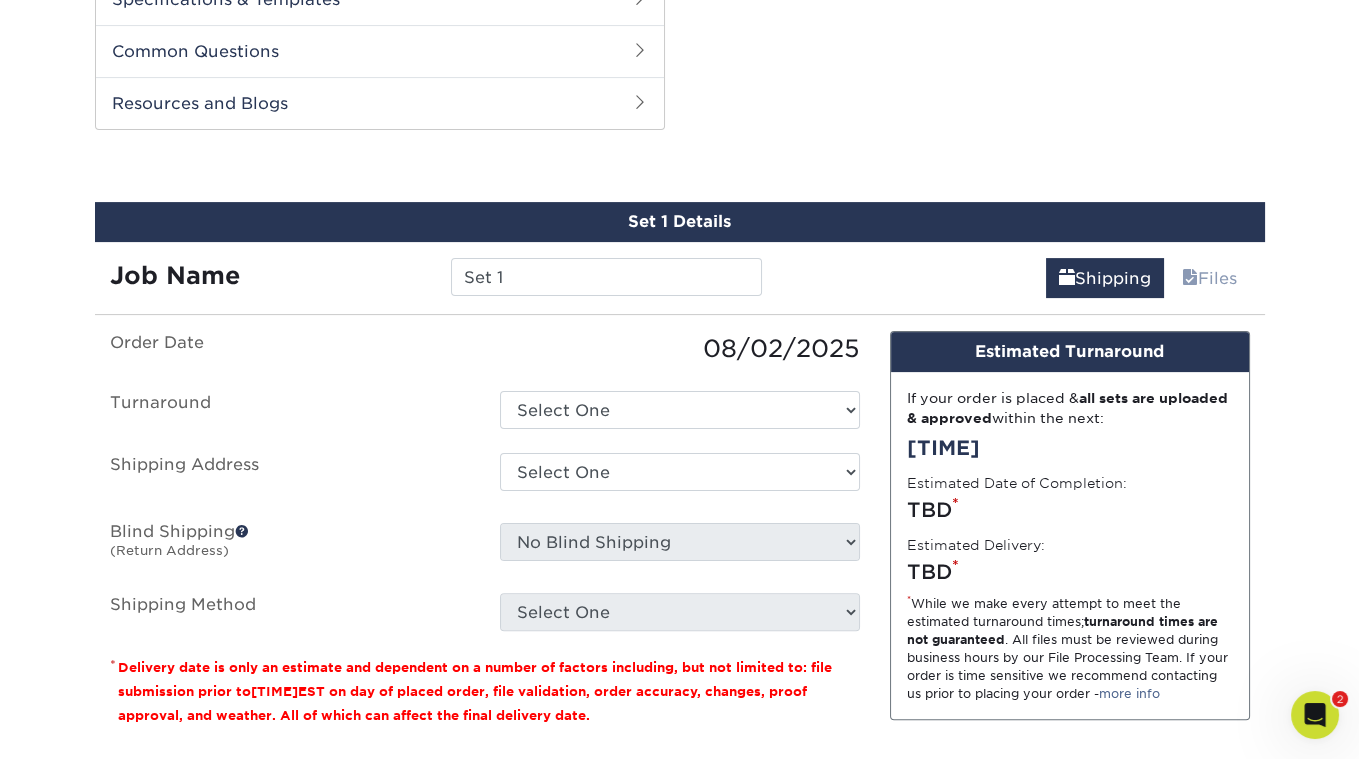 scroll, scrollTop: 993, scrollLeft: 0, axis: vertical 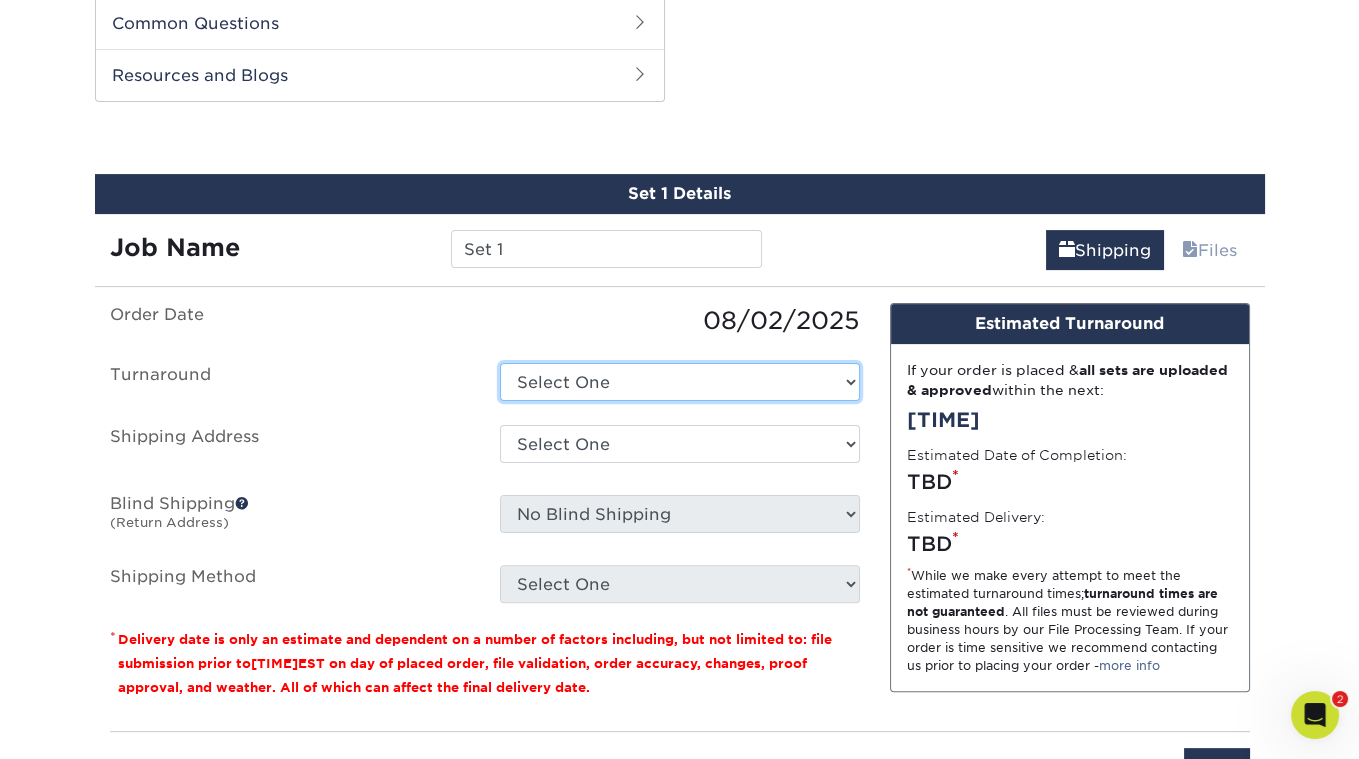 click on "Select One [TURNAROUND]" at bounding box center [680, 382] 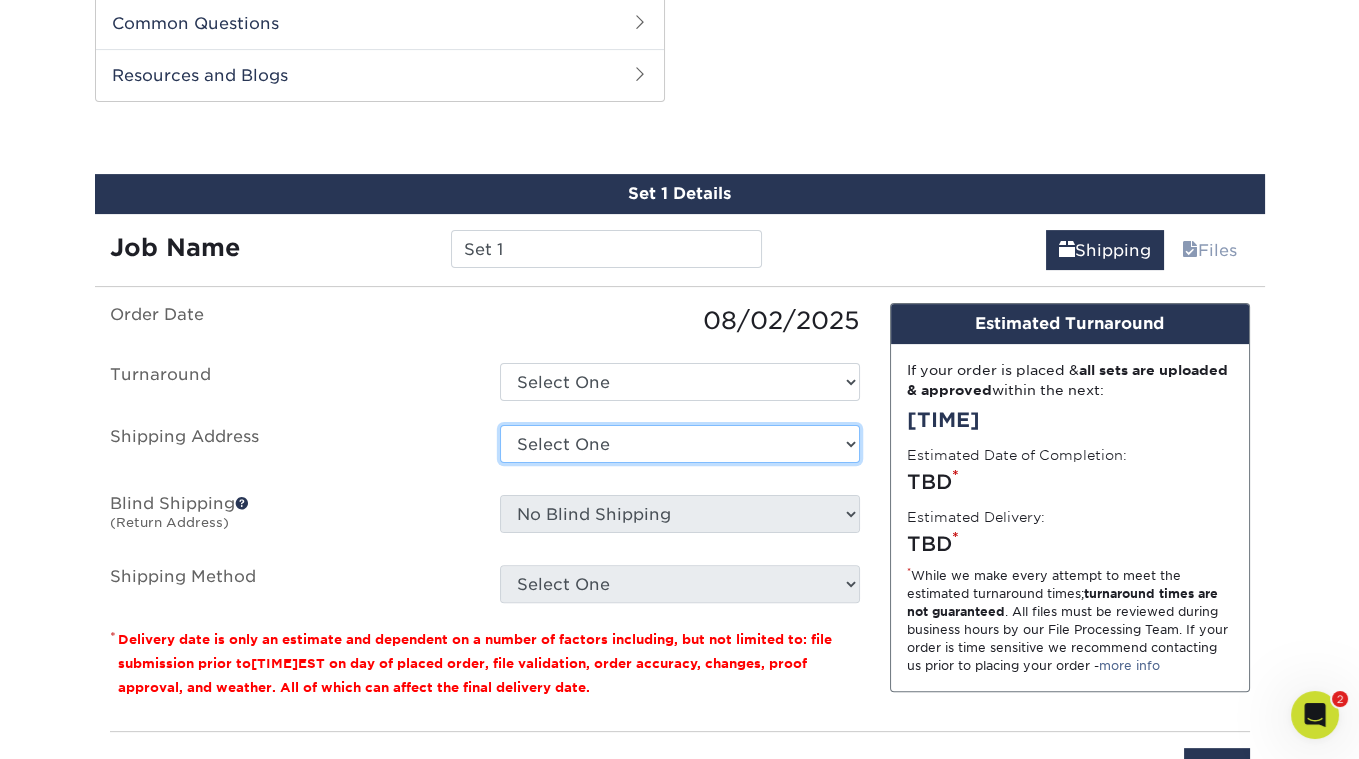click on "Select One
+ Add New Address
- Login" at bounding box center (680, 444) 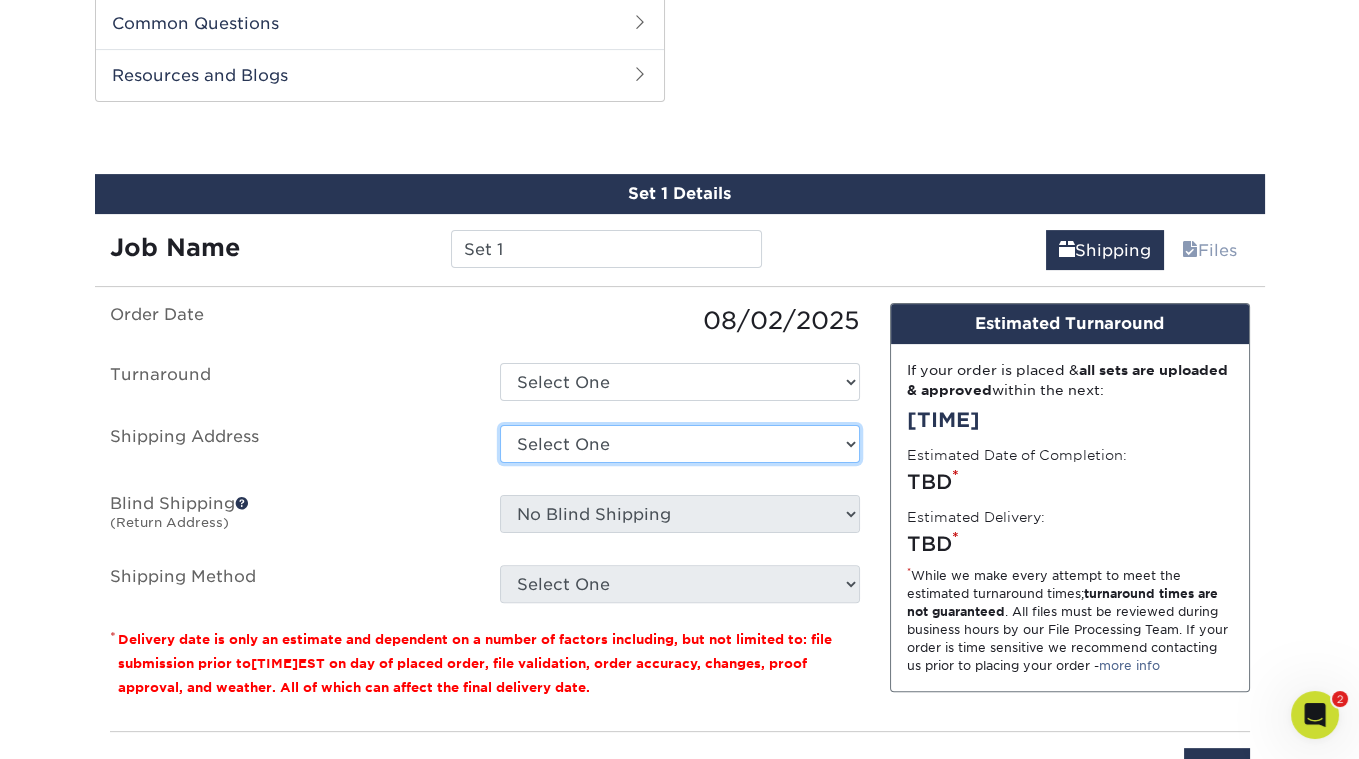 select on "newaddress" 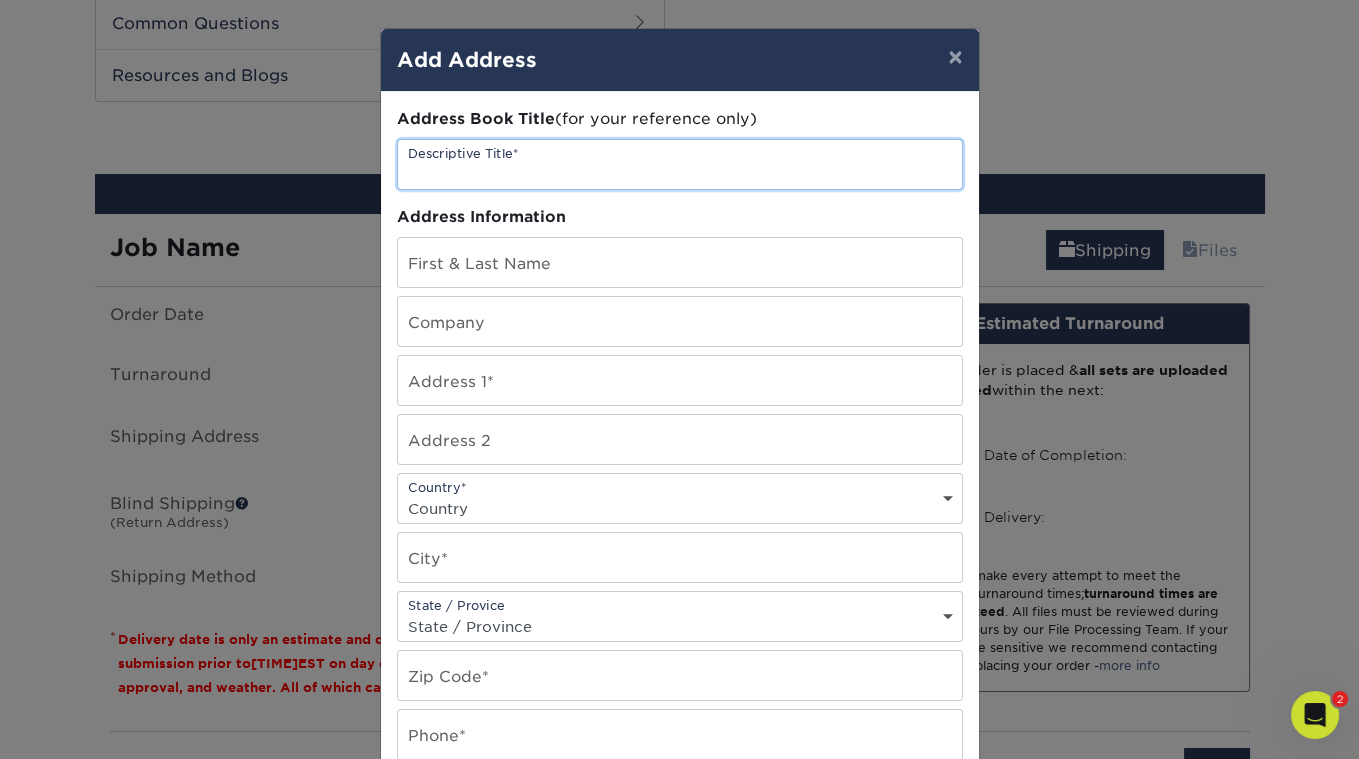 click at bounding box center (680, 164) 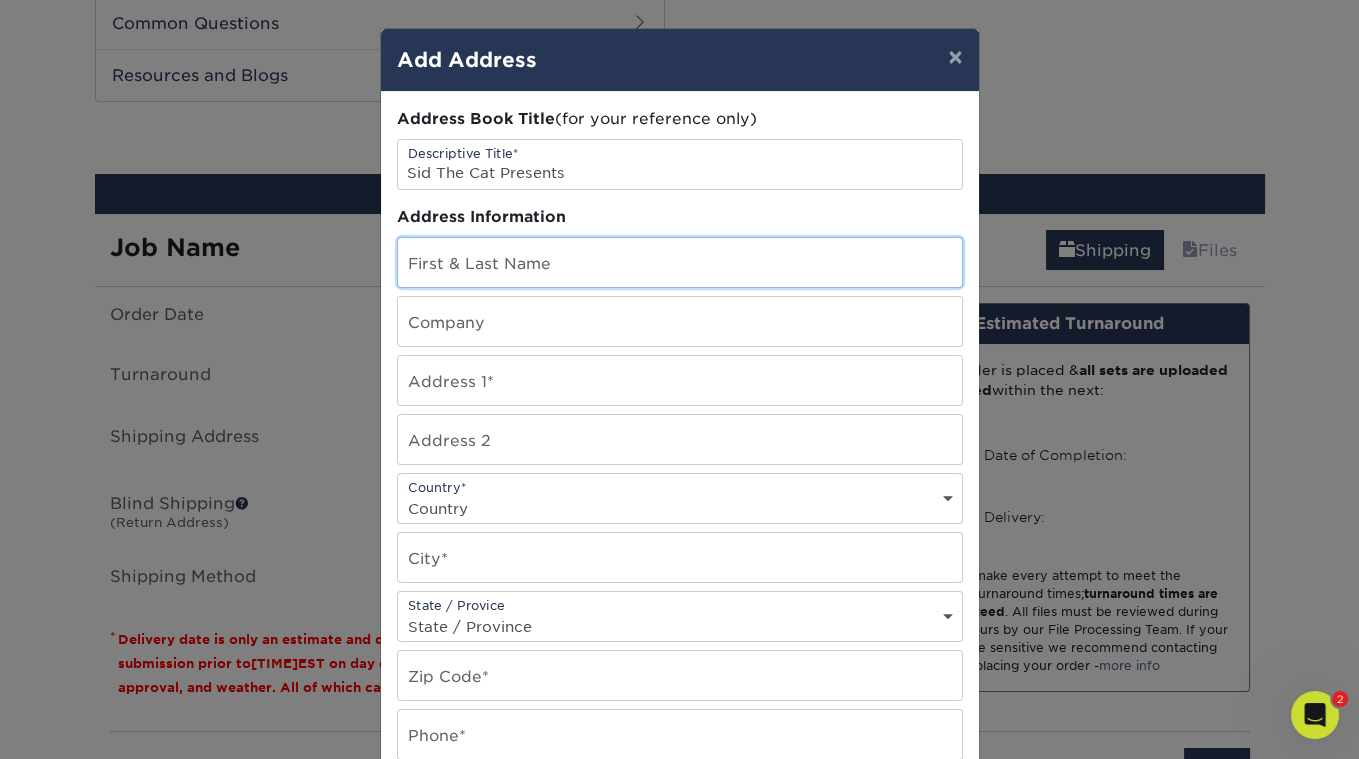 click at bounding box center (680, 262) 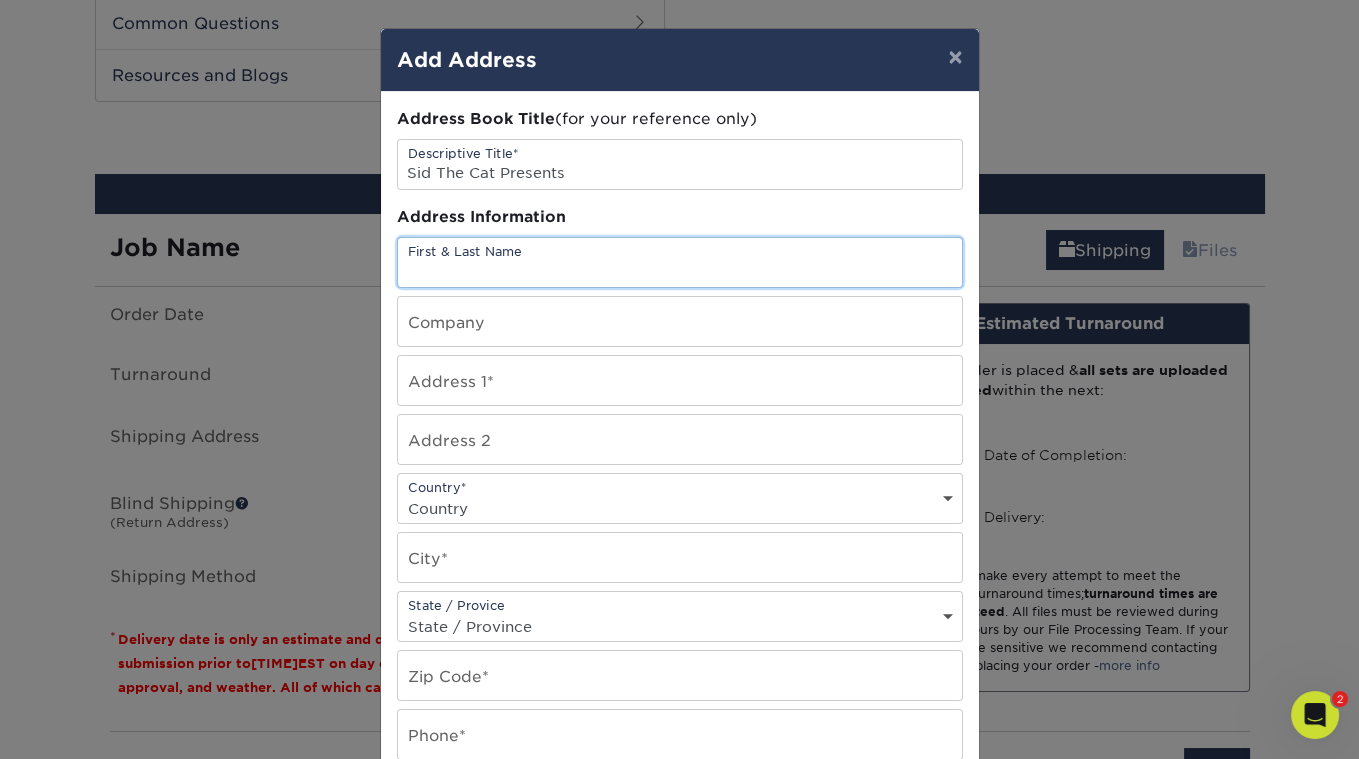 type on "[FIRST] [LAST]" 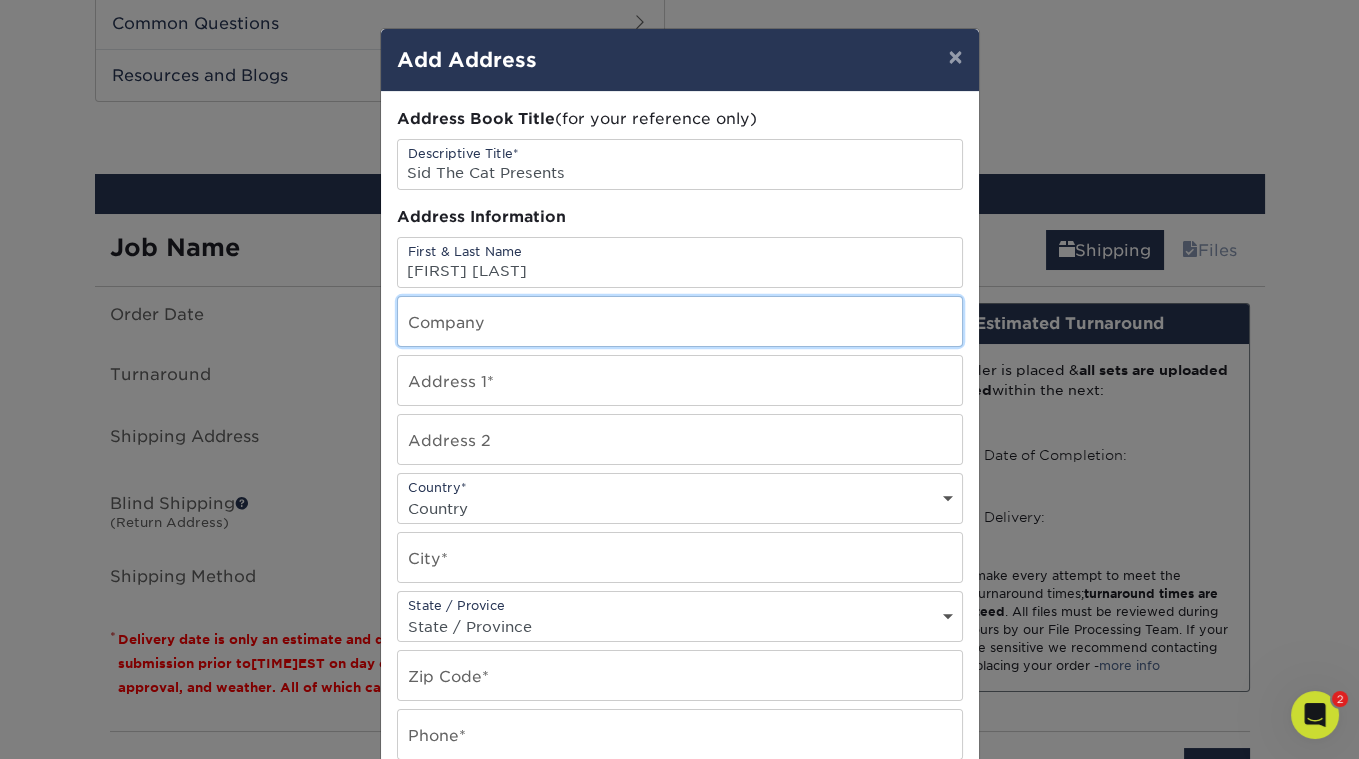 type on "Sid The Cat Presents" 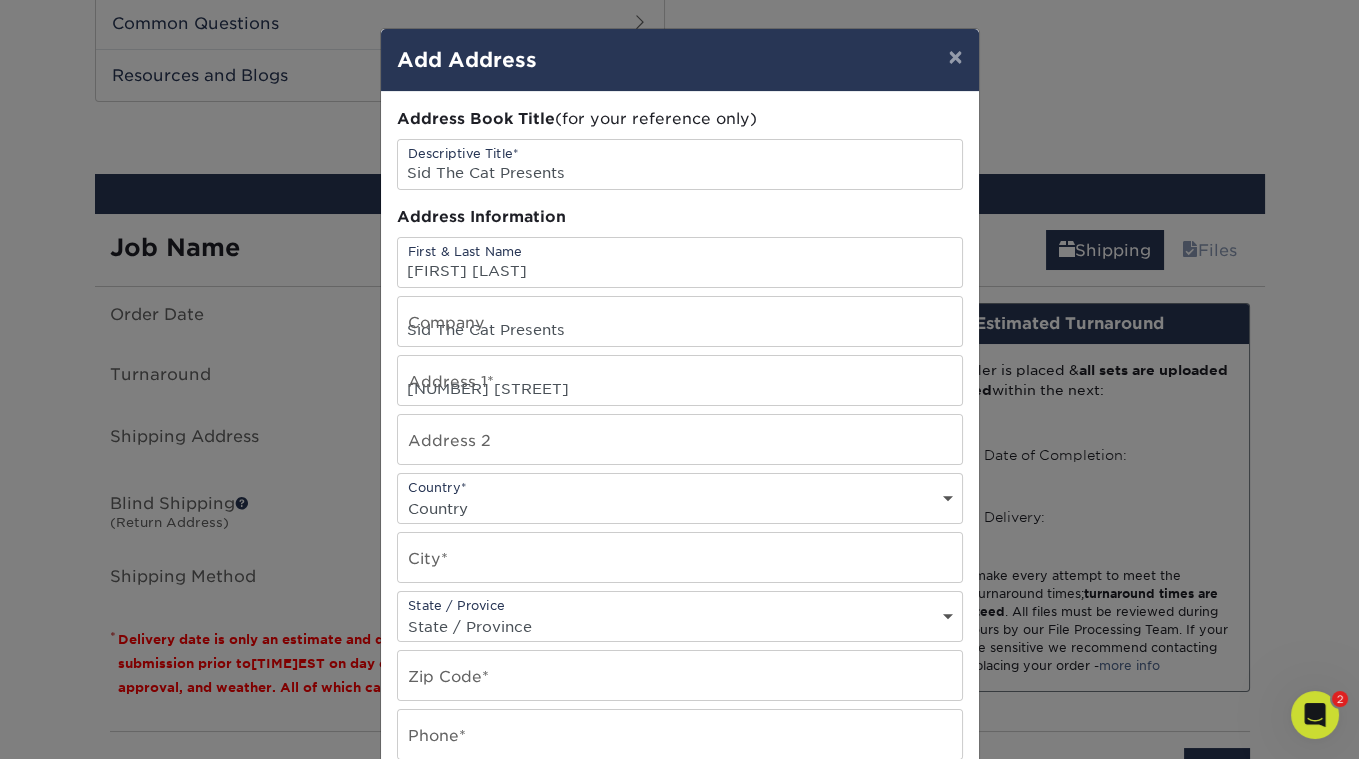 select on "US" 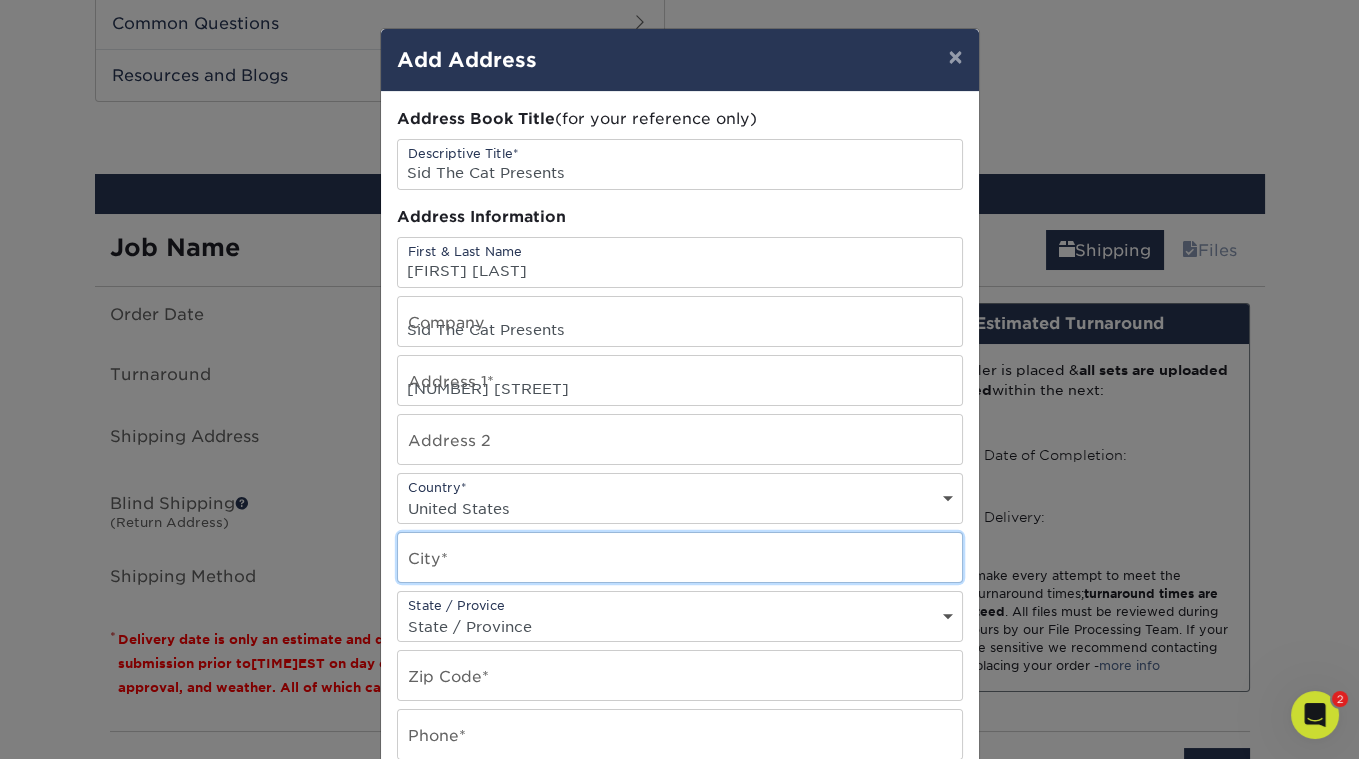 type on "Los Angeles" 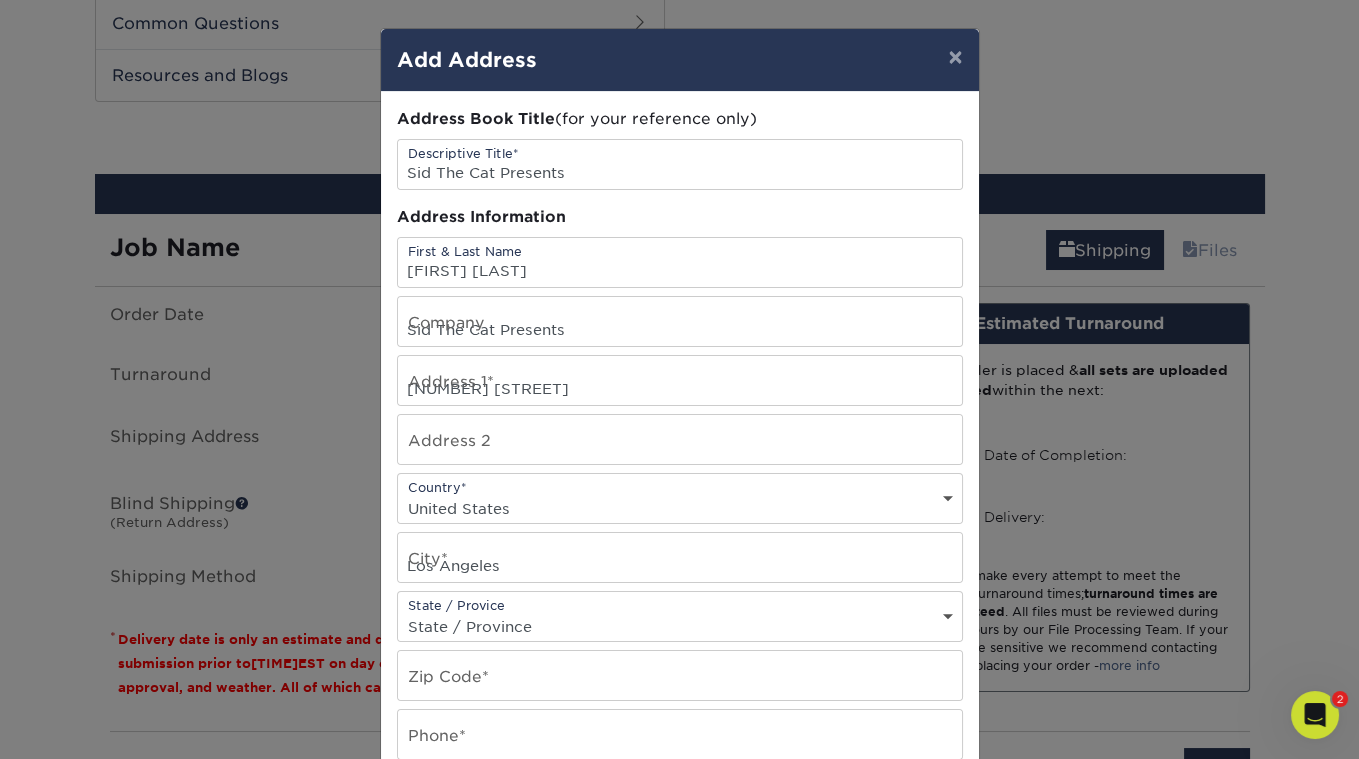 select on "[STATE]" 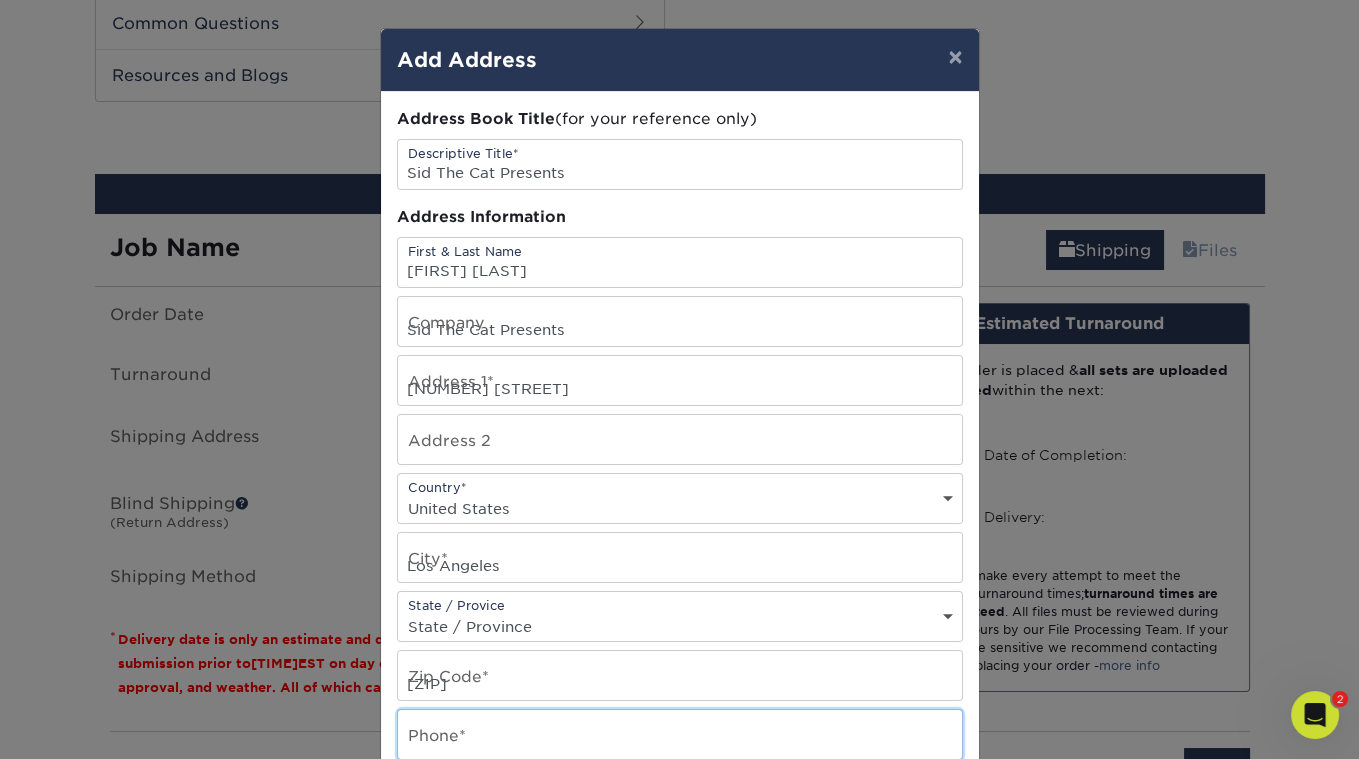 type on "[NUMBER]" 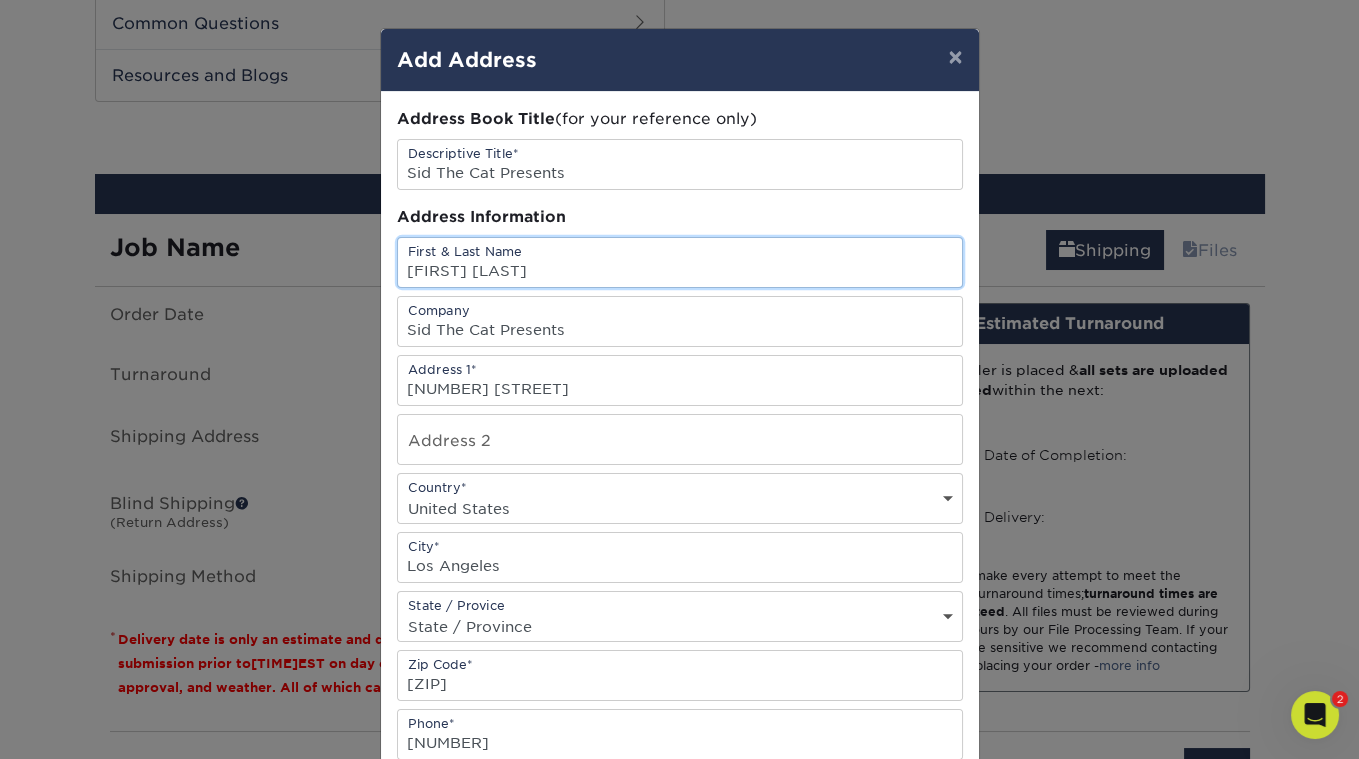 scroll, scrollTop: 316, scrollLeft: 0, axis: vertical 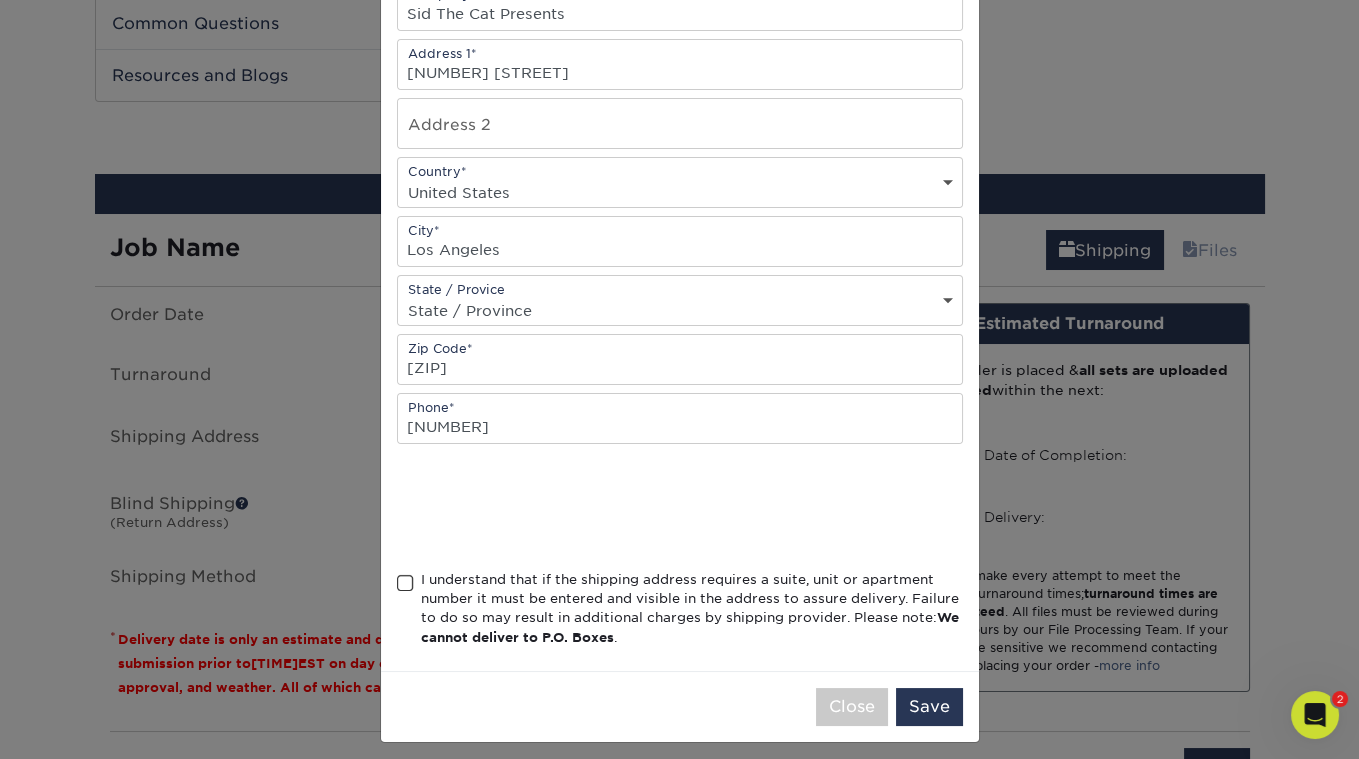 click at bounding box center (405, 583) 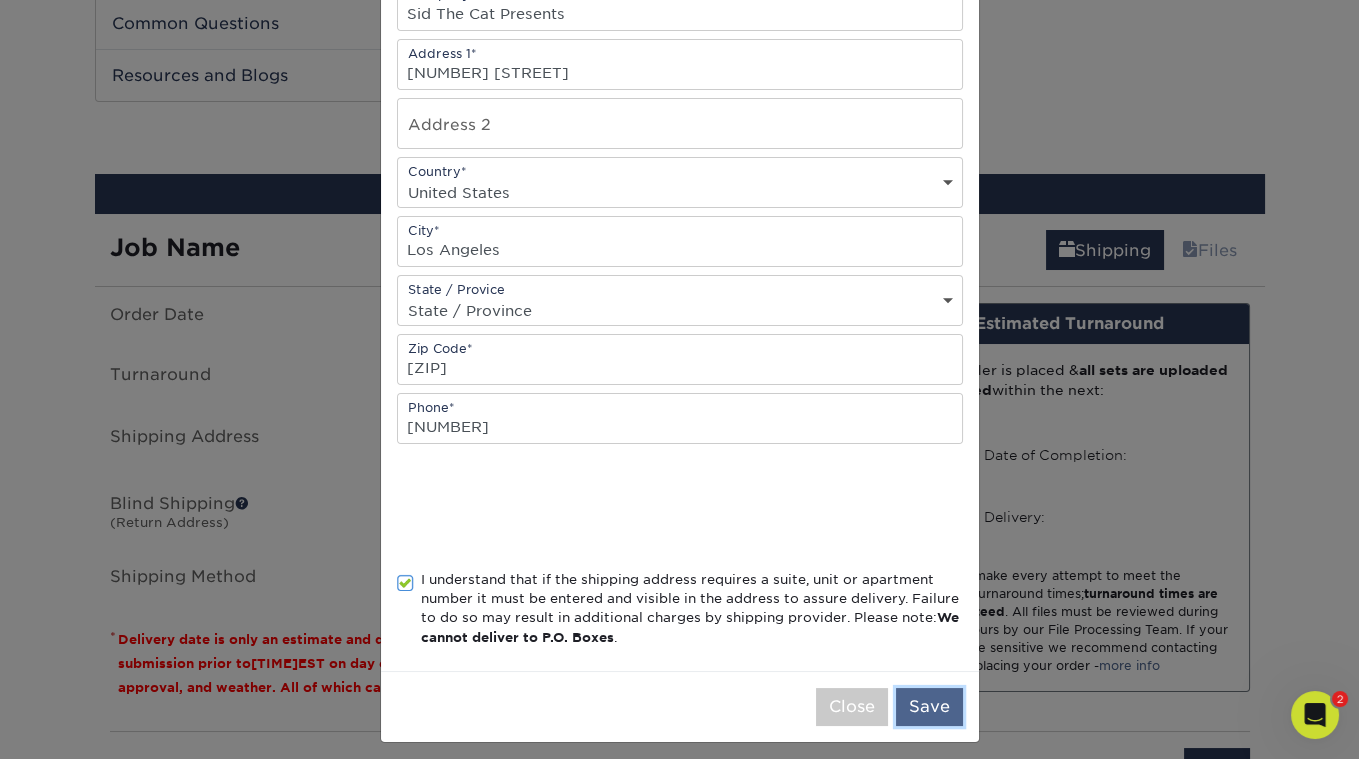 click on "Save" at bounding box center (929, 707) 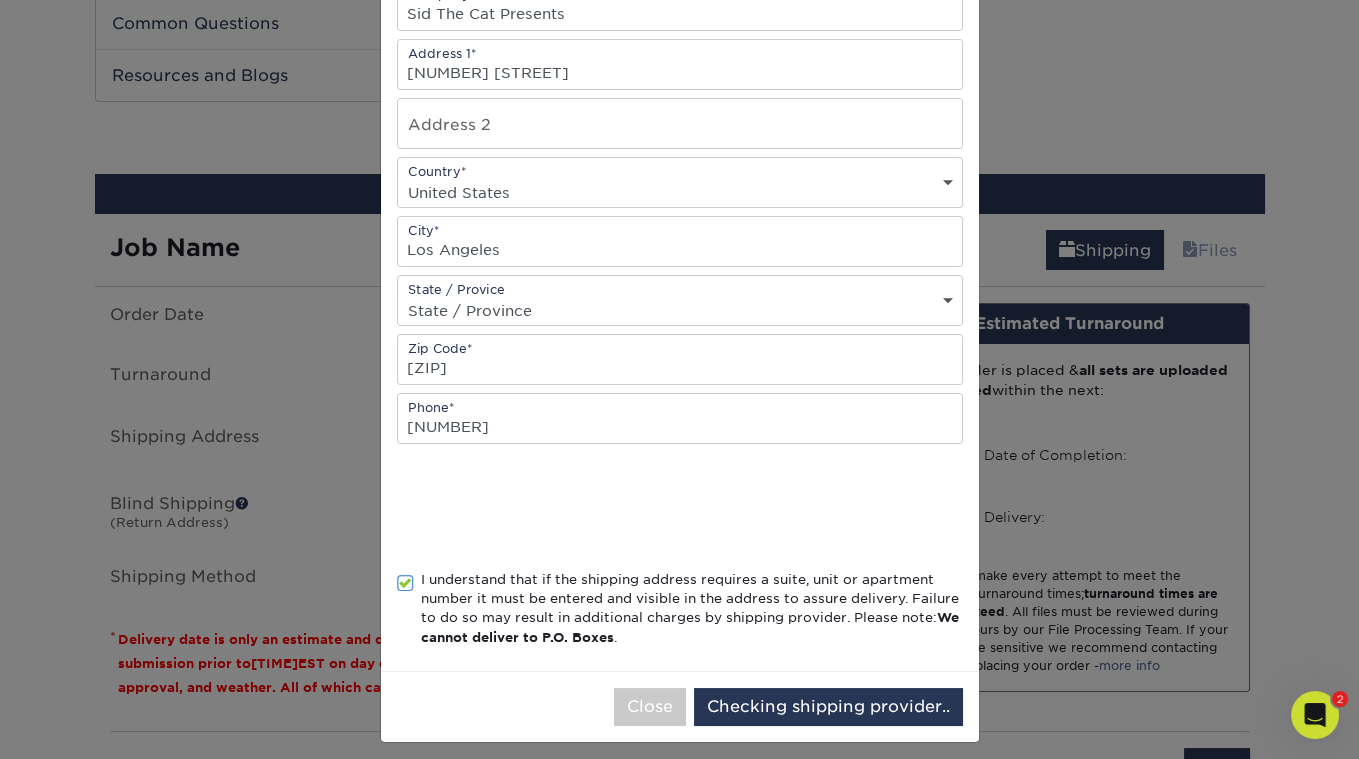 scroll, scrollTop: 0, scrollLeft: 0, axis: both 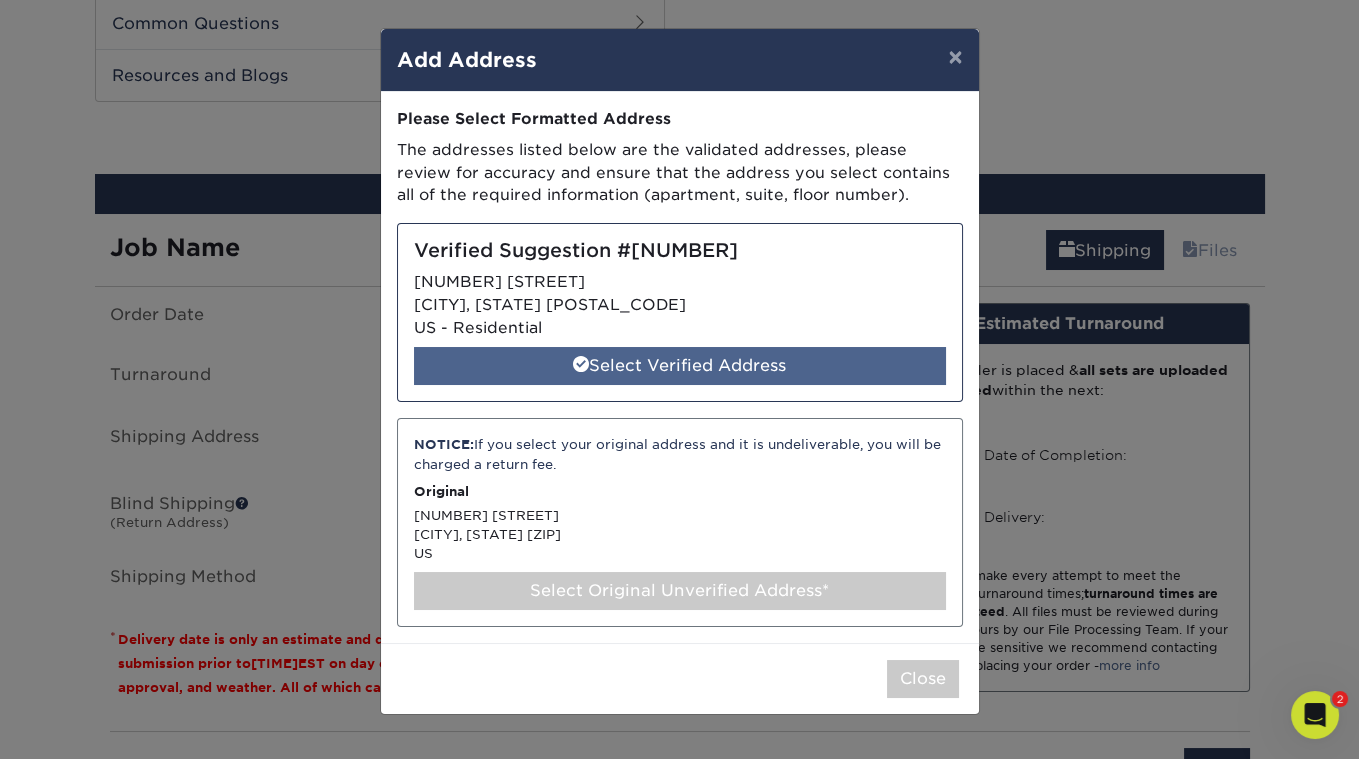 click on "Select Verified Address" at bounding box center [680, 366] 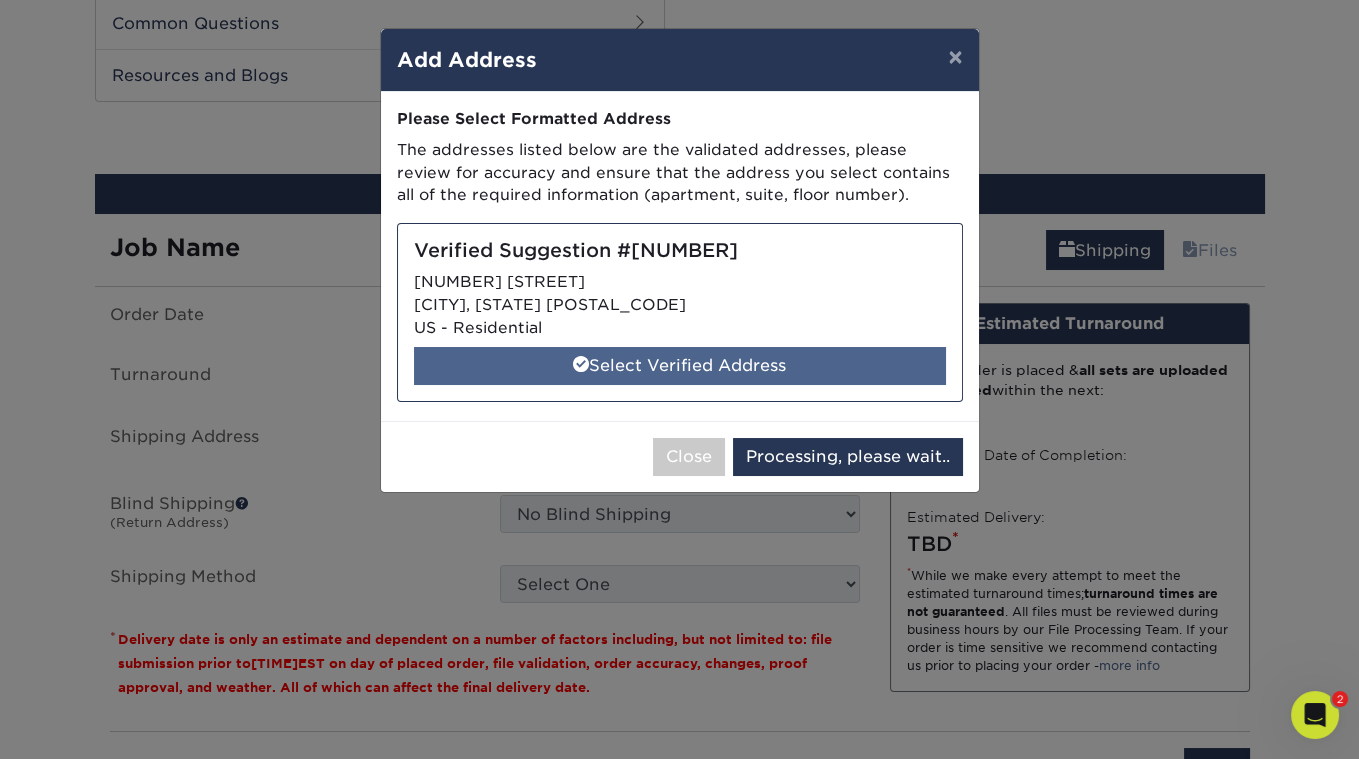 select on "[NUMBER]" 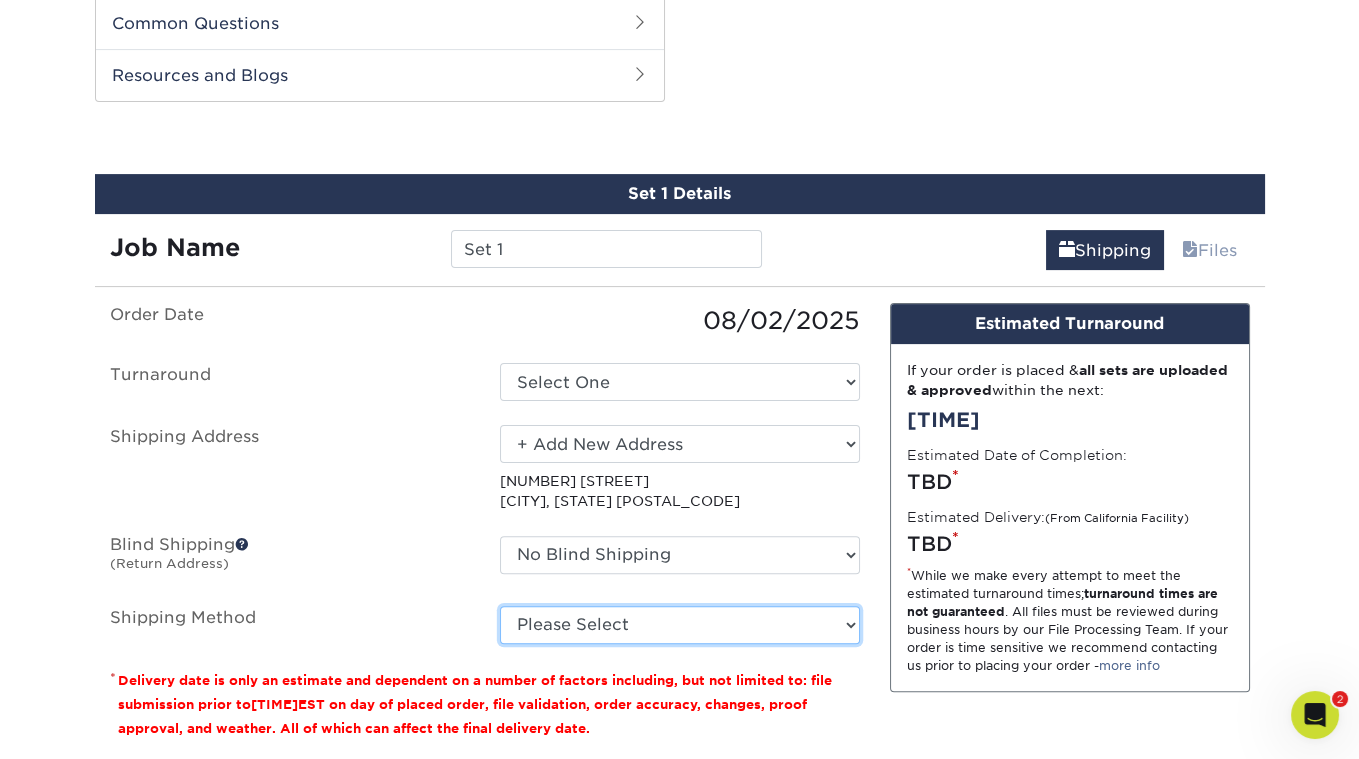 click on "Please Select Ground Shipping (+$[PRICE]) [DAYS] Shipping Service (+$[PRICE]) [DAYS] Air Shipping (+$[PRICE]) Next Day Shipping by [TIME] (+$[PRICE]) Next Day Shipping by [TIME] (+$[PRICE]) Next Day Air Early A.M. (+$[PRICE])" at bounding box center (680, 625) 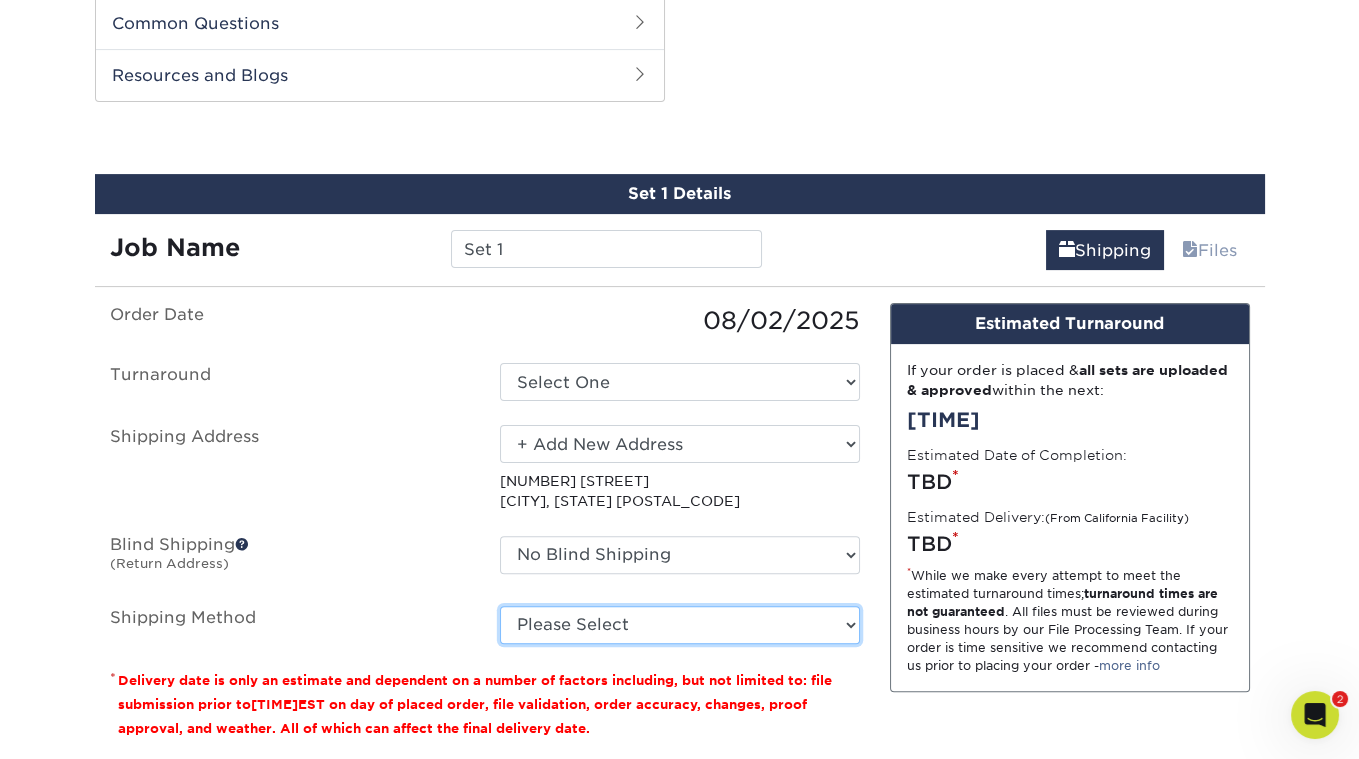 select on "03" 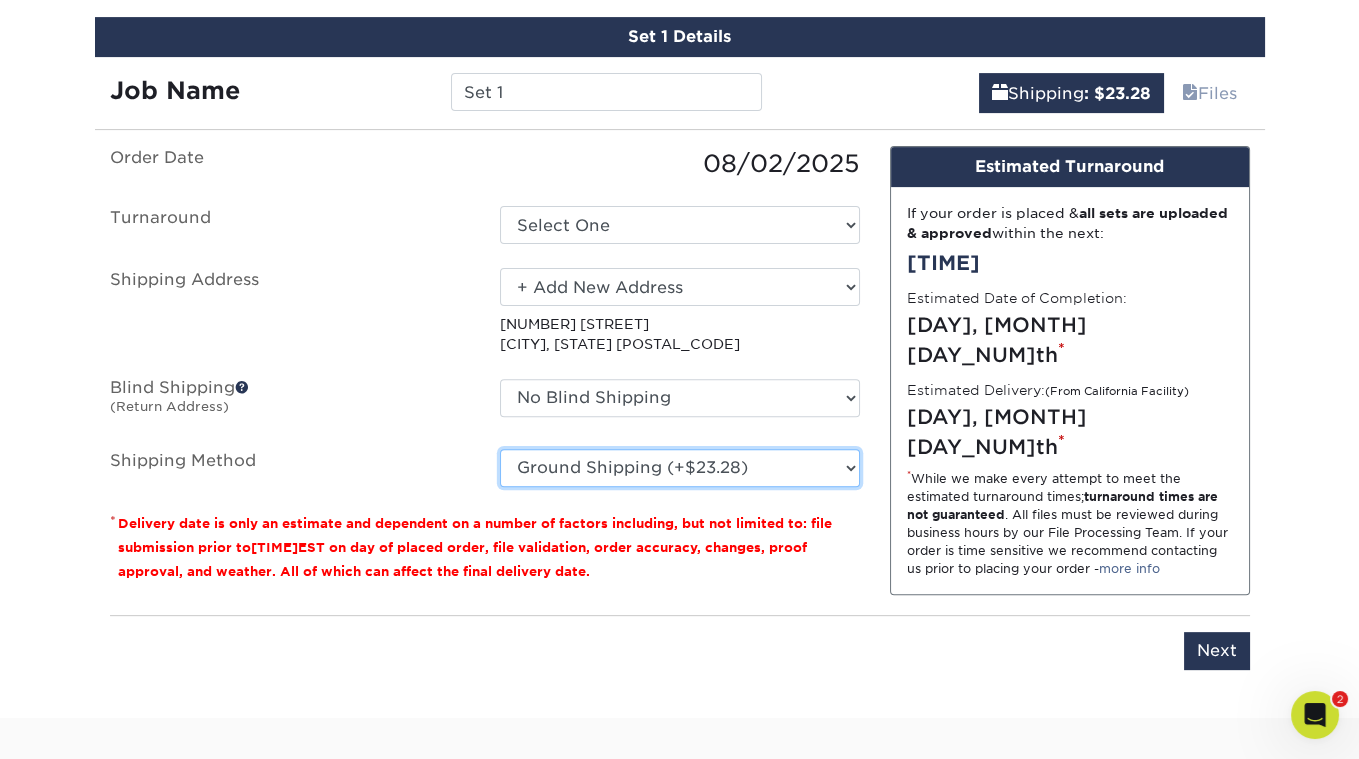 scroll, scrollTop: 1179, scrollLeft: 0, axis: vertical 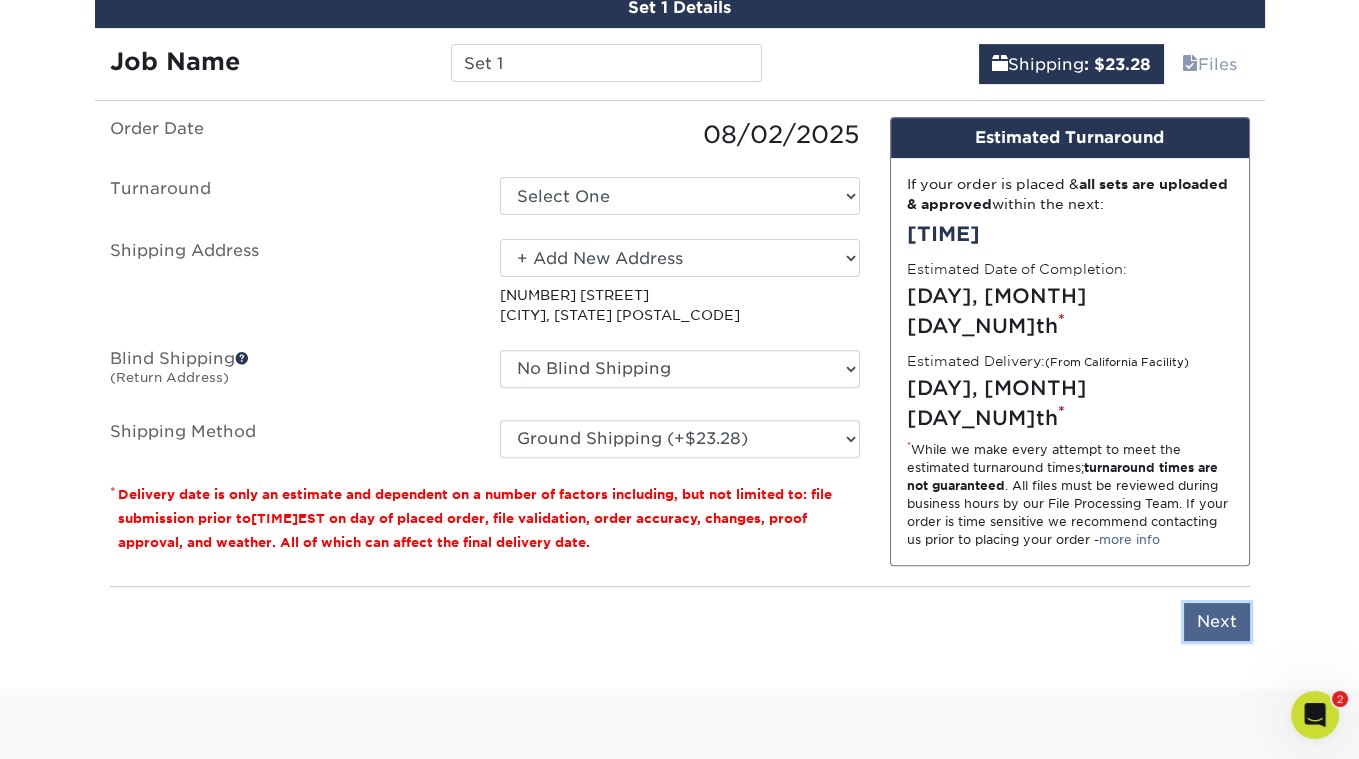 click on "Next" at bounding box center [1217, 622] 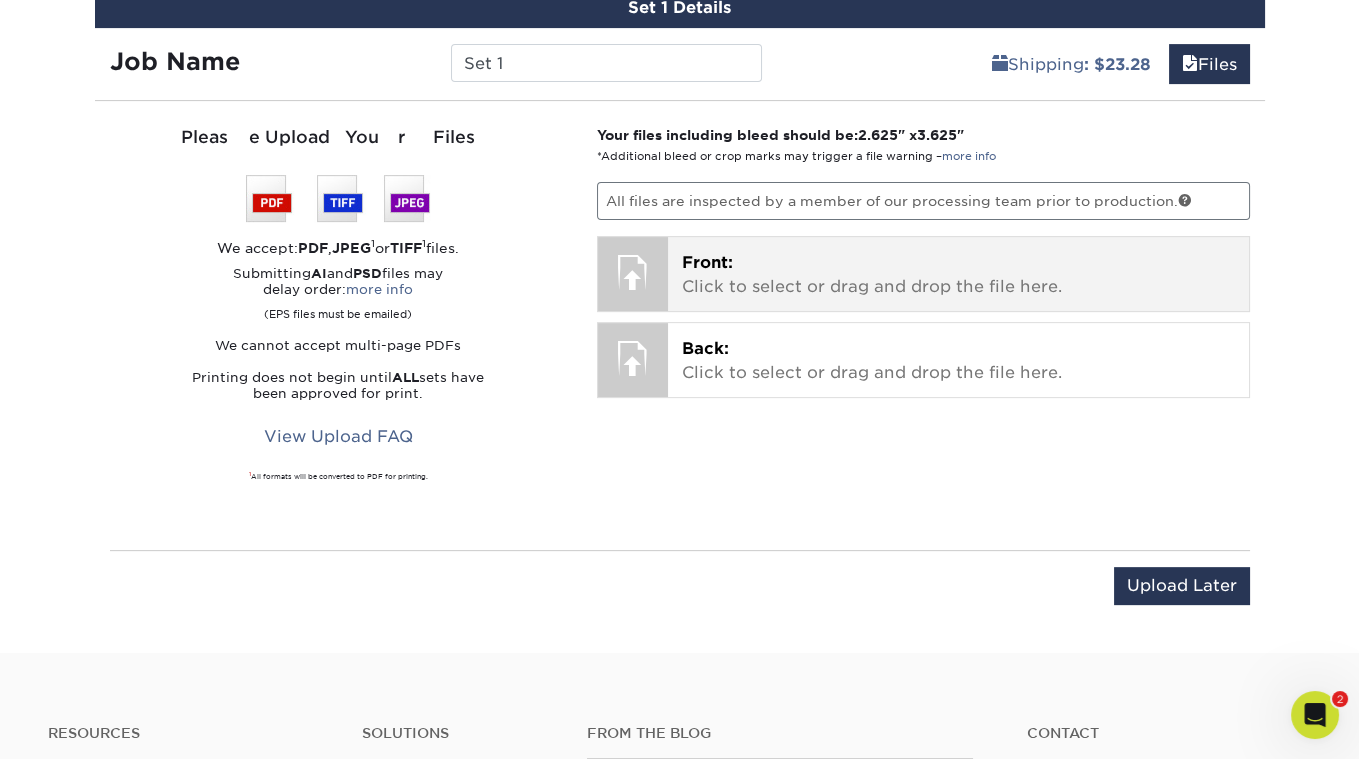 click on "Front: Click to select or drag and drop the file here." at bounding box center (958, 275) 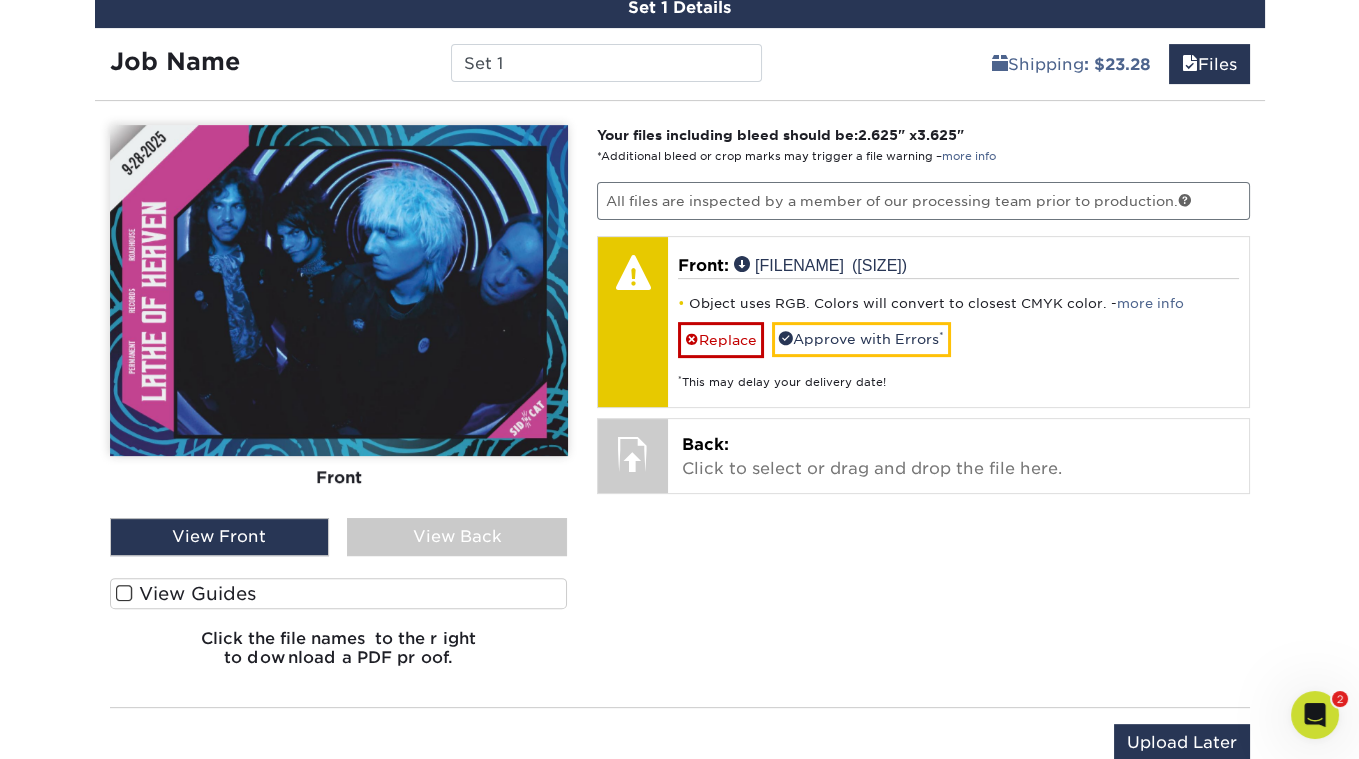 click at bounding box center [124, 593] 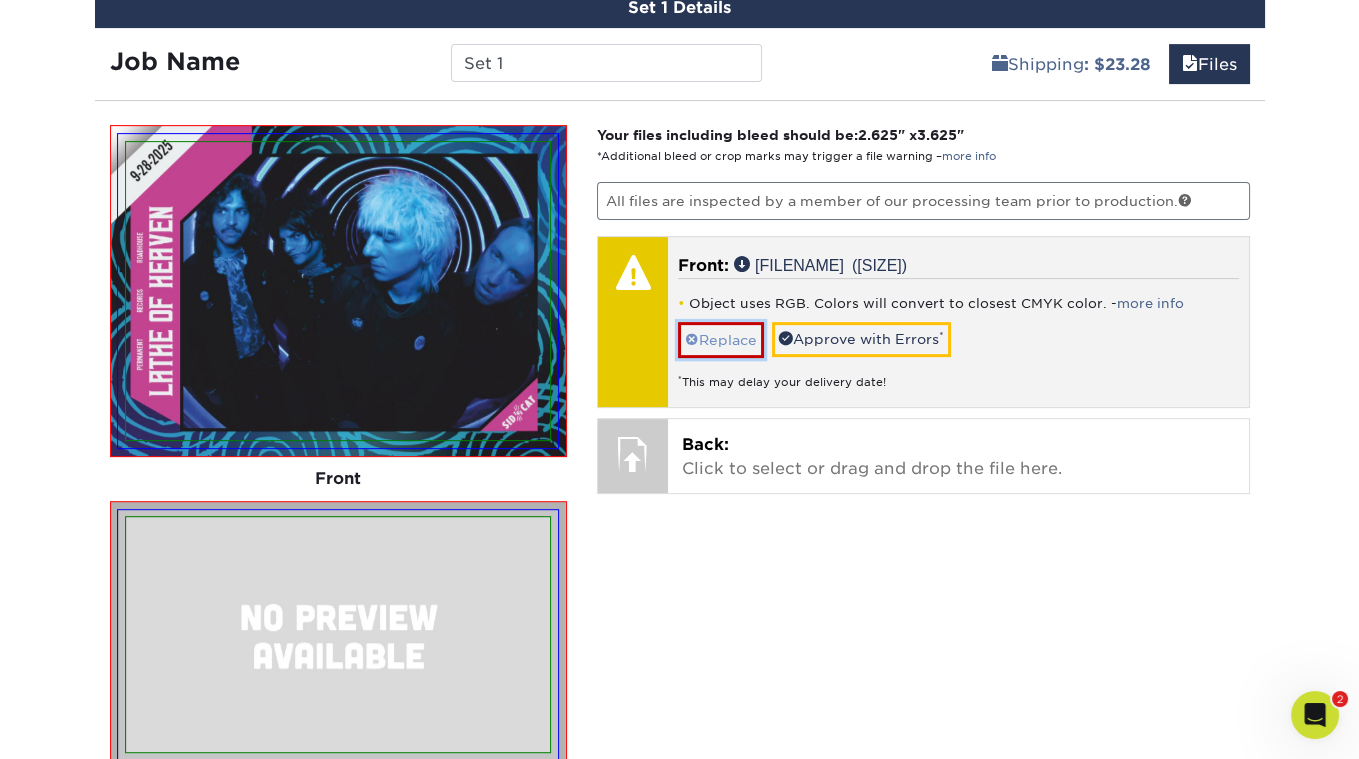 click on "Replace" at bounding box center (721, 339) 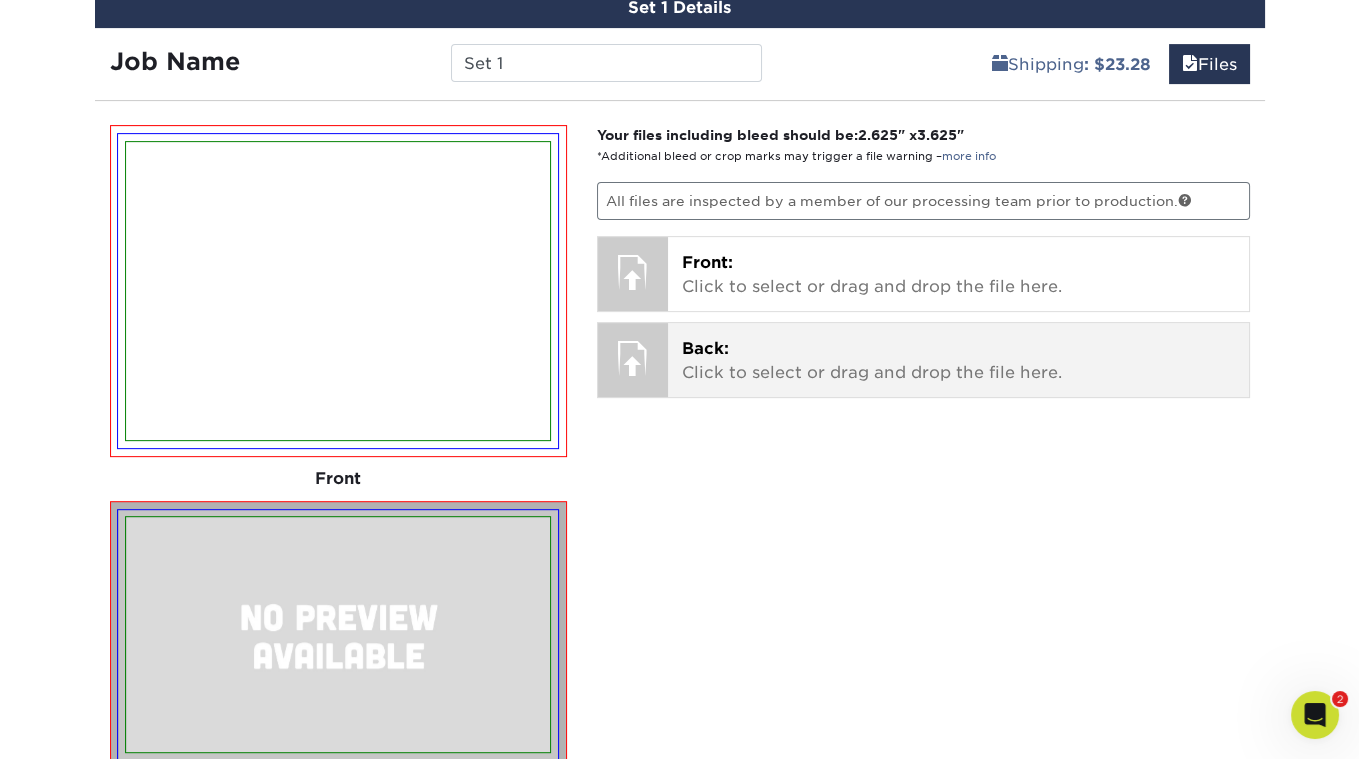 click on "Back:" at bounding box center [705, 348] 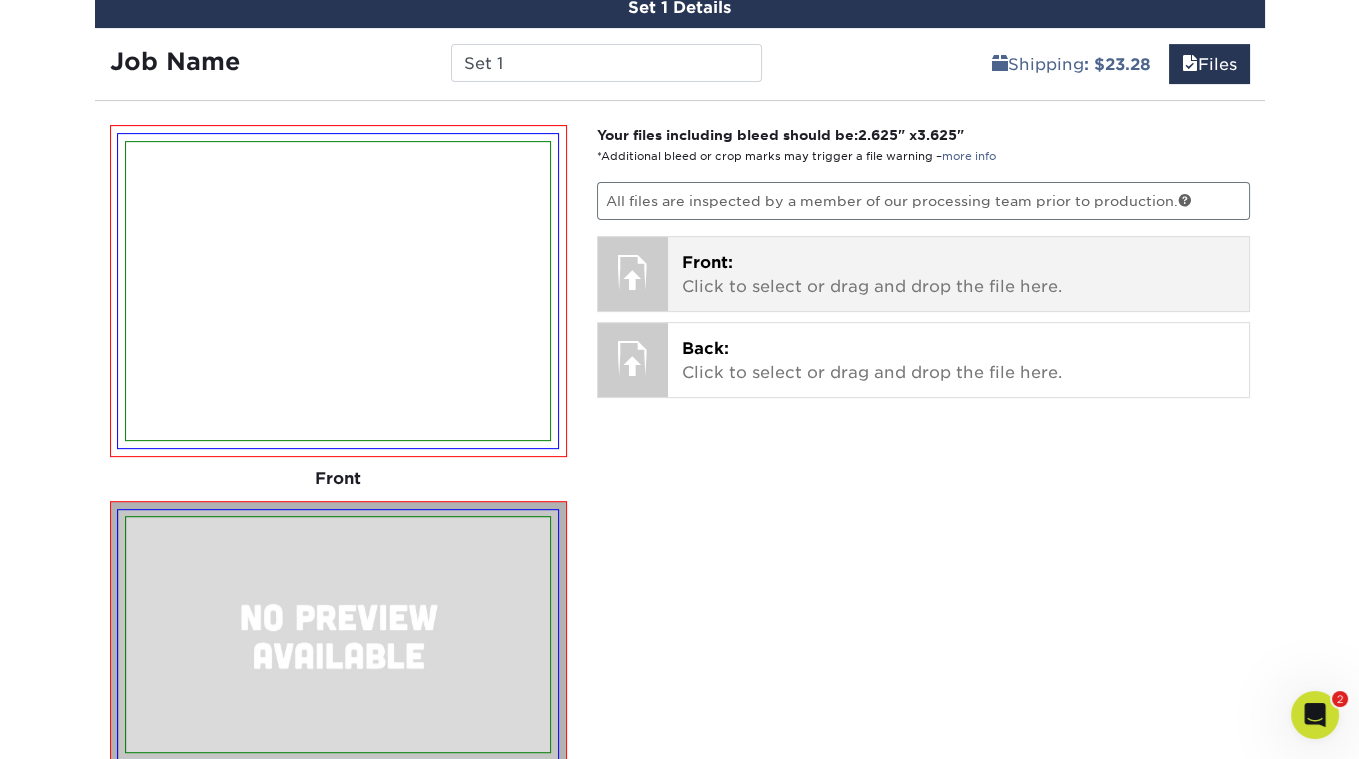 click on "Front:" at bounding box center (707, 262) 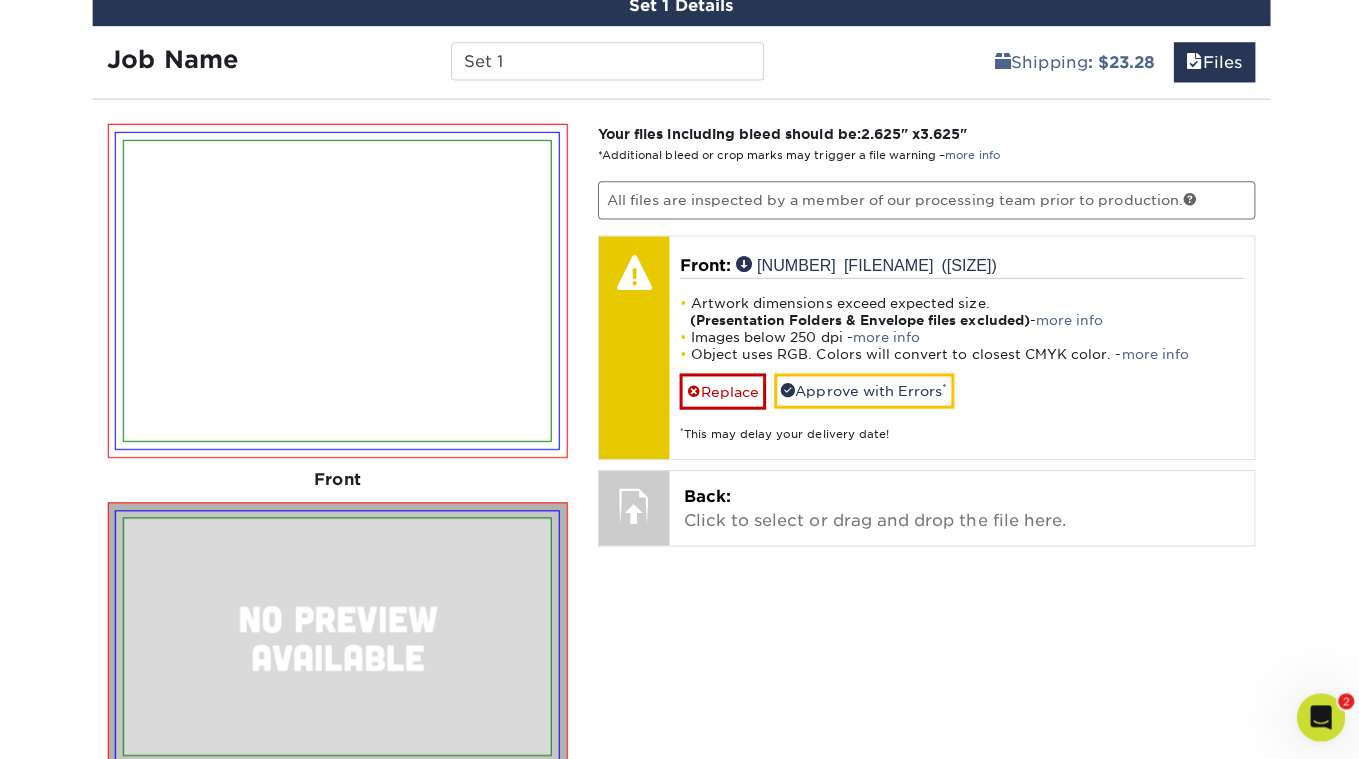 scroll, scrollTop: 1179, scrollLeft: 0, axis: vertical 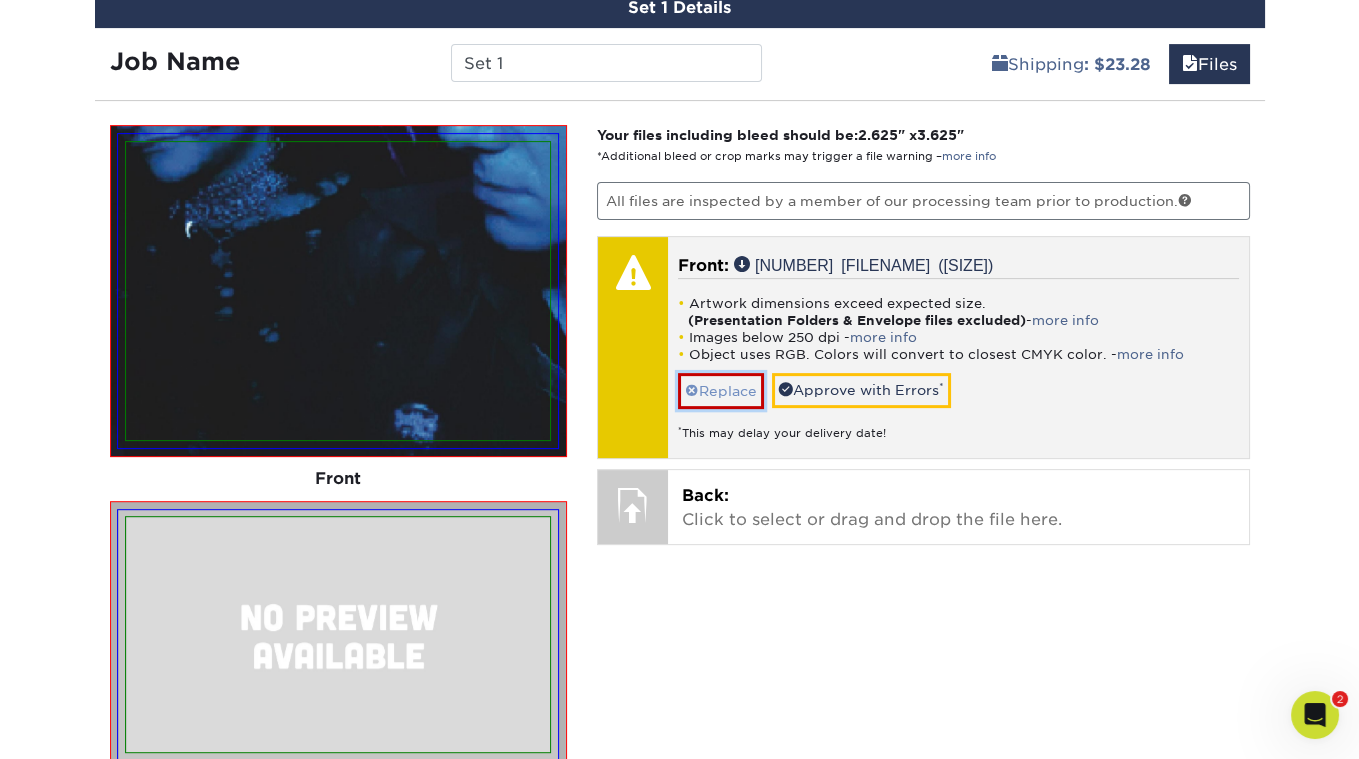 click on "Replace" at bounding box center [721, 390] 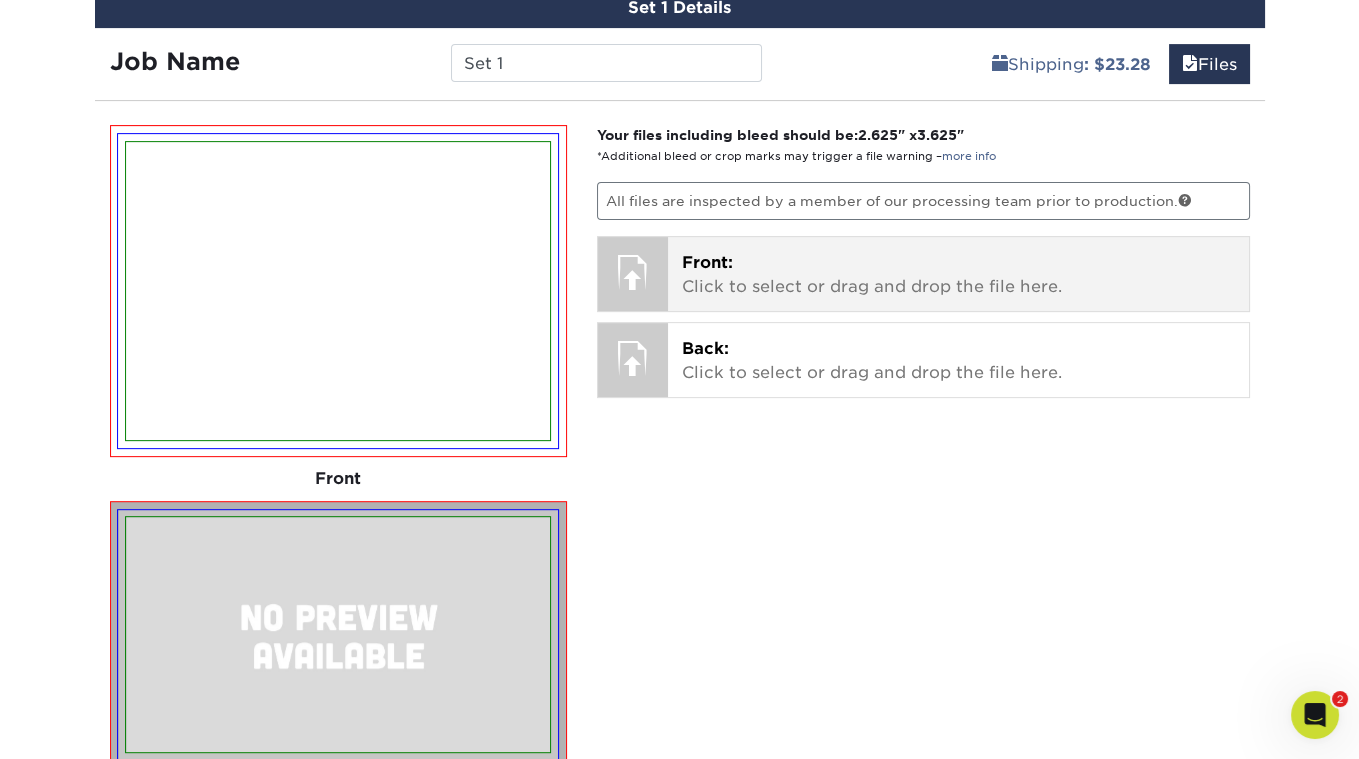 click on "Front: Click to select or drag and drop the file here." at bounding box center (958, 275) 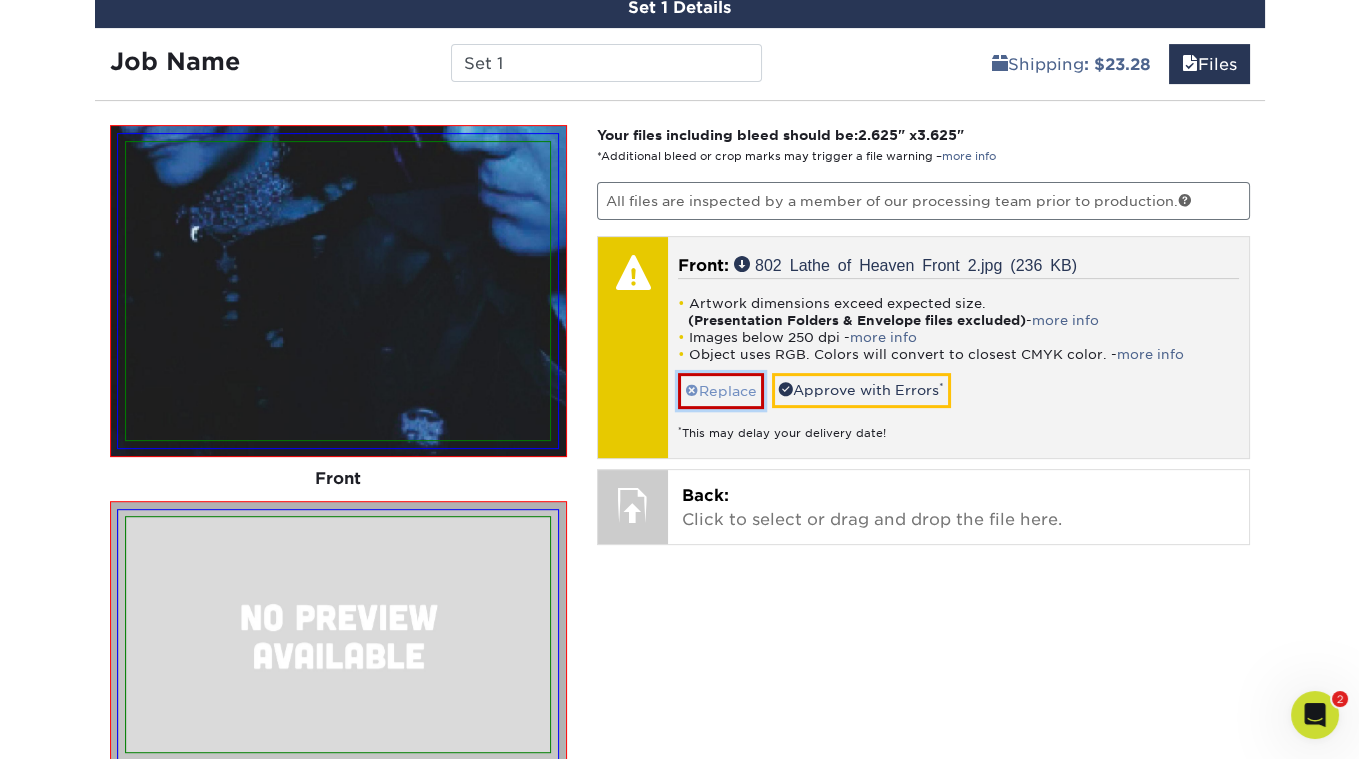 click on "Replace" at bounding box center (721, 390) 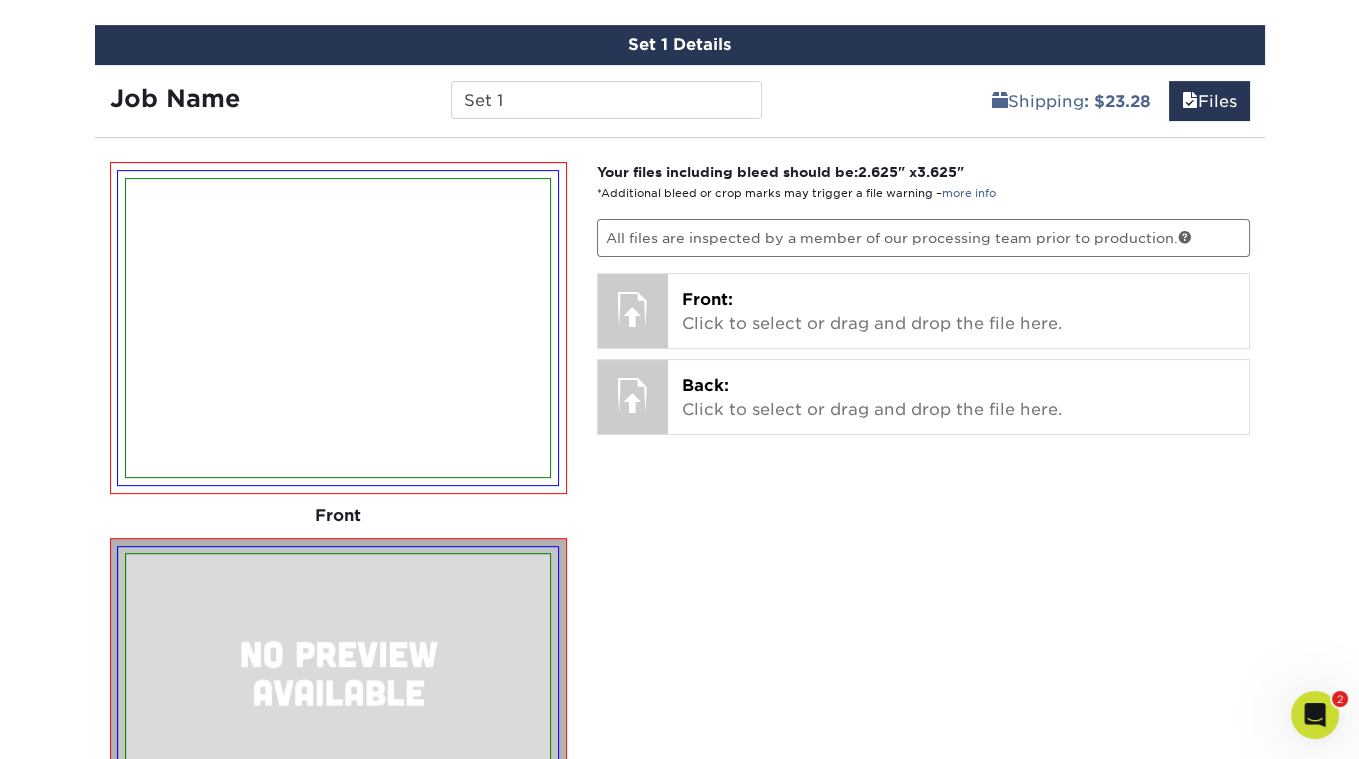 scroll, scrollTop: 1141, scrollLeft: 0, axis: vertical 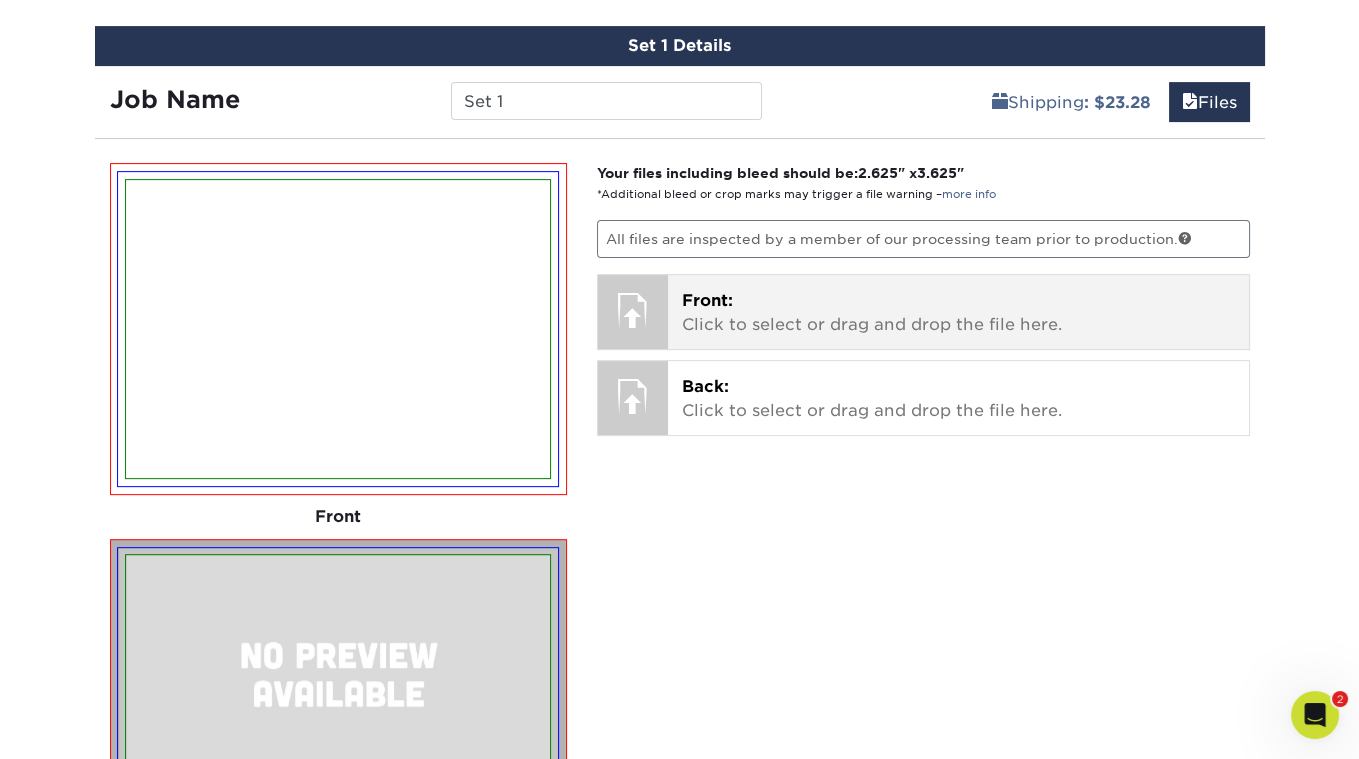 click on "Front:" at bounding box center [707, 300] 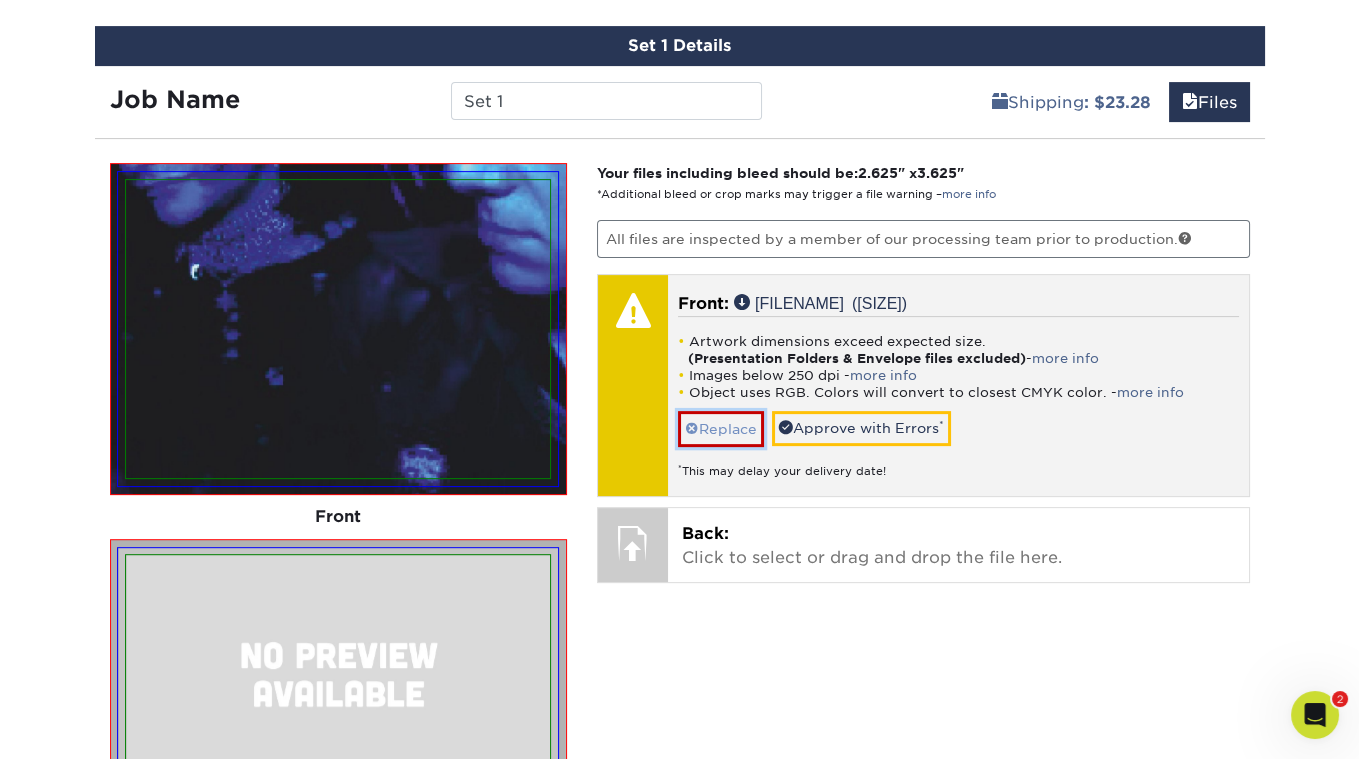 click on "Replace" at bounding box center (721, 428) 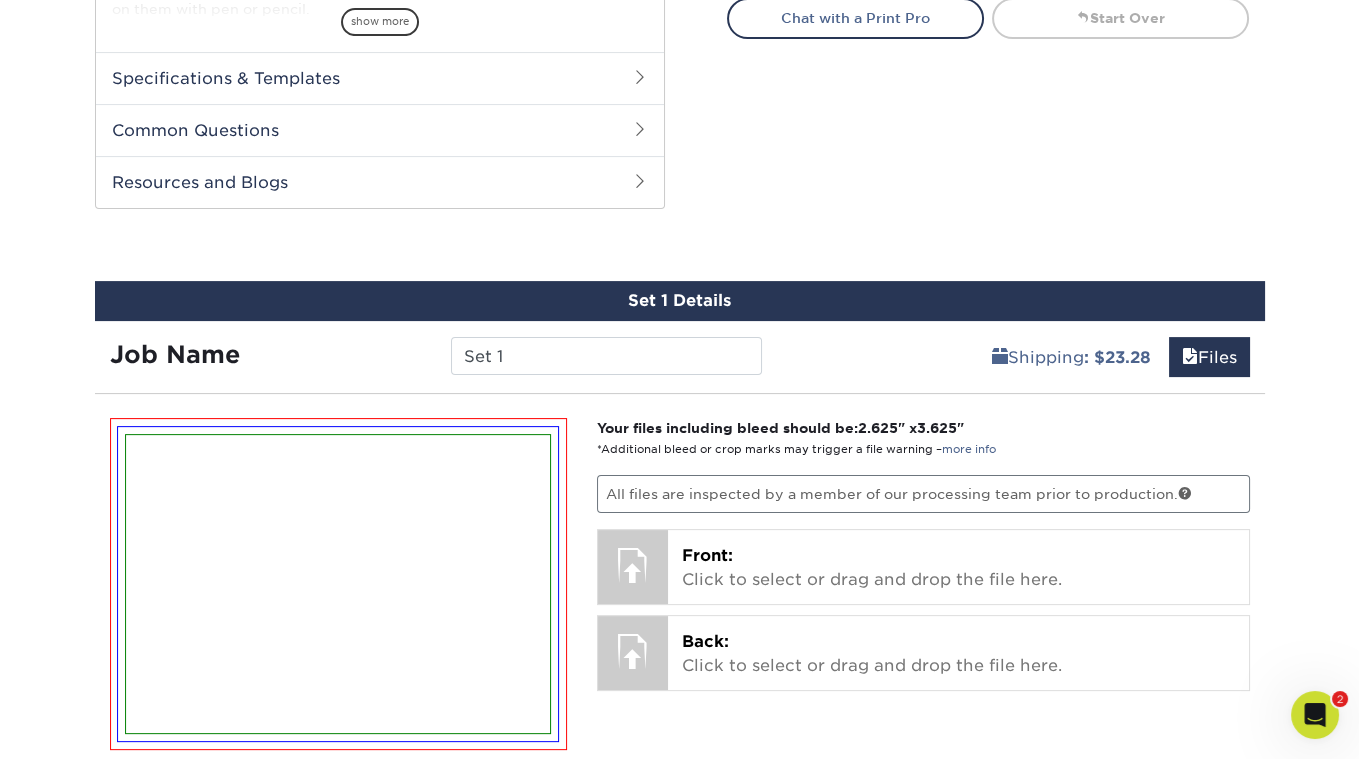 scroll, scrollTop: 1387, scrollLeft: 0, axis: vertical 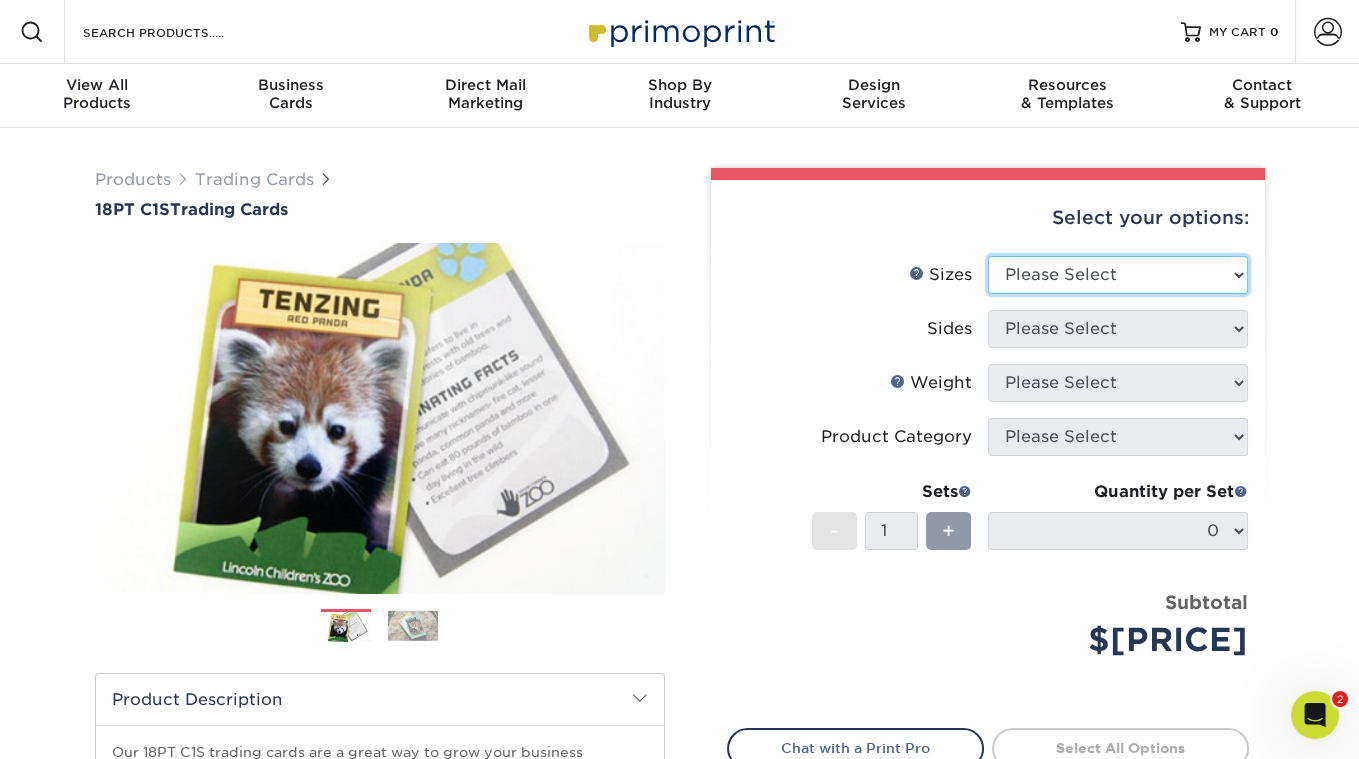 click on "Please Select
2.5" x 3.5"" at bounding box center [1118, 275] 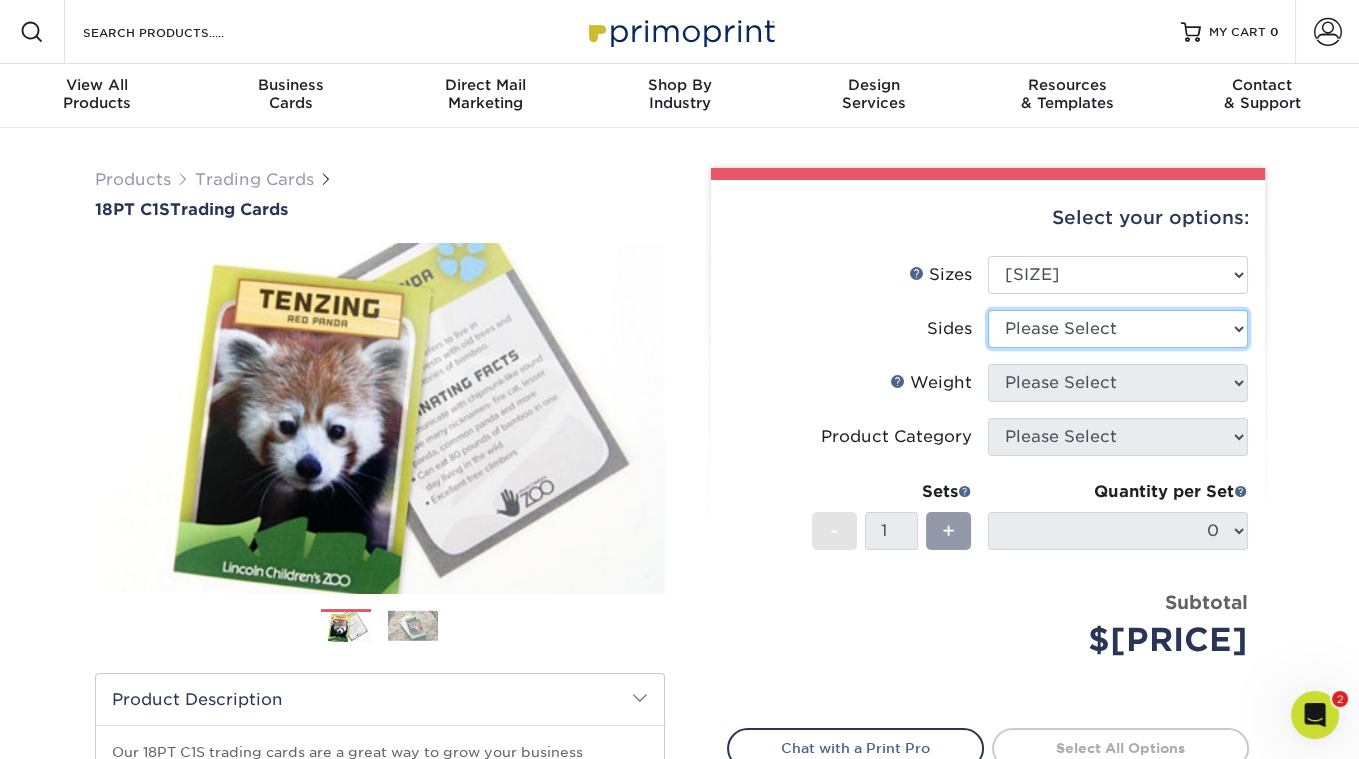click on "Please Select Print Both Sides Print Front Only" at bounding box center [1118, 329] 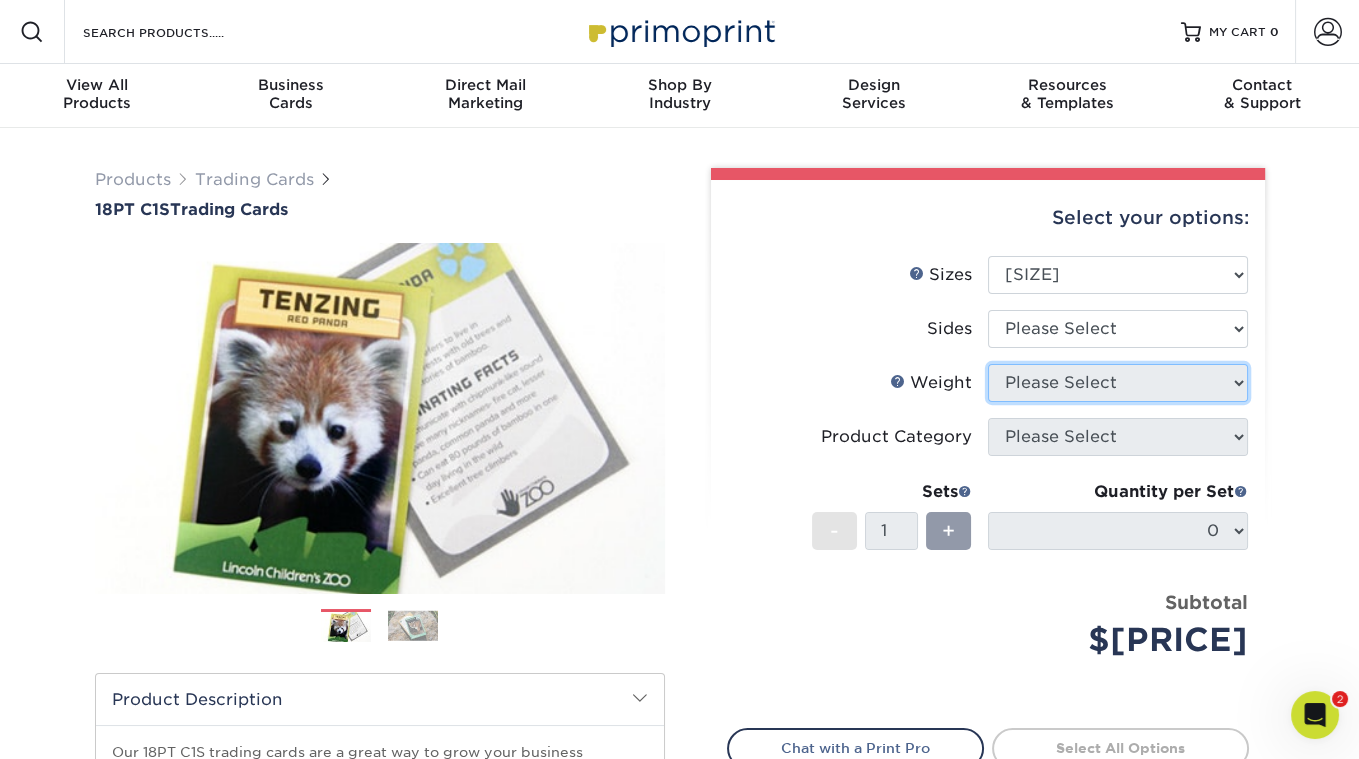 click on "Please Select" at bounding box center [1118, 383] 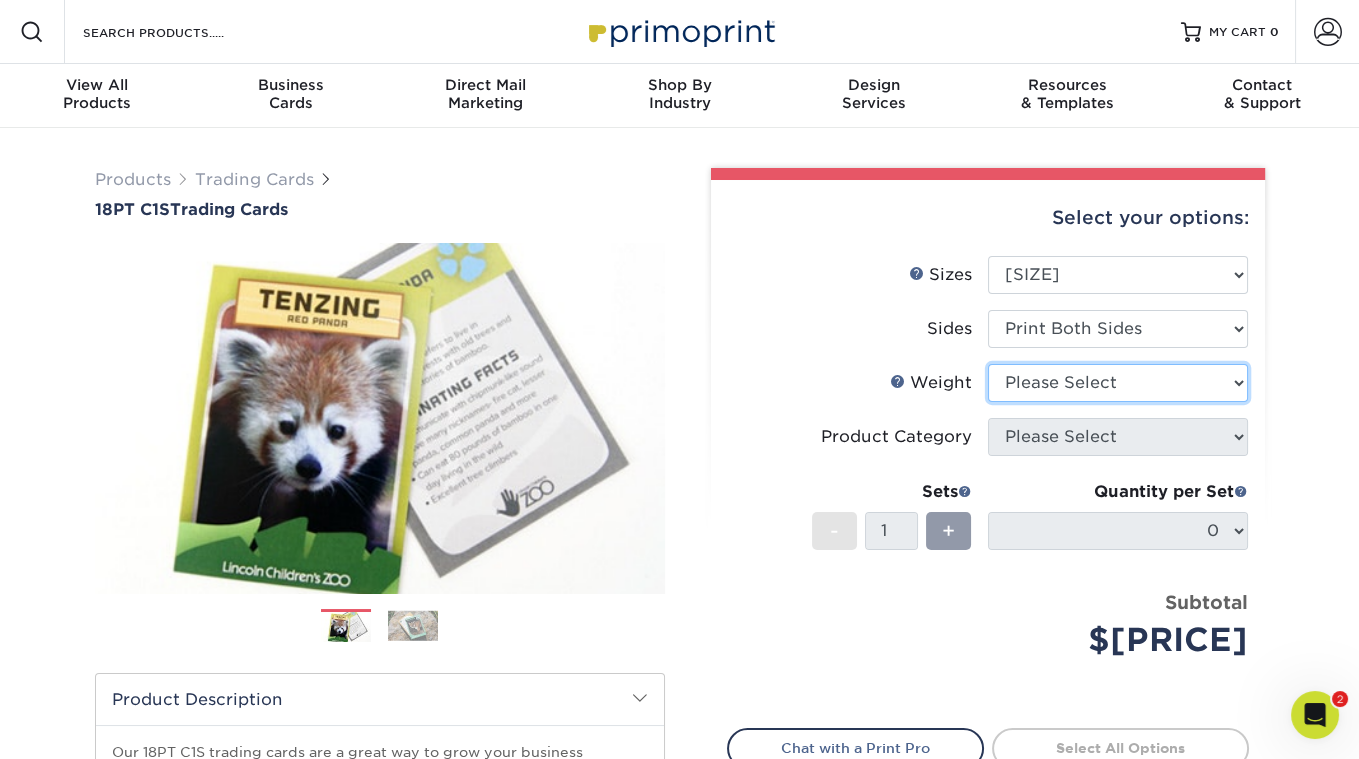 select on "18PTC1S" 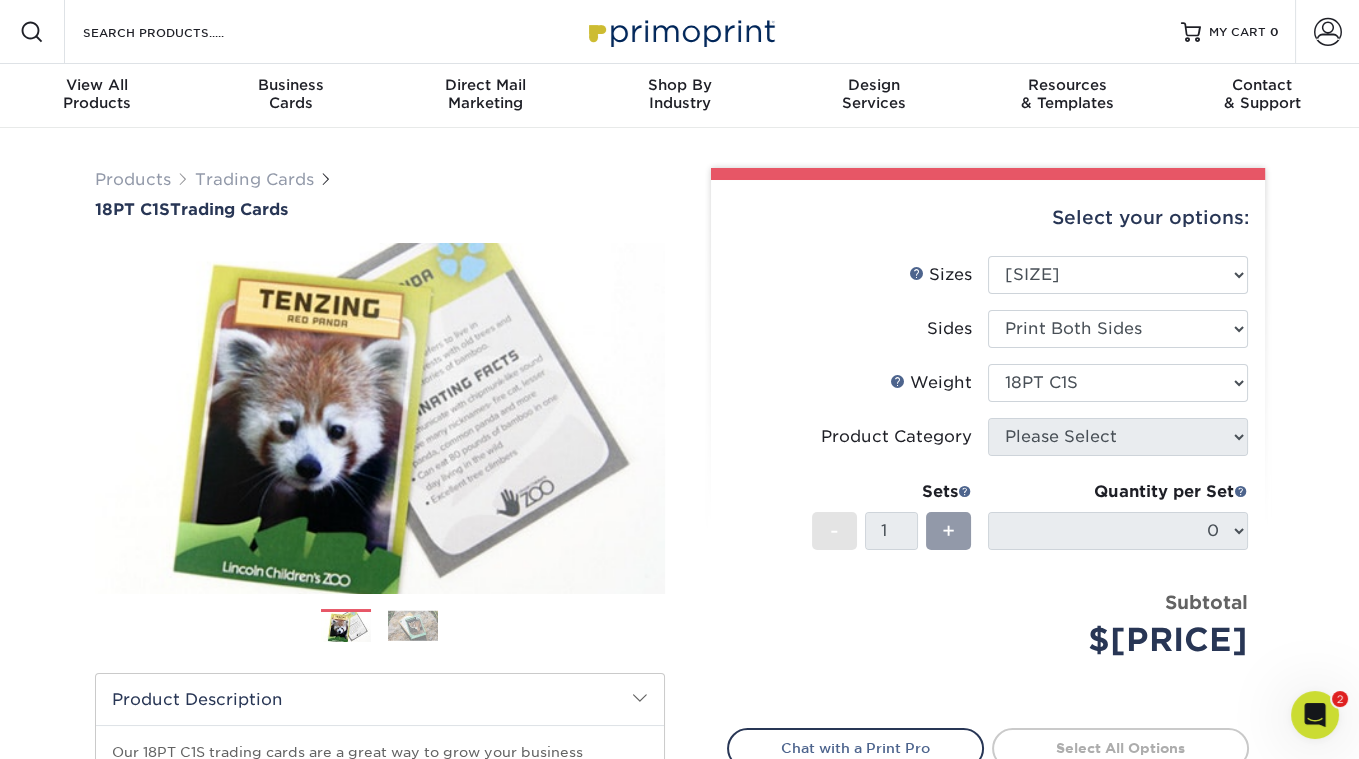 drag, startPoint x: 1085, startPoint y: 379, endPoint x: 1093, endPoint y: 437, distance: 58.549126 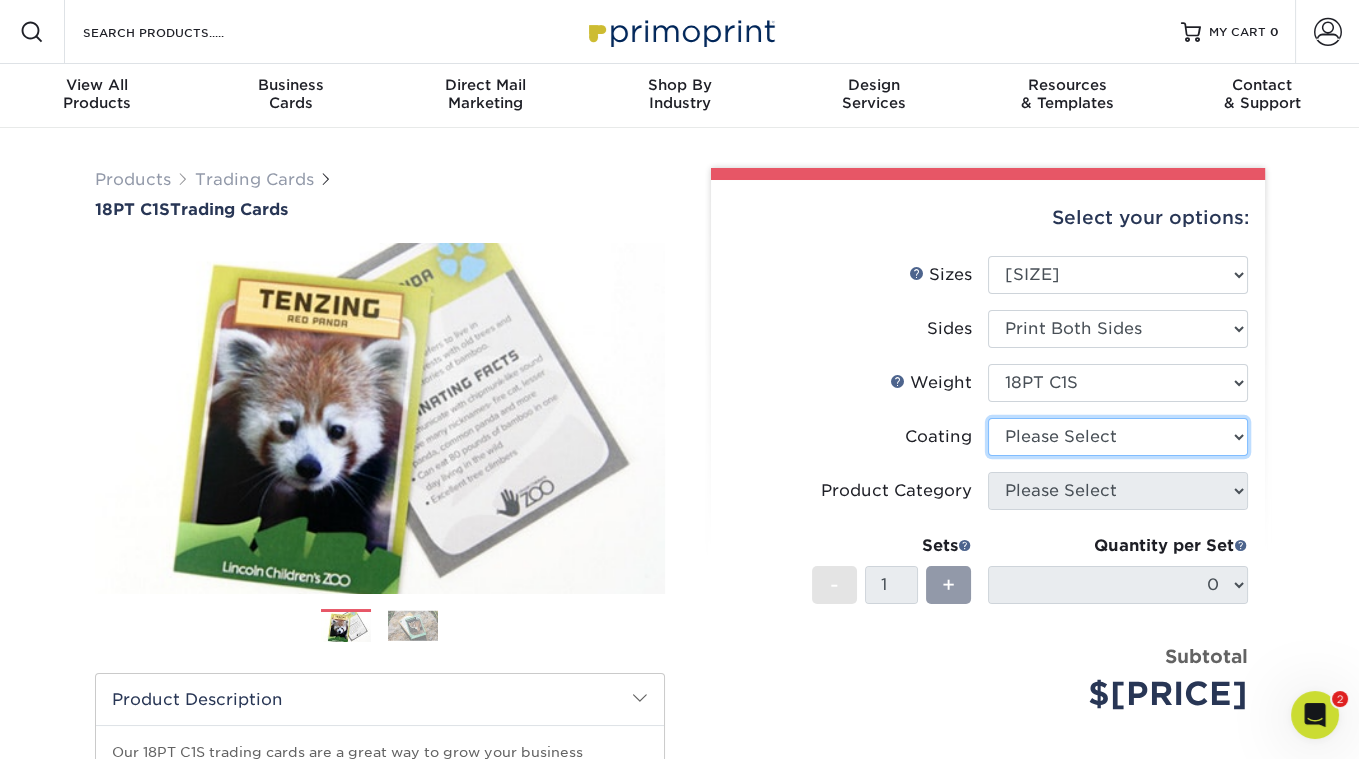 select on "1e8116af-acfc-44b1-83dc-8181aa338834" 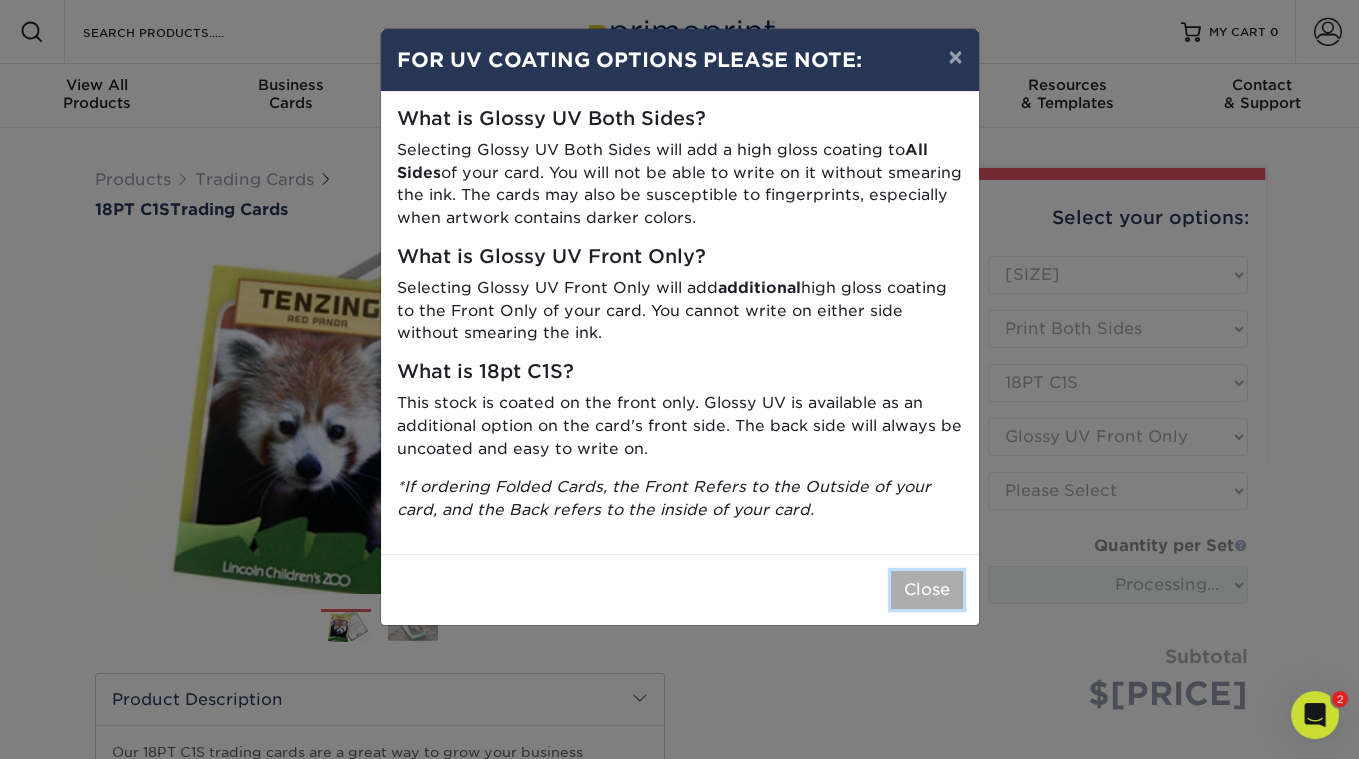 click on "Close" at bounding box center (927, 590) 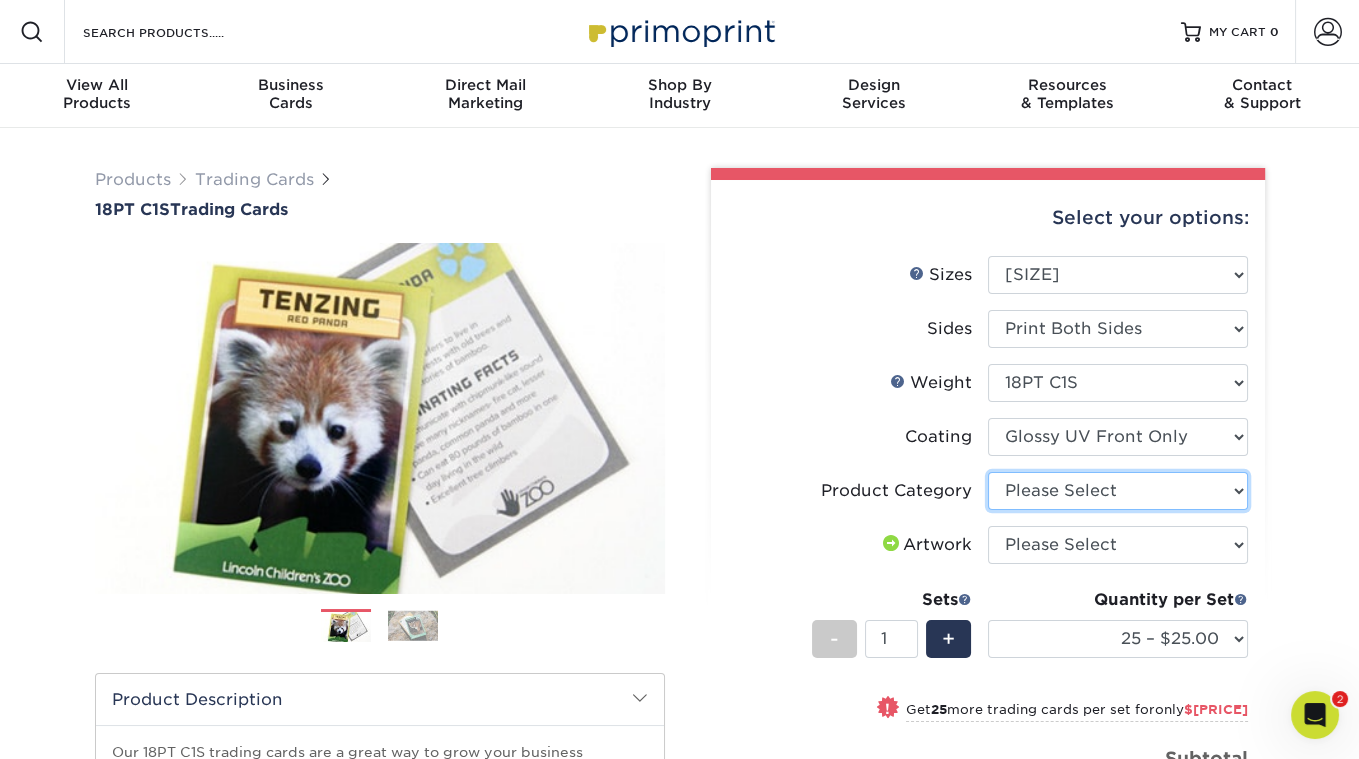 click on "Please Select Trading Cards" at bounding box center (1118, 491) 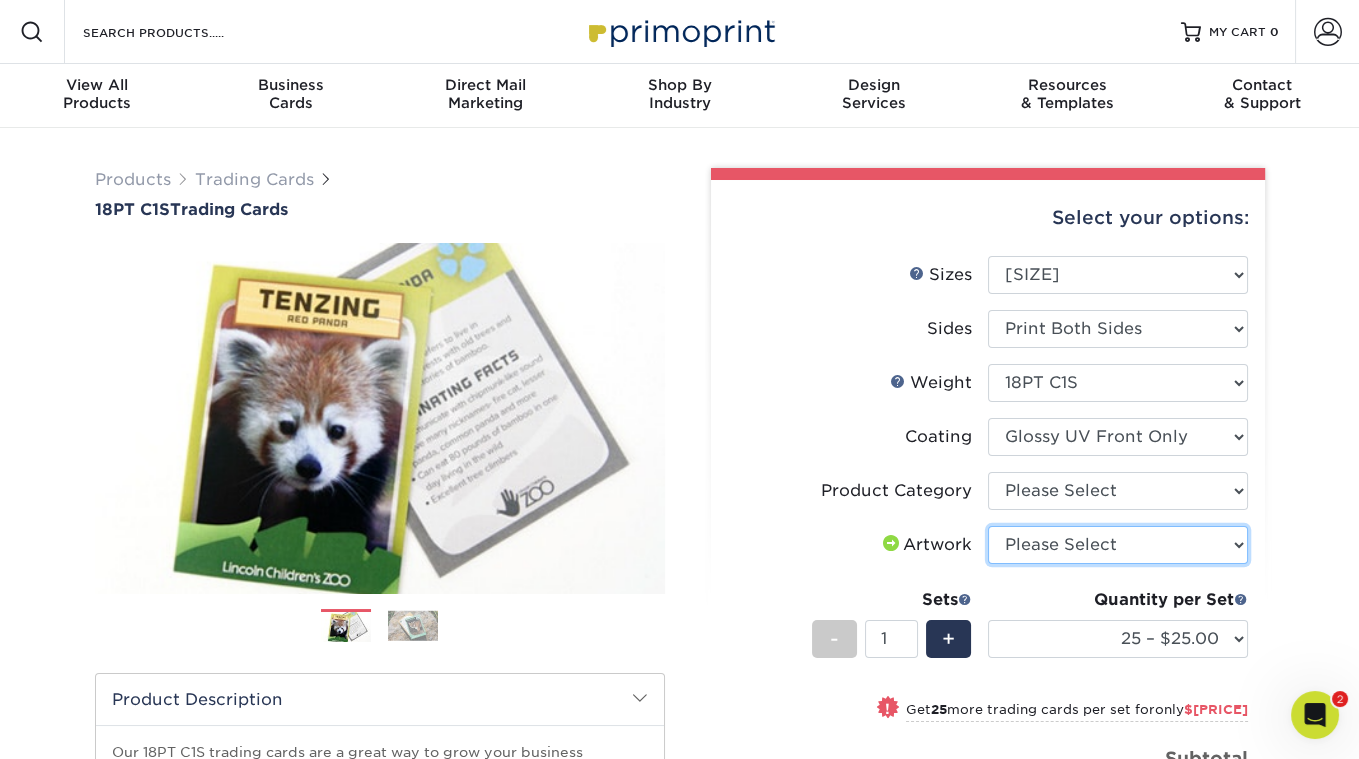 click on "Please Select I will upload files I need a design - $100" at bounding box center (1118, 545) 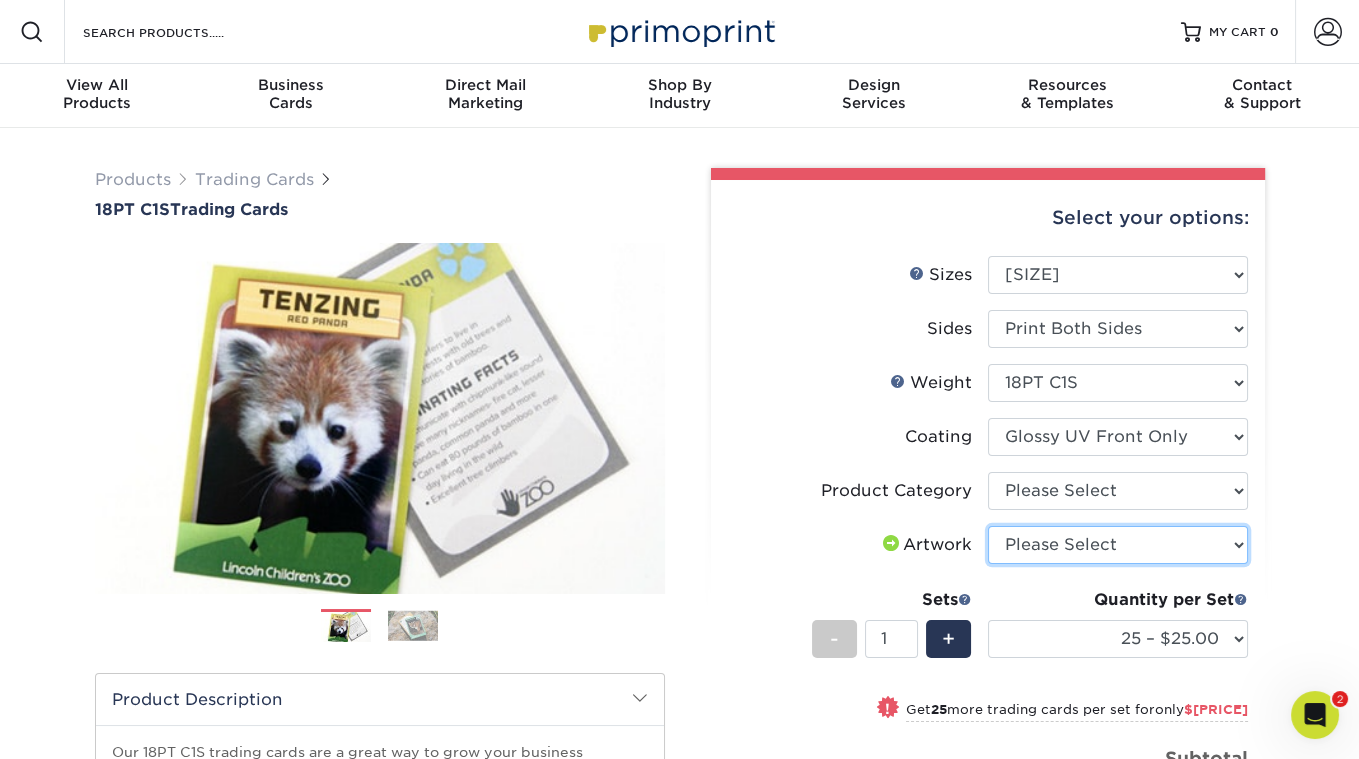 select on "upload" 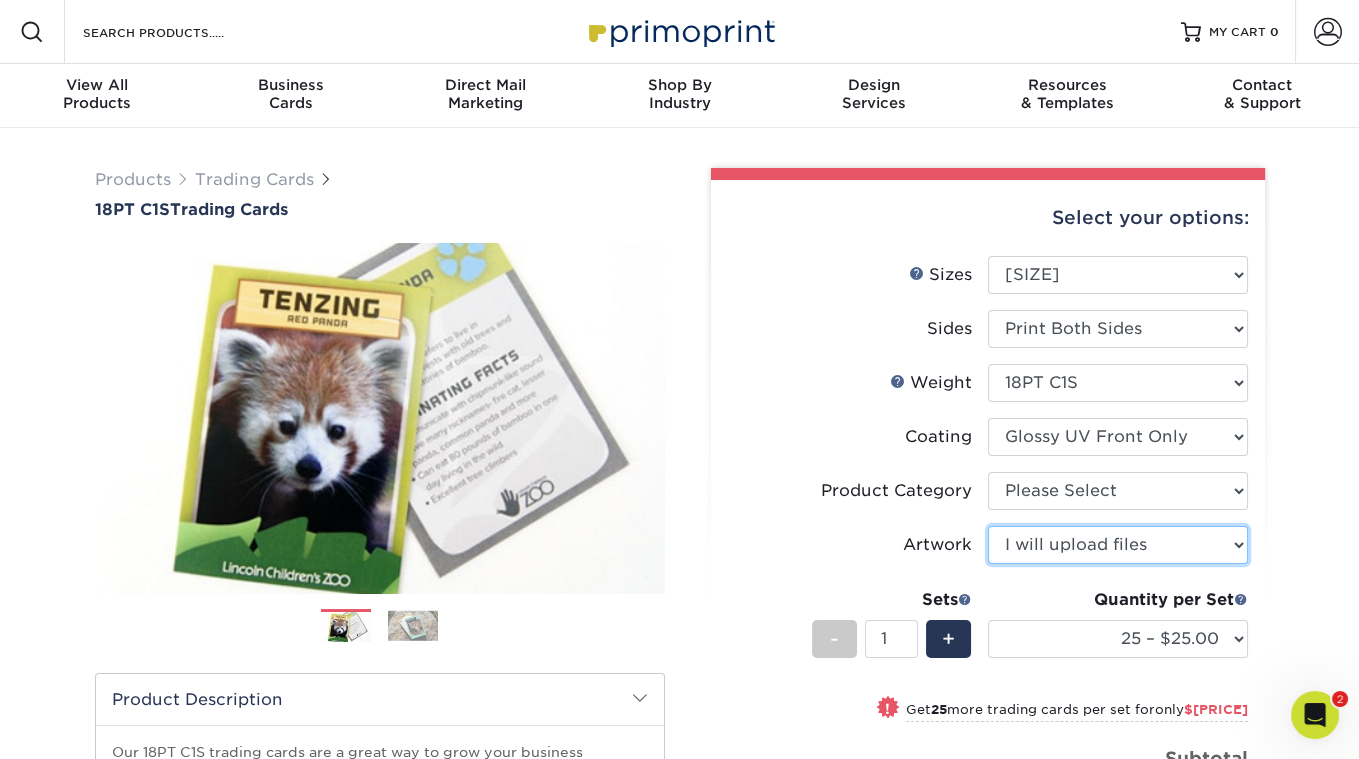 scroll, scrollTop: 272, scrollLeft: 0, axis: vertical 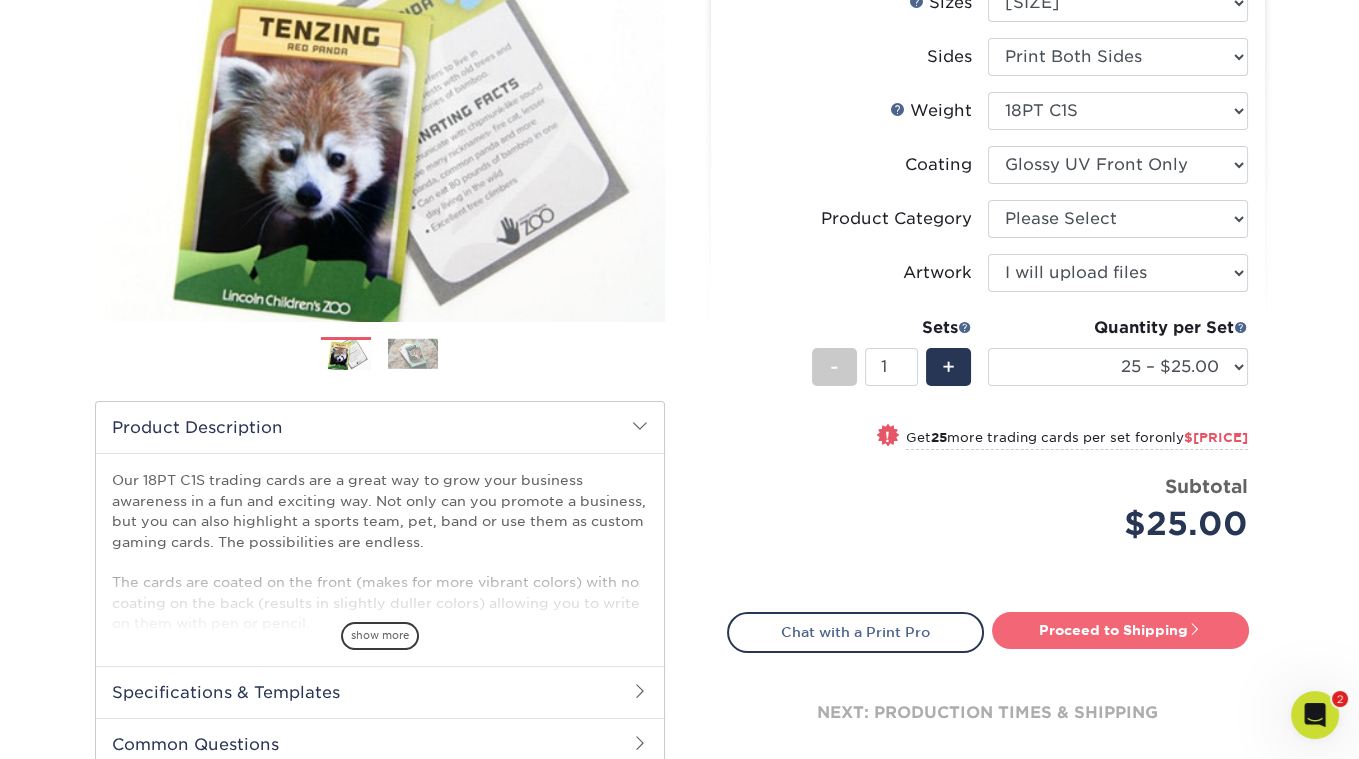 click on "Proceed to Shipping" at bounding box center [1120, 630] 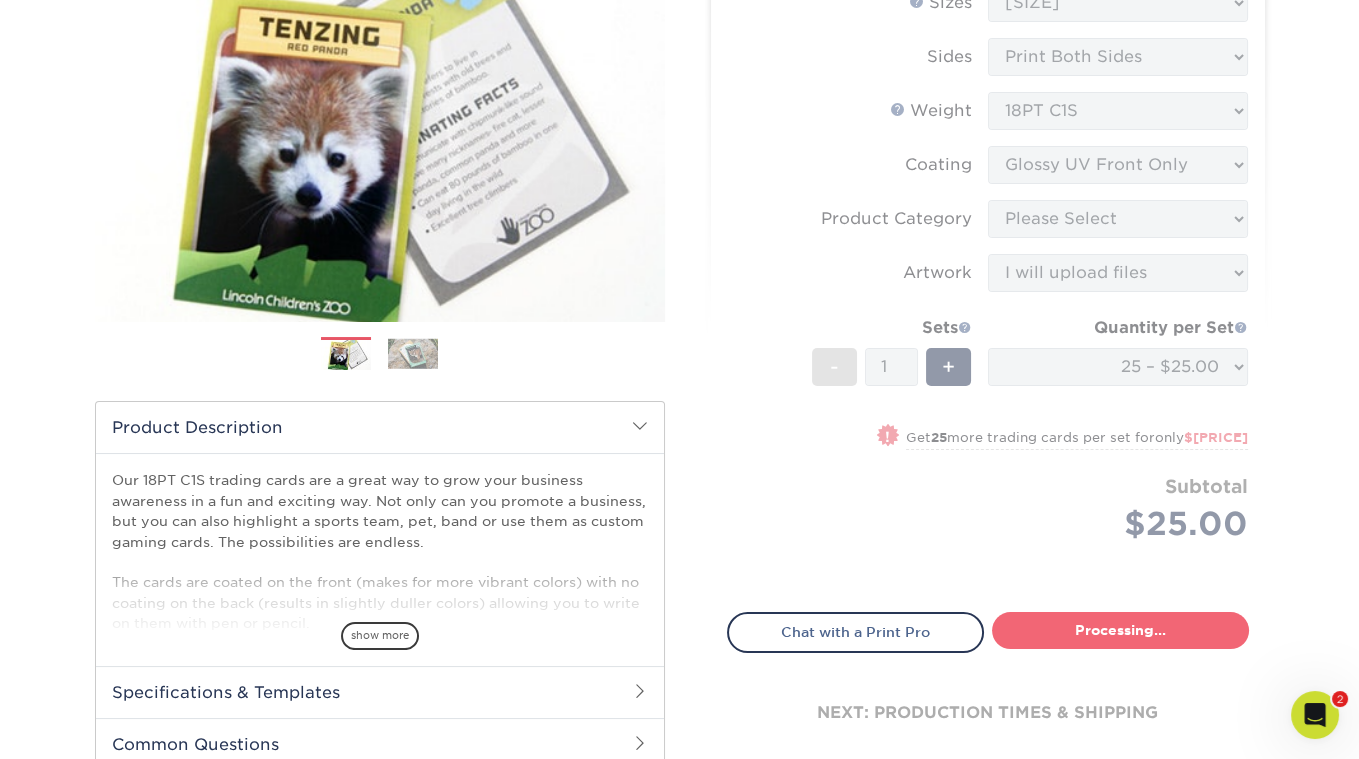 select on "[UUID]" 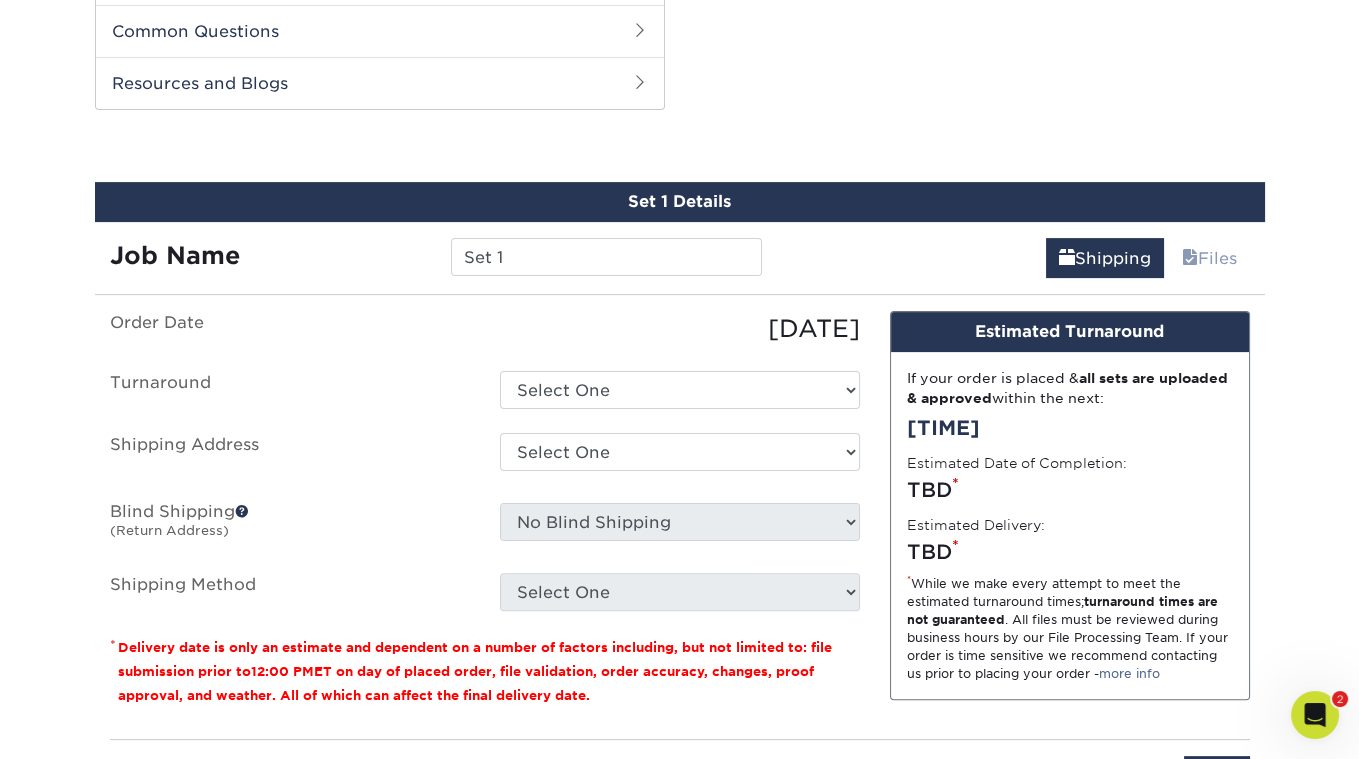 scroll, scrollTop: 993, scrollLeft: 0, axis: vertical 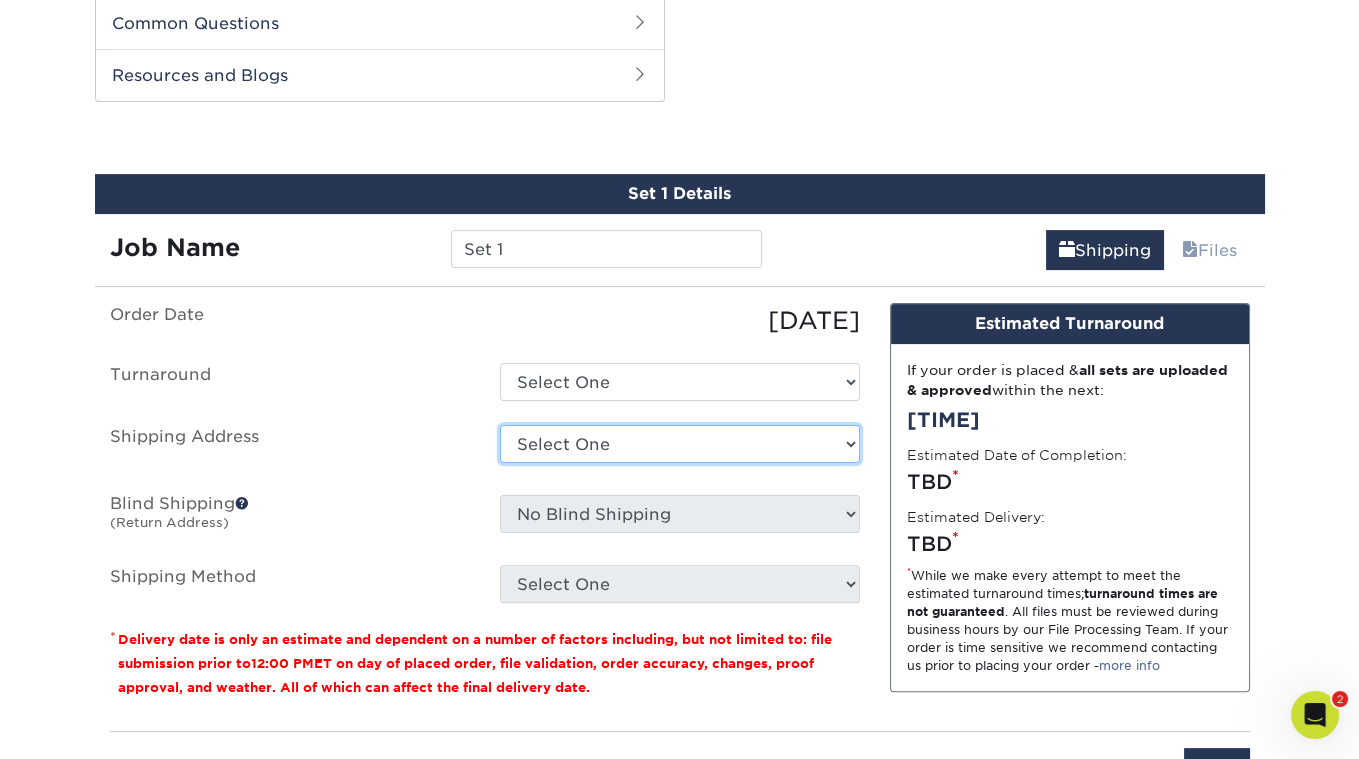 click on "Select One
Sid The Cat Presents
+ Add New Address
- Login" at bounding box center [680, 444] 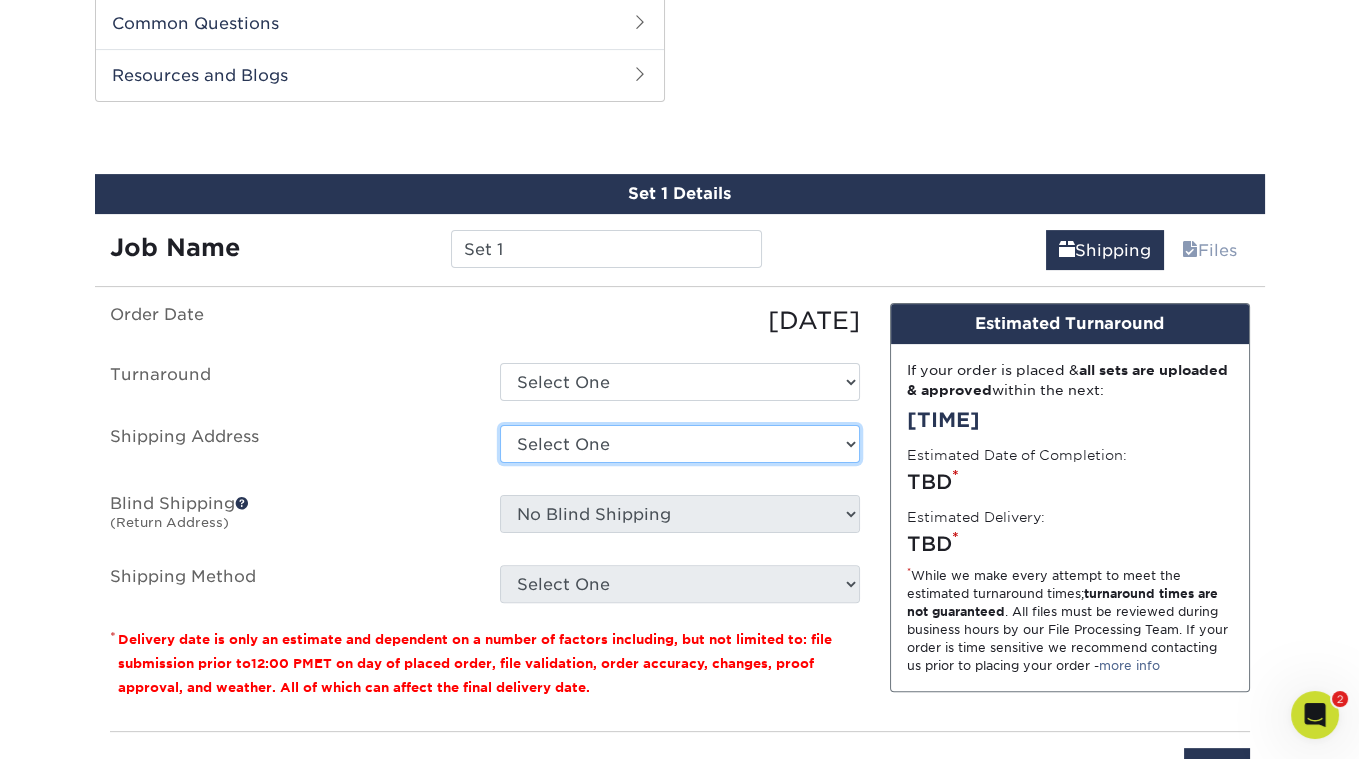 select on "[NUMBER]" 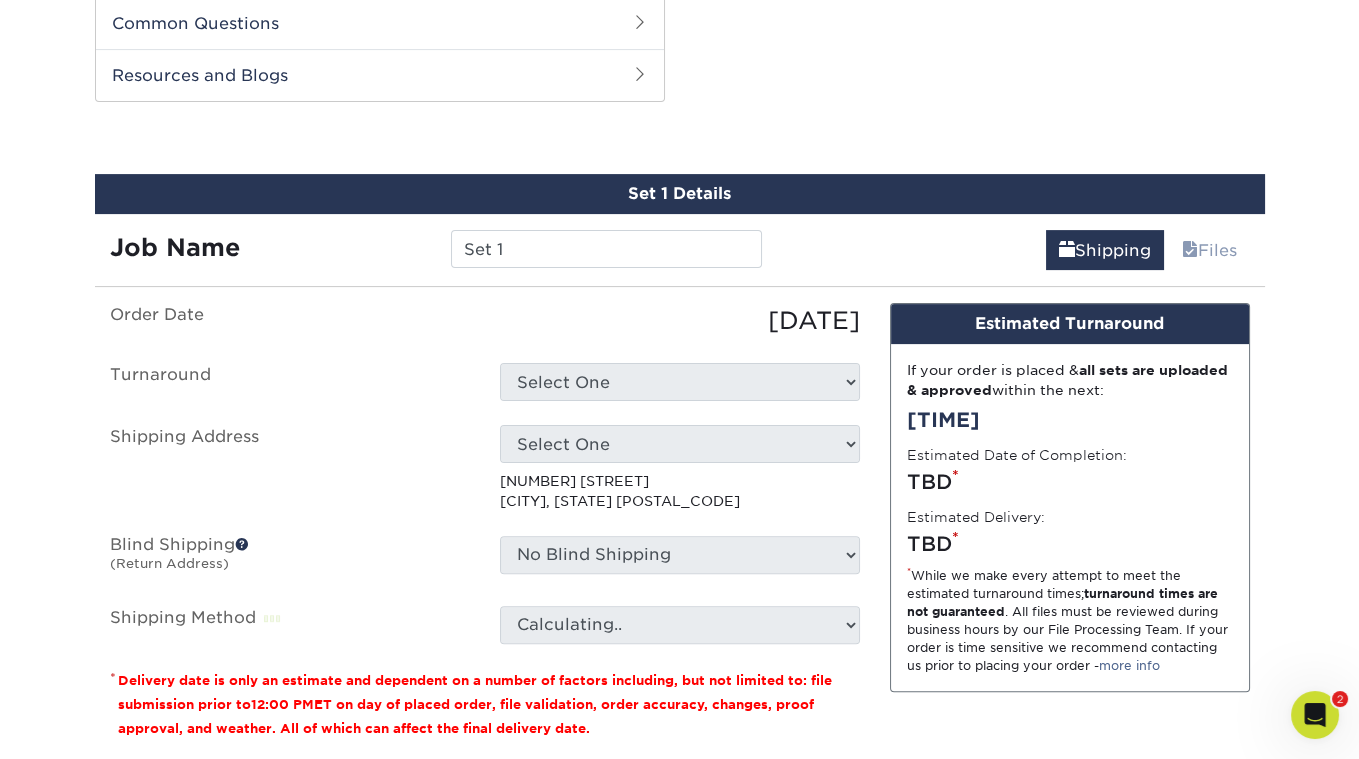 scroll, scrollTop: 1127, scrollLeft: 0, axis: vertical 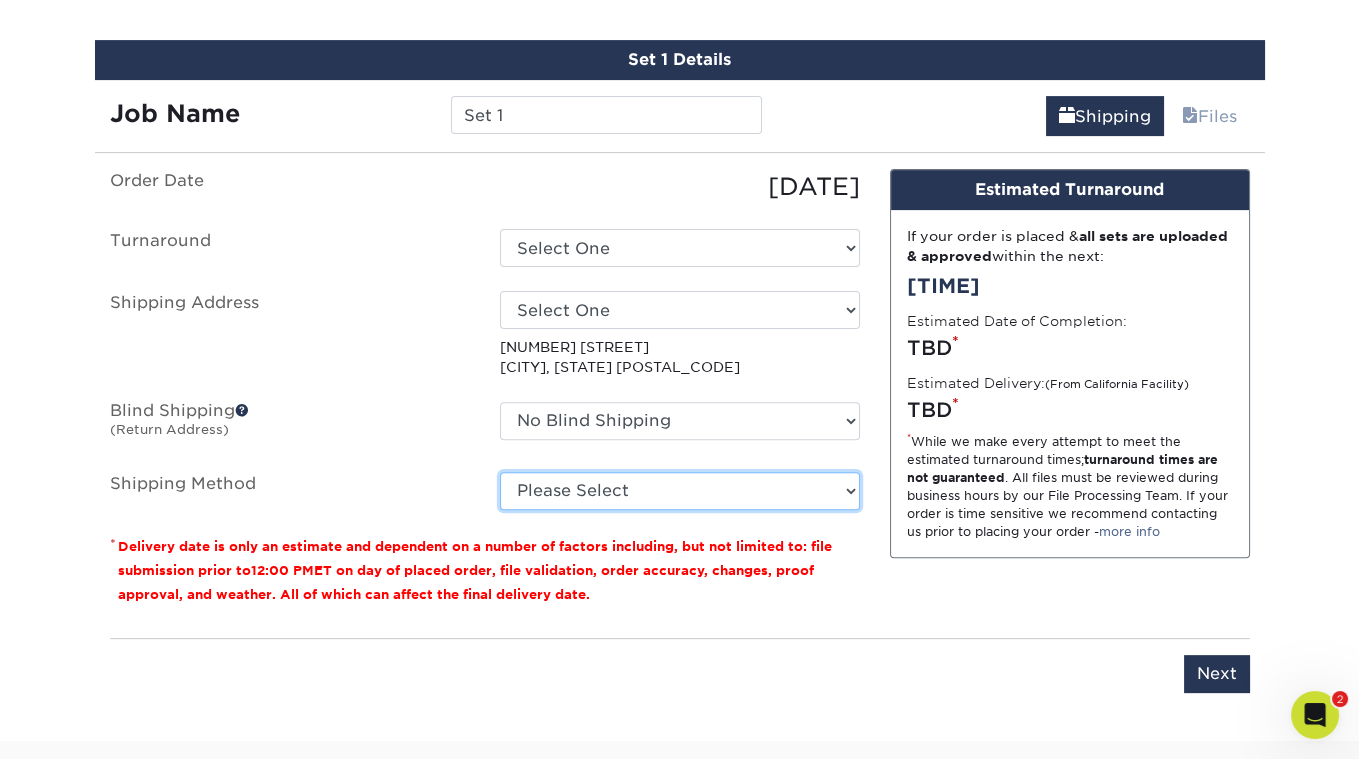 click on "Please Select Ground Shipping (+$[PRICE]) [DAYS] Shipping Service (+$[PRICE]) [DAYS] Air Shipping (+$[PRICE]) Next Day Shipping by [TIME] (+$[PRICE]) Next Day Shipping by [TIME] (+$[PRICE]) Next Day Air Early A.M. (+$[PRICE])" at bounding box center (680, 491) 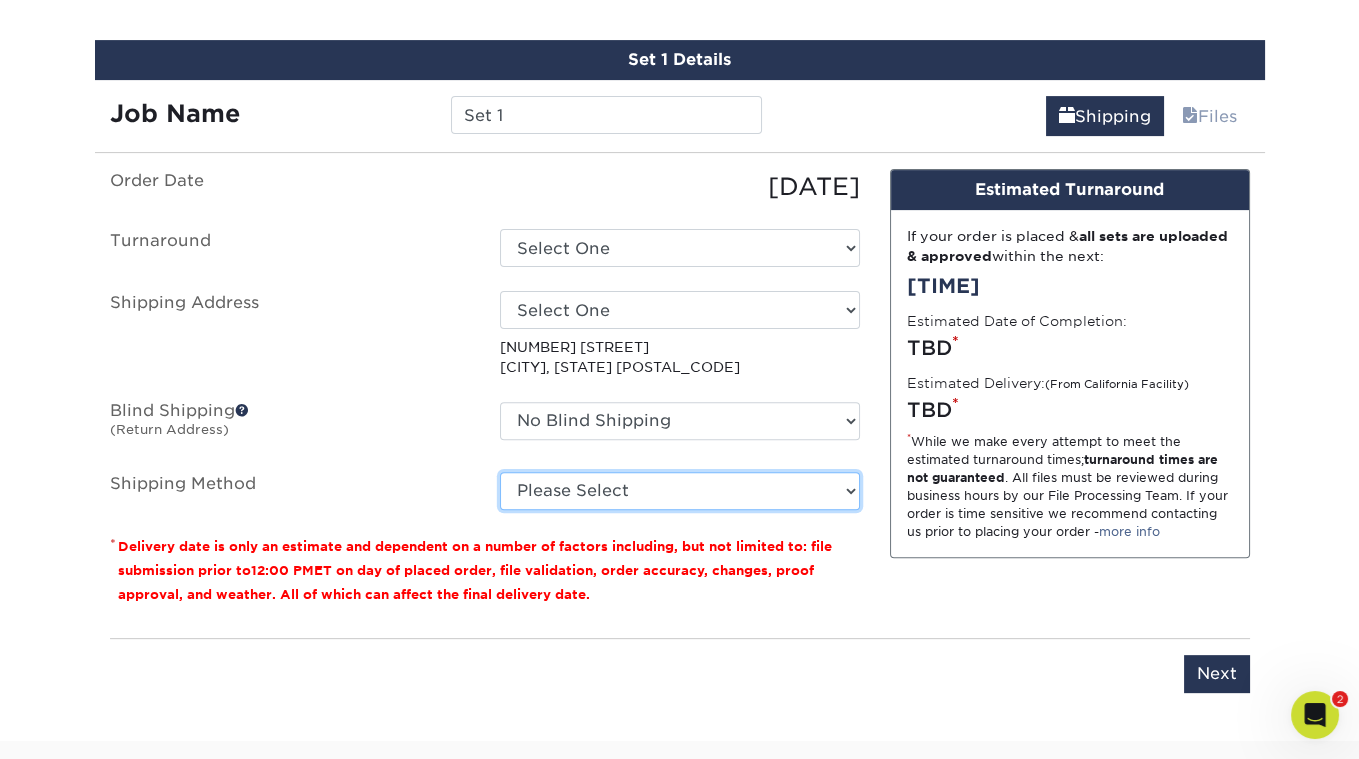 select on "03" 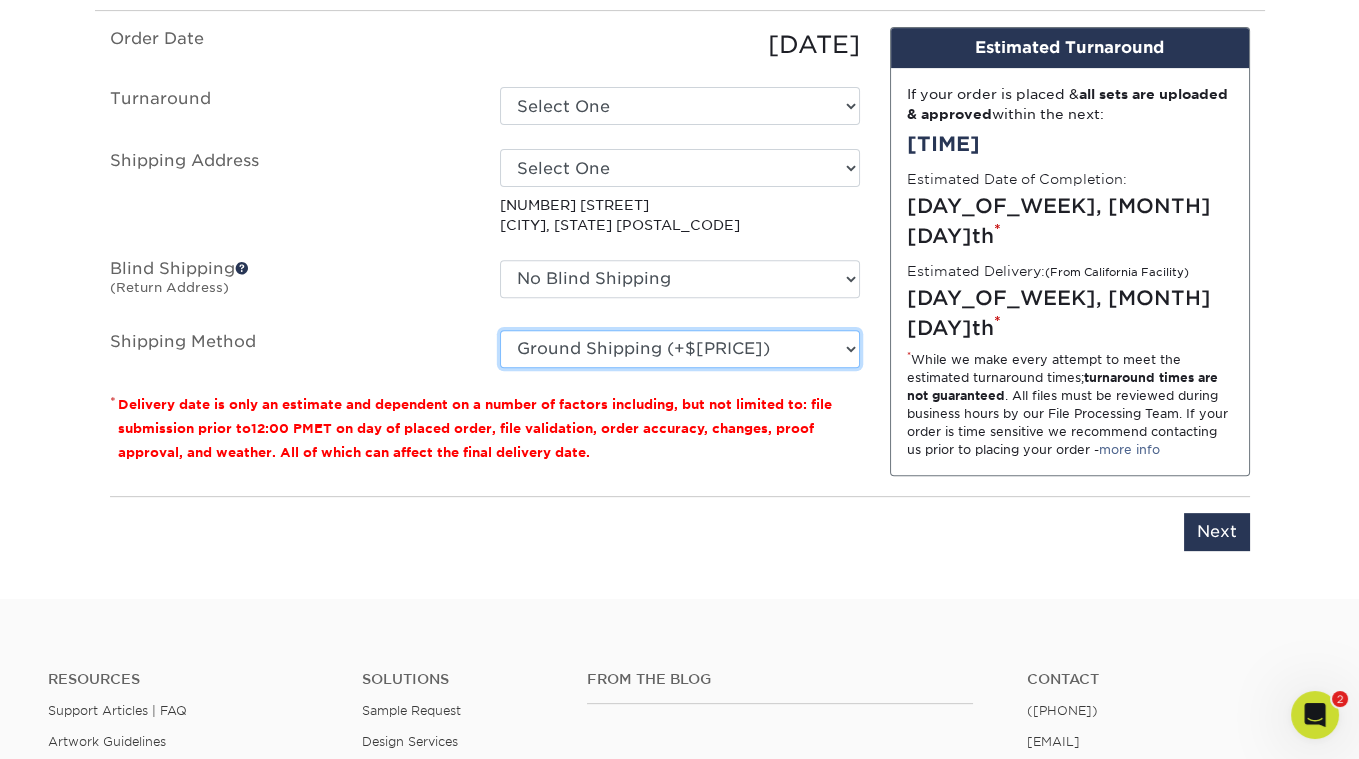scroll, scrollTop: 1293, scrollLeft: 0, axis: vertical 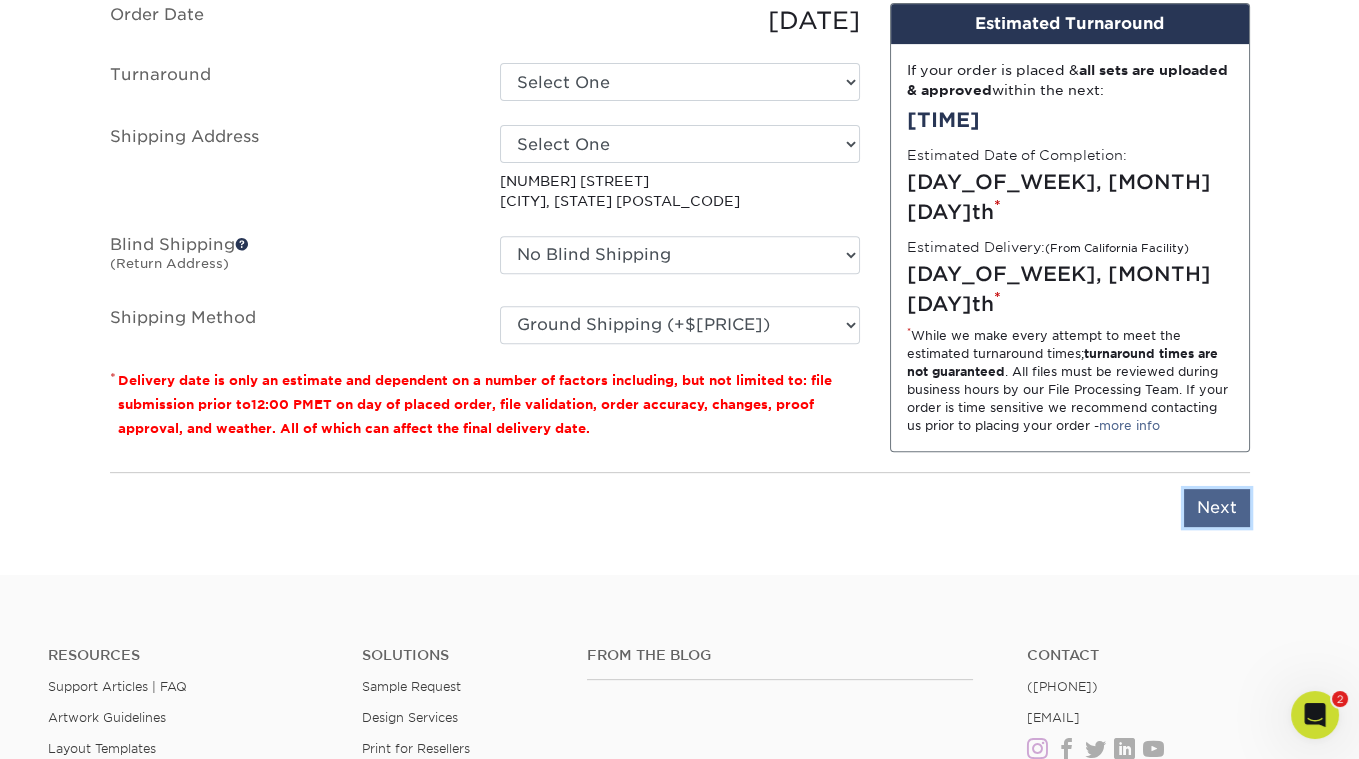 click on "Next" at bounding box center [1217, 508] 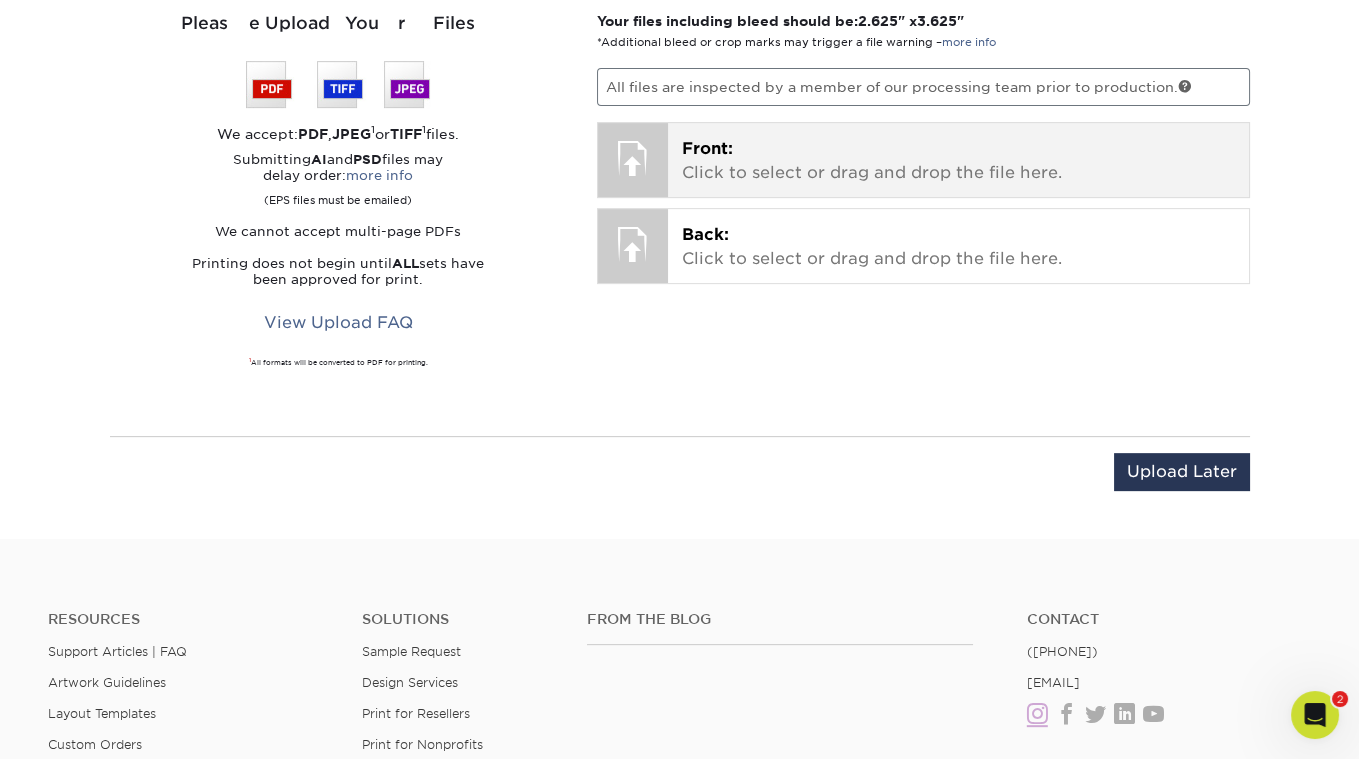 click on "Front:" at bounding box center [707, 148] 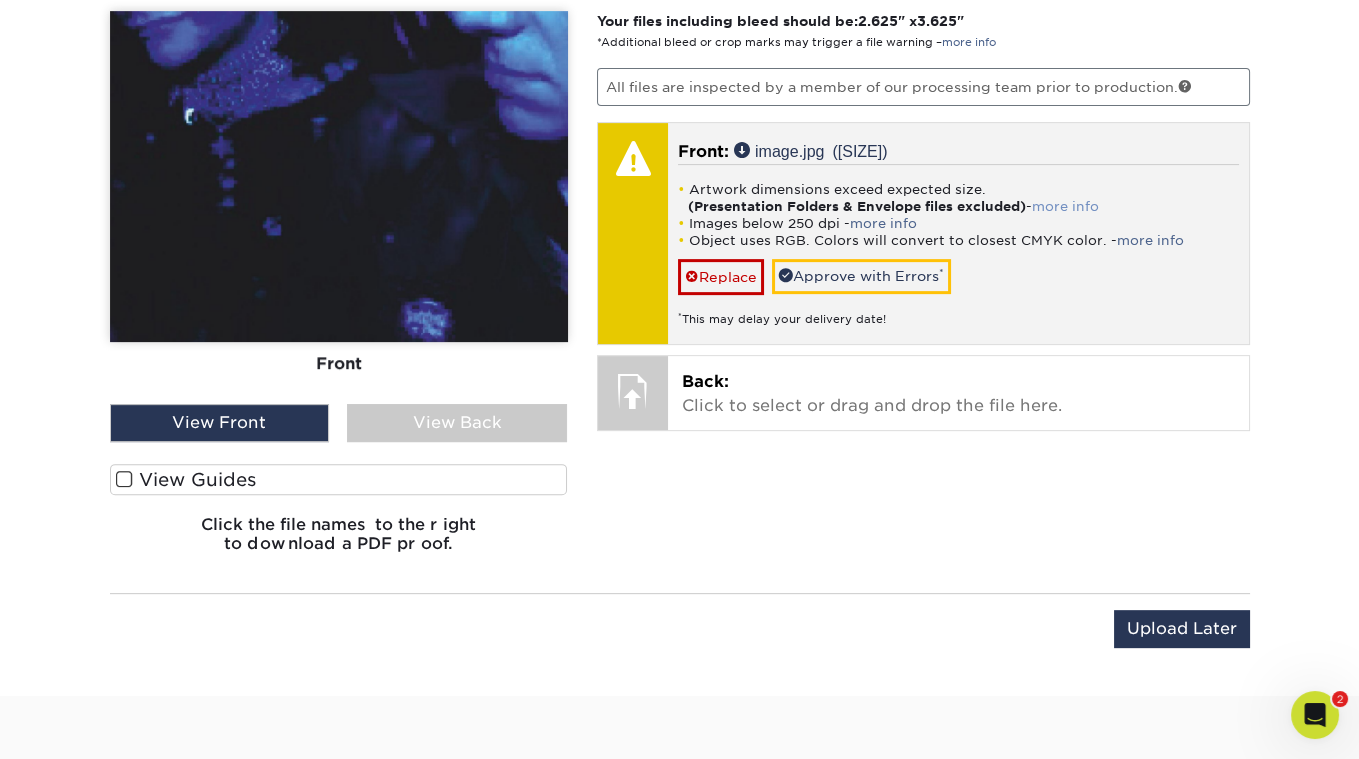 click on "more info" at bounding box center [1065, 206] 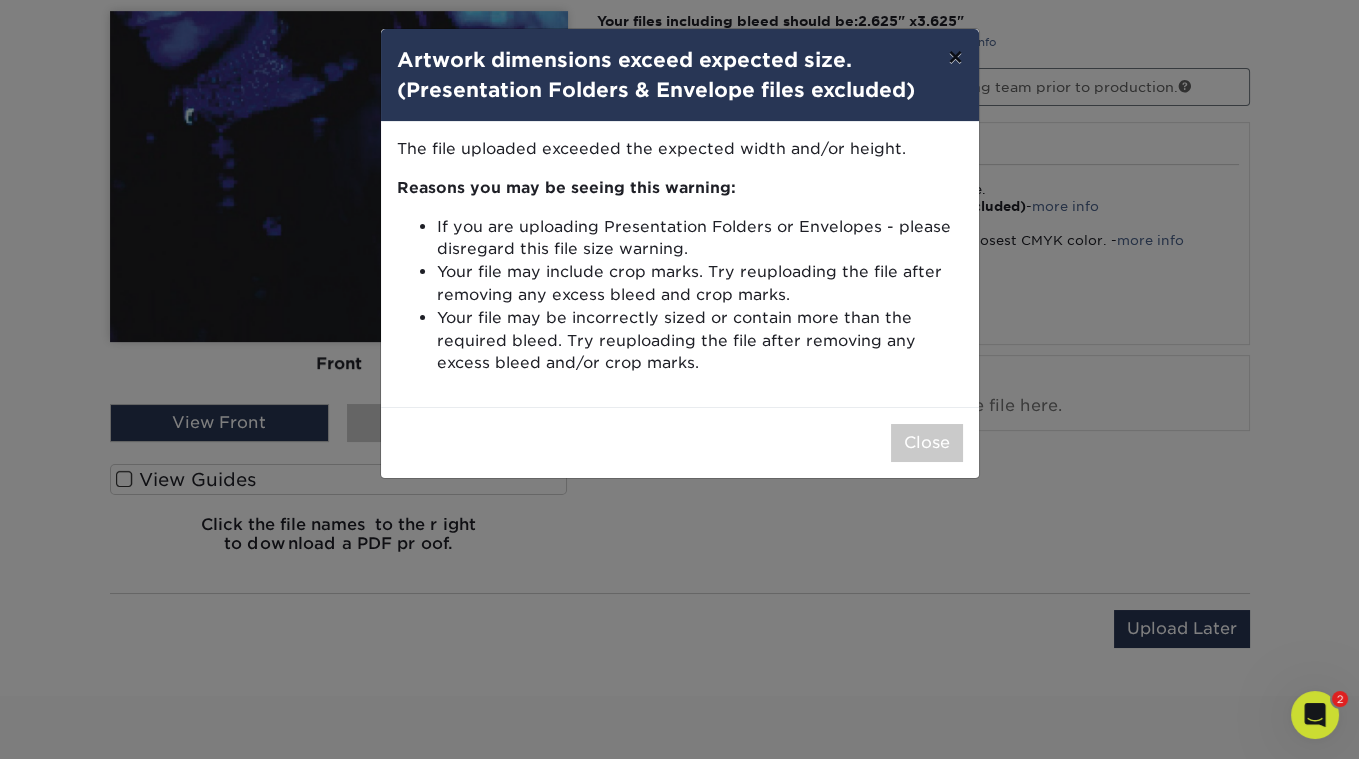 click on "×" at bounding box center [955, 57] 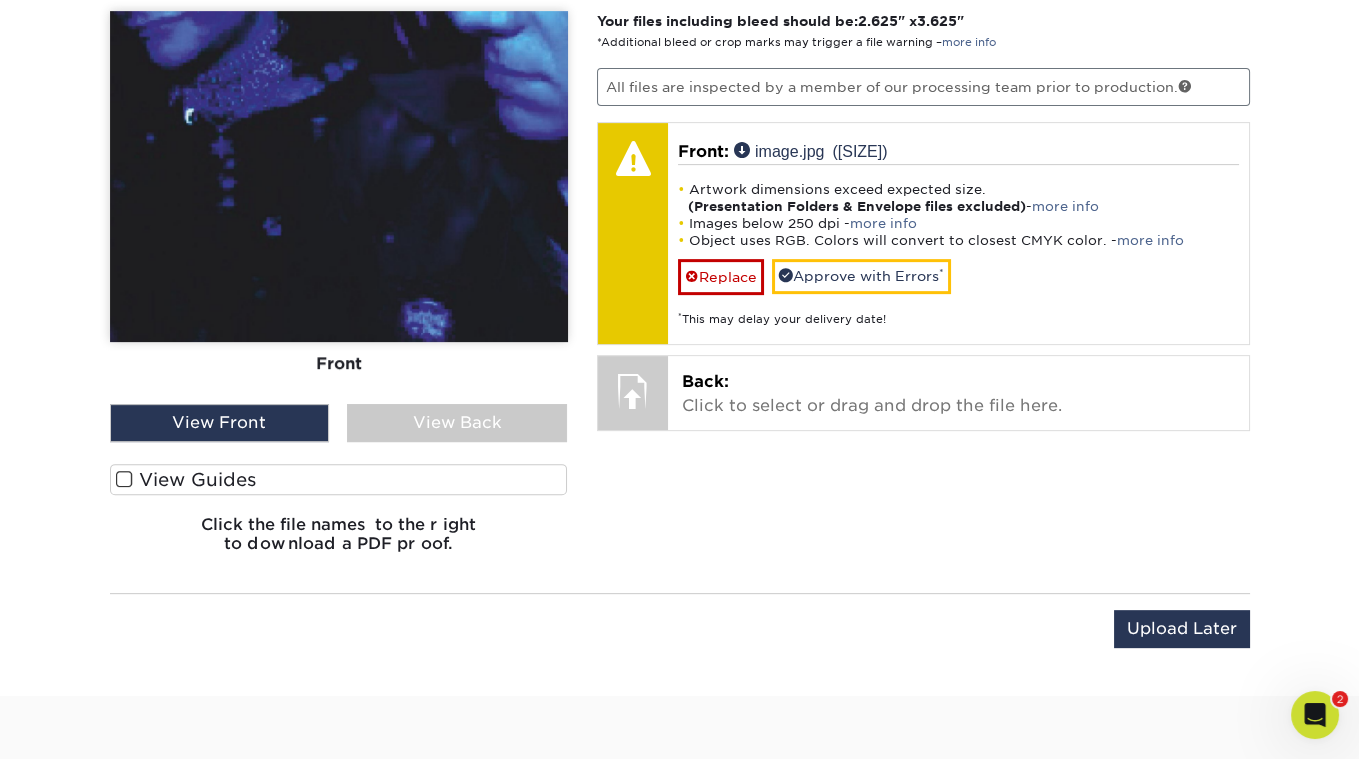 scroll, scrollTop: 1201, scrollLeft: 0, axis: vertical 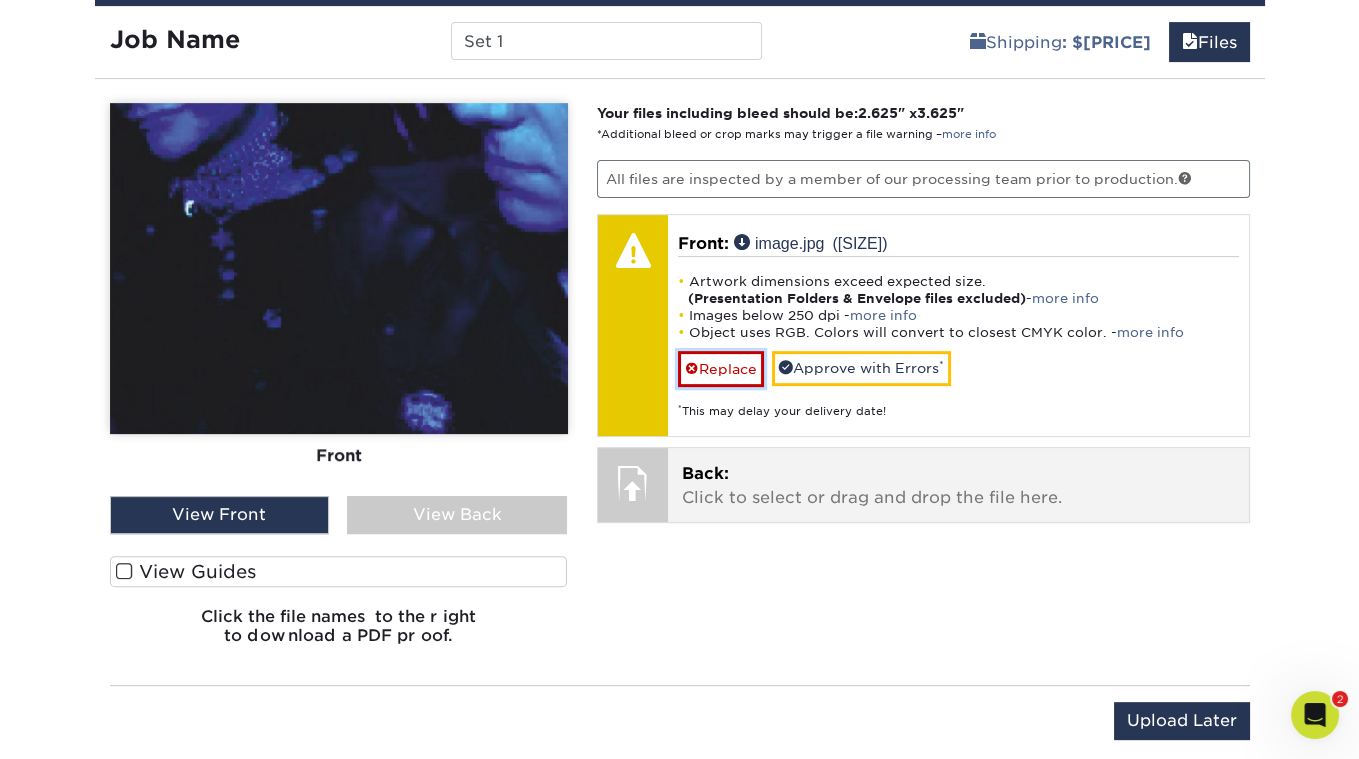 click on "Replace" at bounding box center (721, 368) 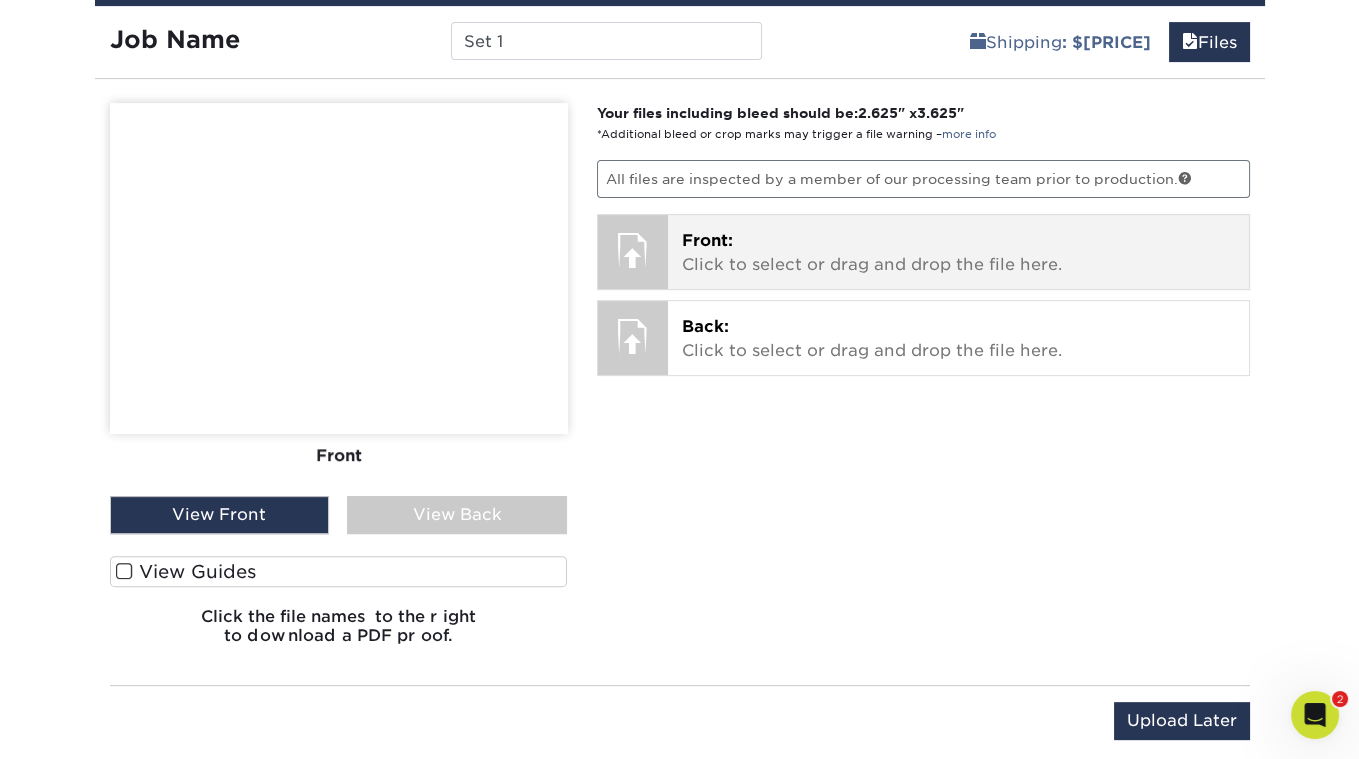 click at bounding box center (633, 250) 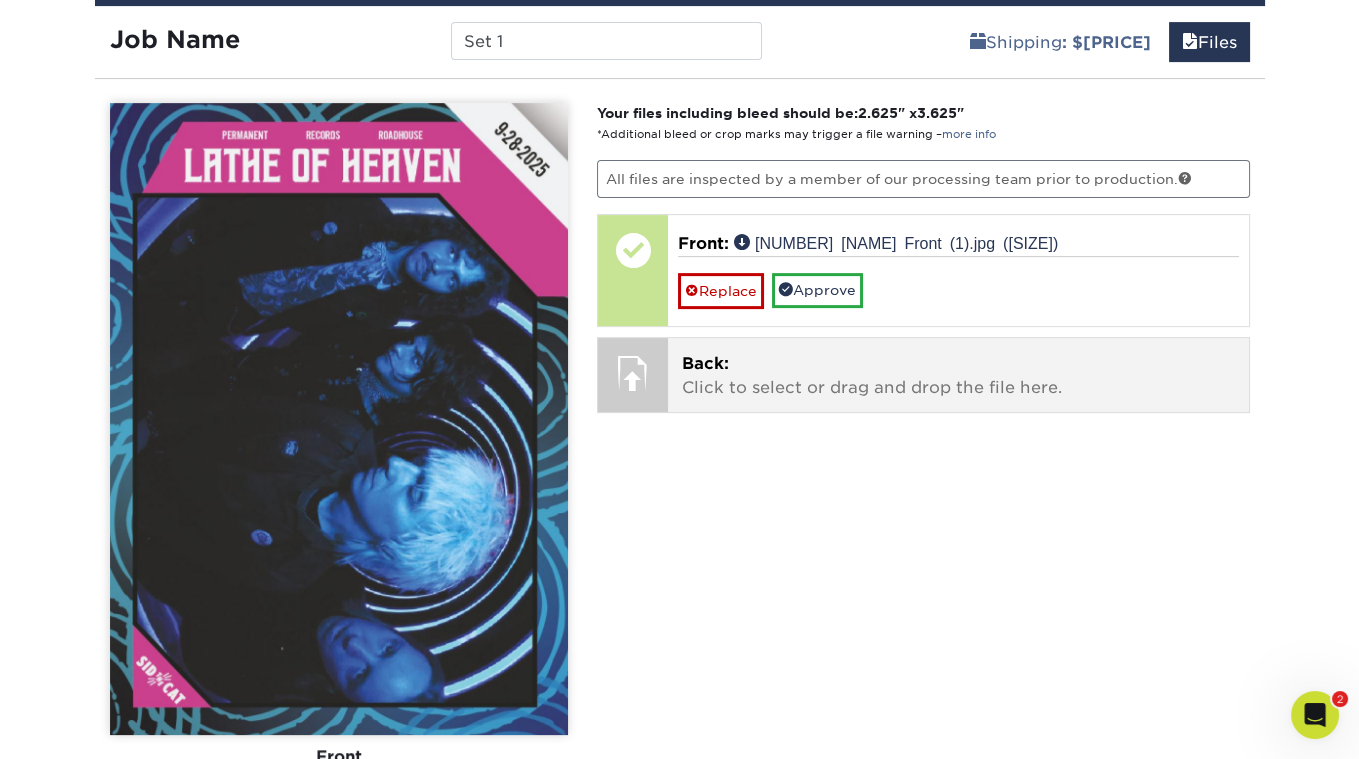 click on "Back:" at bounding box center (705, 363) 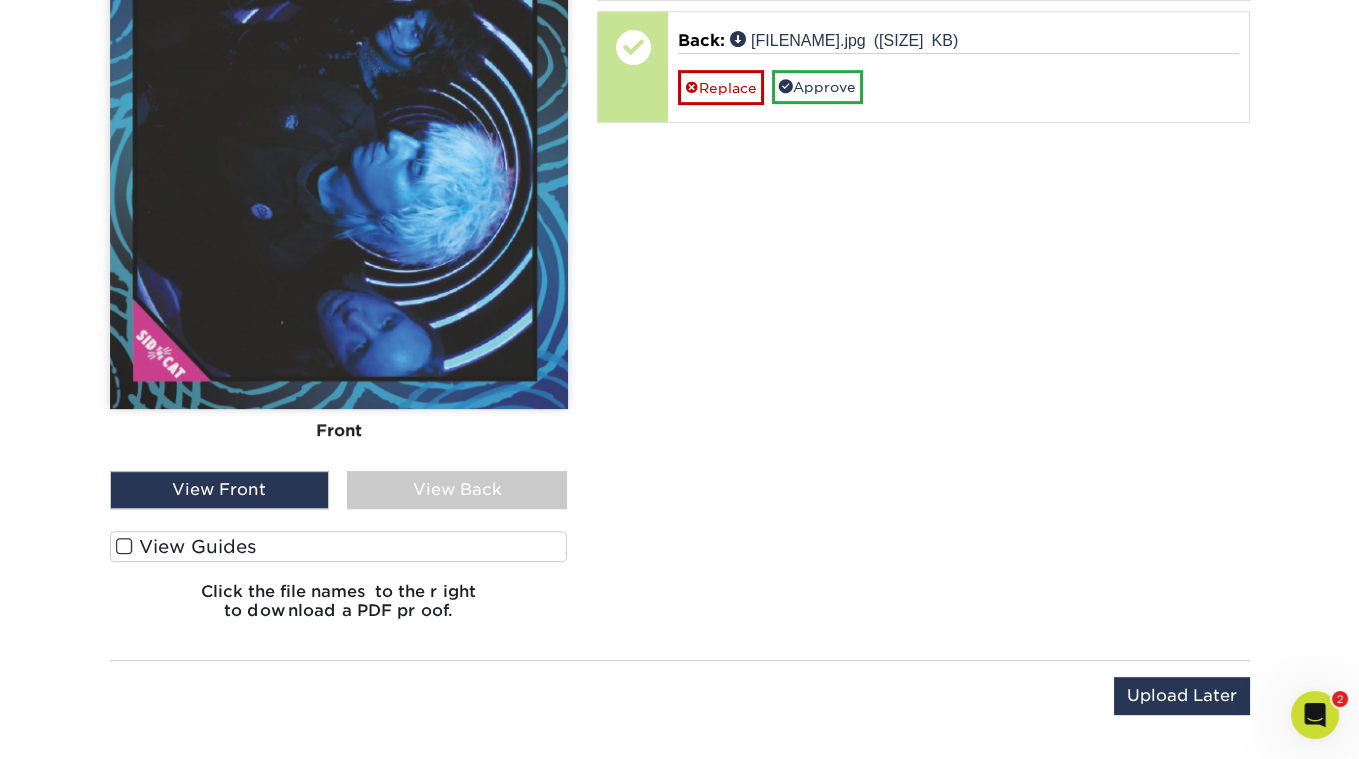 scroll, scrollTop: 1690, scrollLeft: 0, axis: vertical 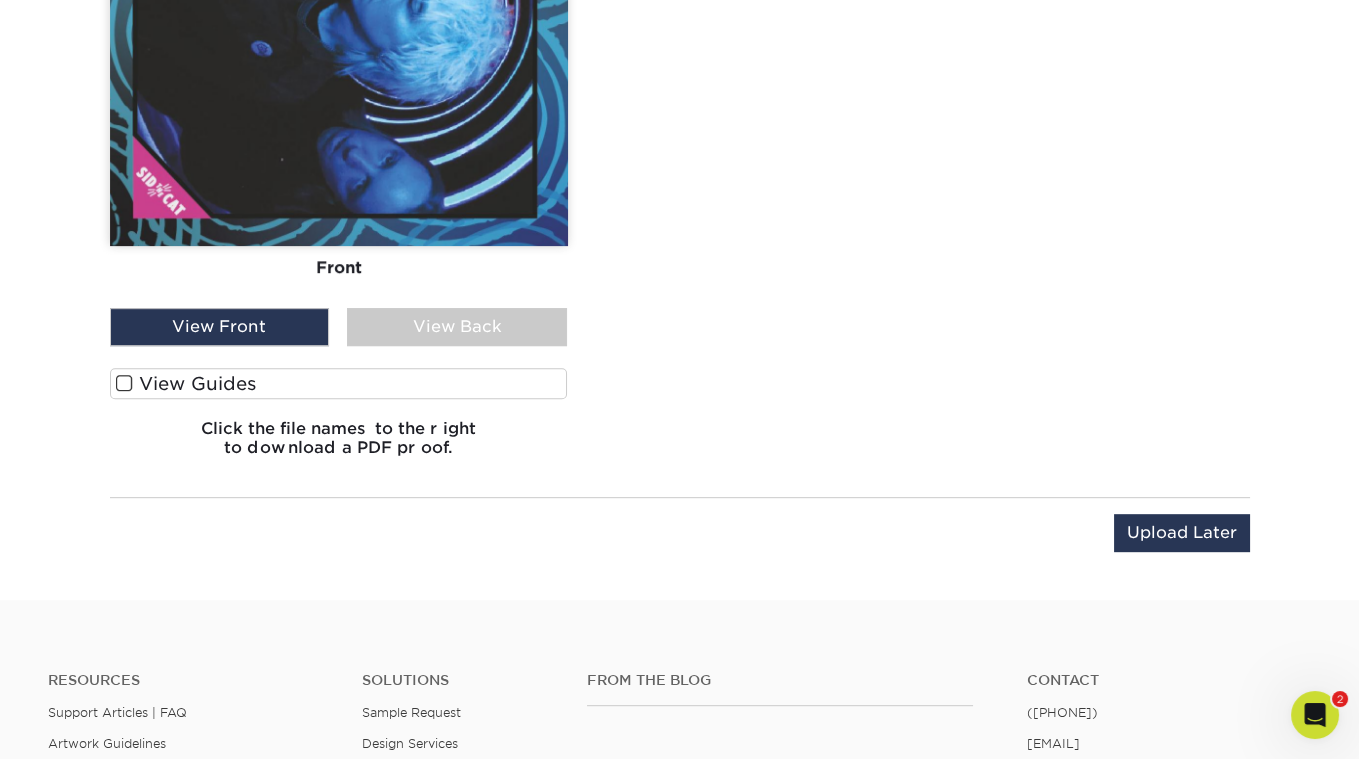 click at bounding box center (124, 383) 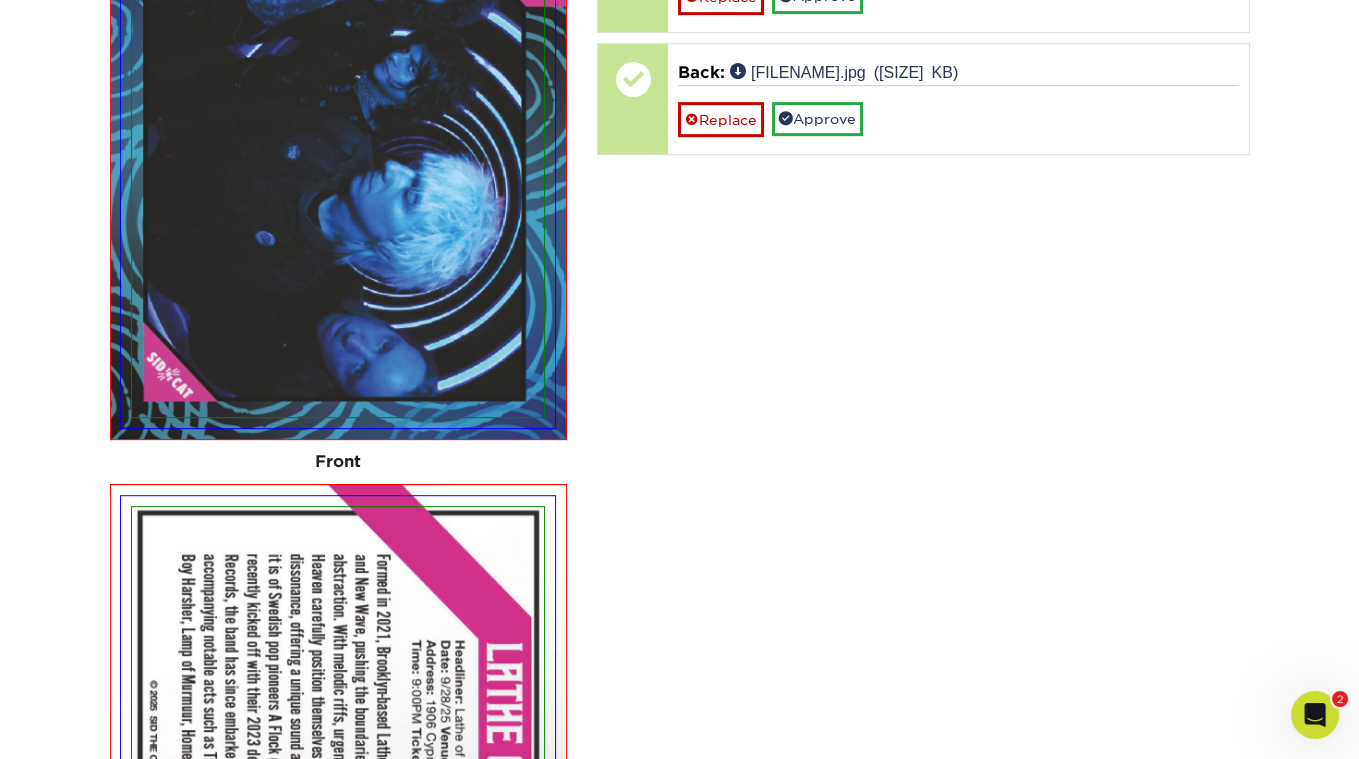 scroll, scrollTop: 1358, scrollLeft: 0, axis: vertical 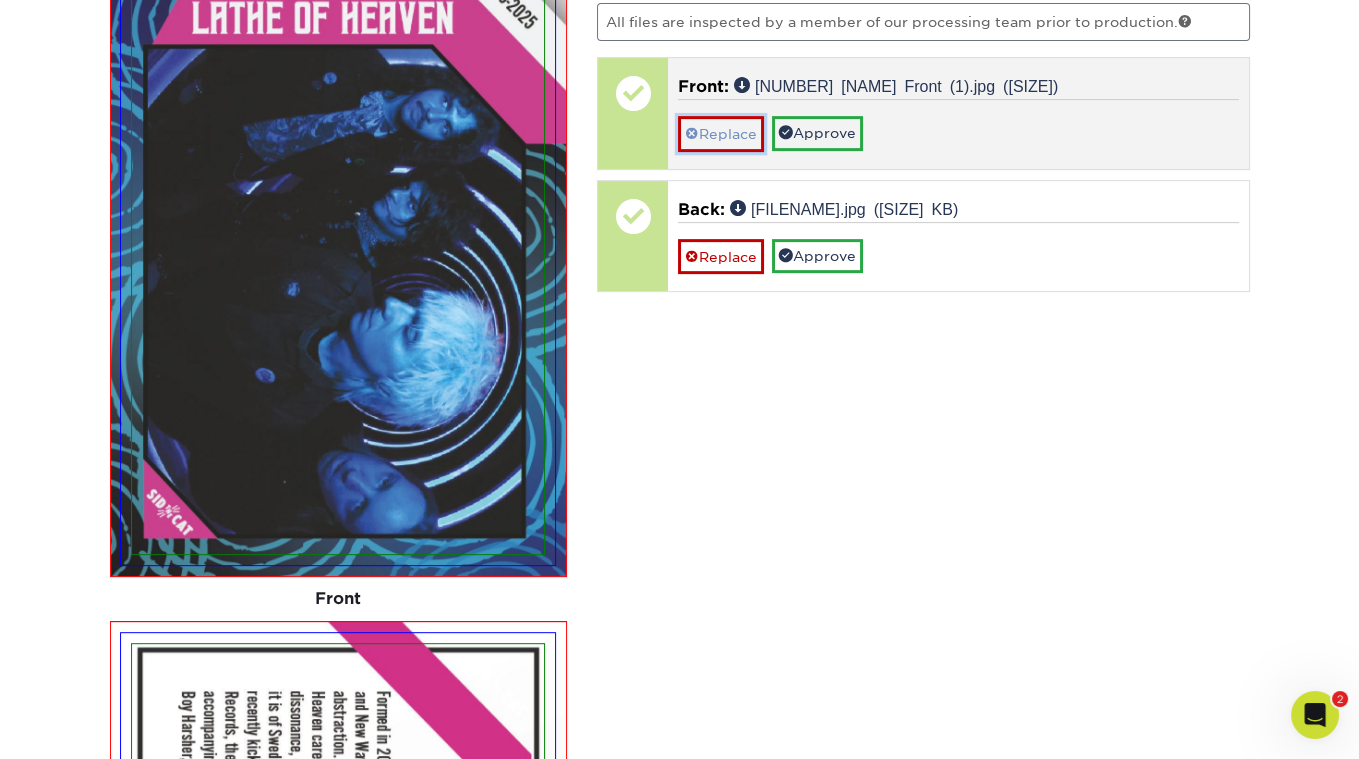 click on "Replace" at bounding box center [721, 133] 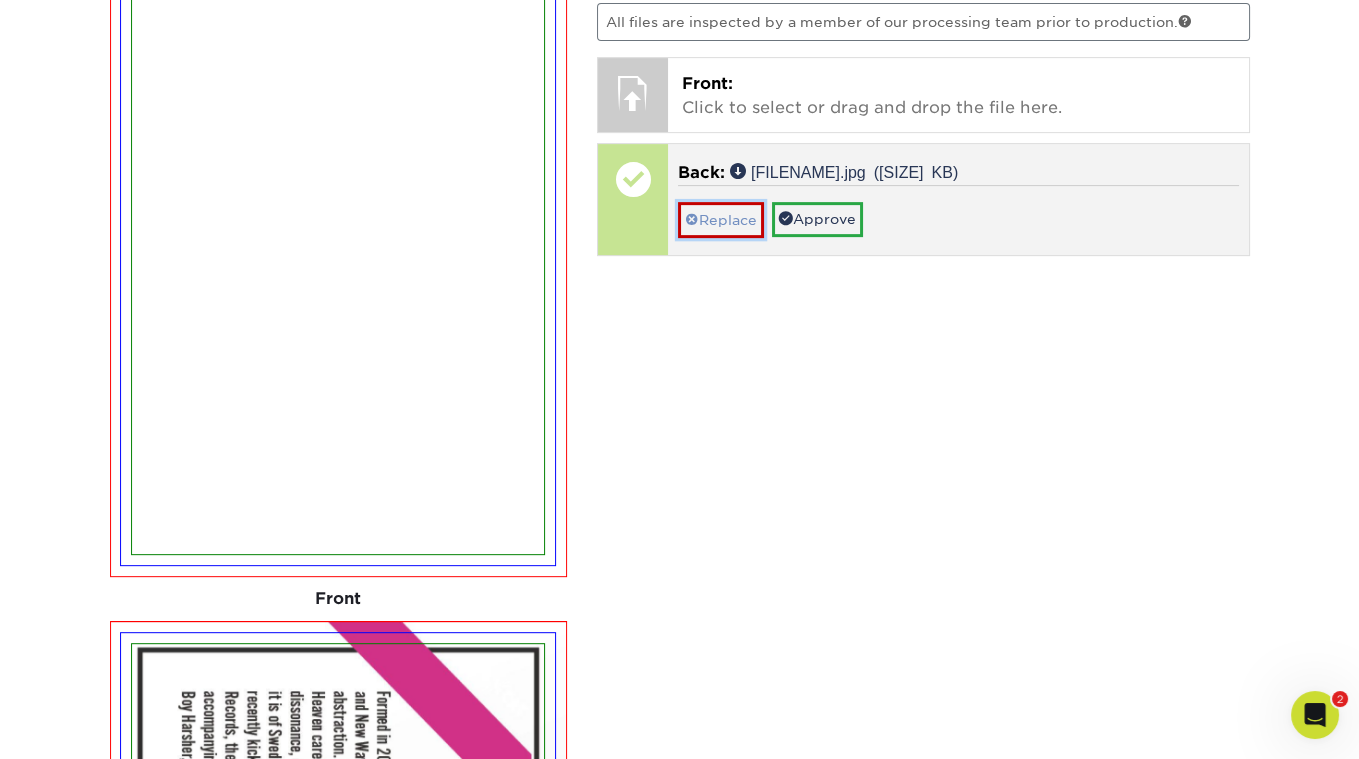 click on "Replace" at bounding box center (721, 219) 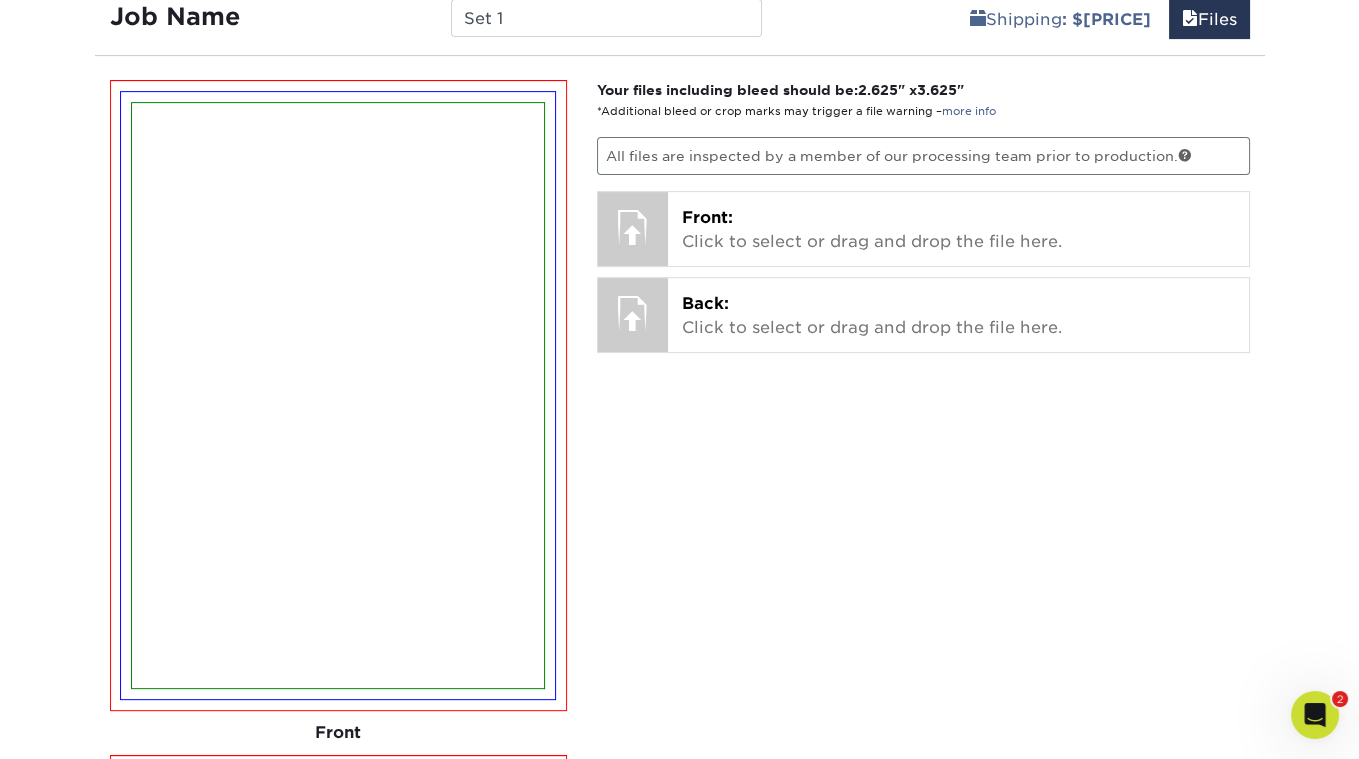 scroll, scrollTop: 1118, scrollLeft: 0, axis: vertical 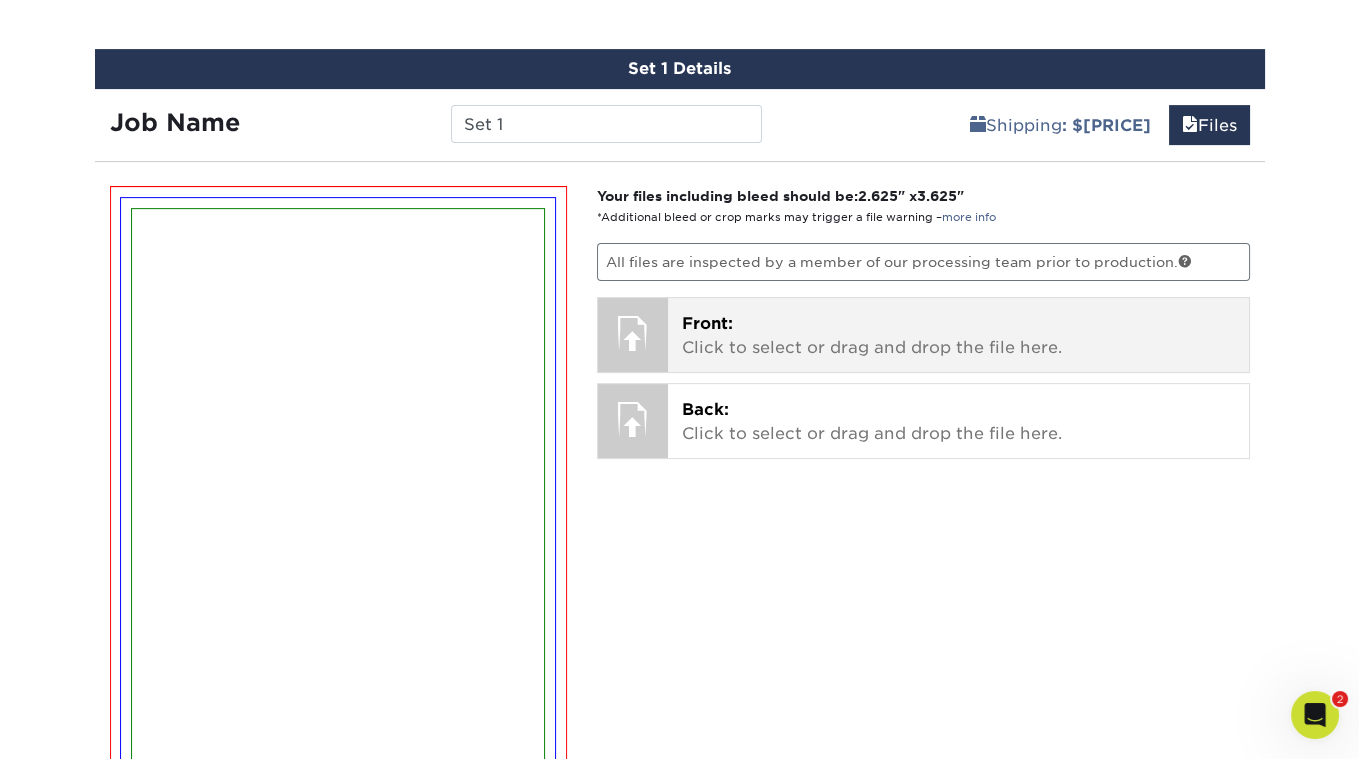 click on "Front:" at bounding box center [707, 323] 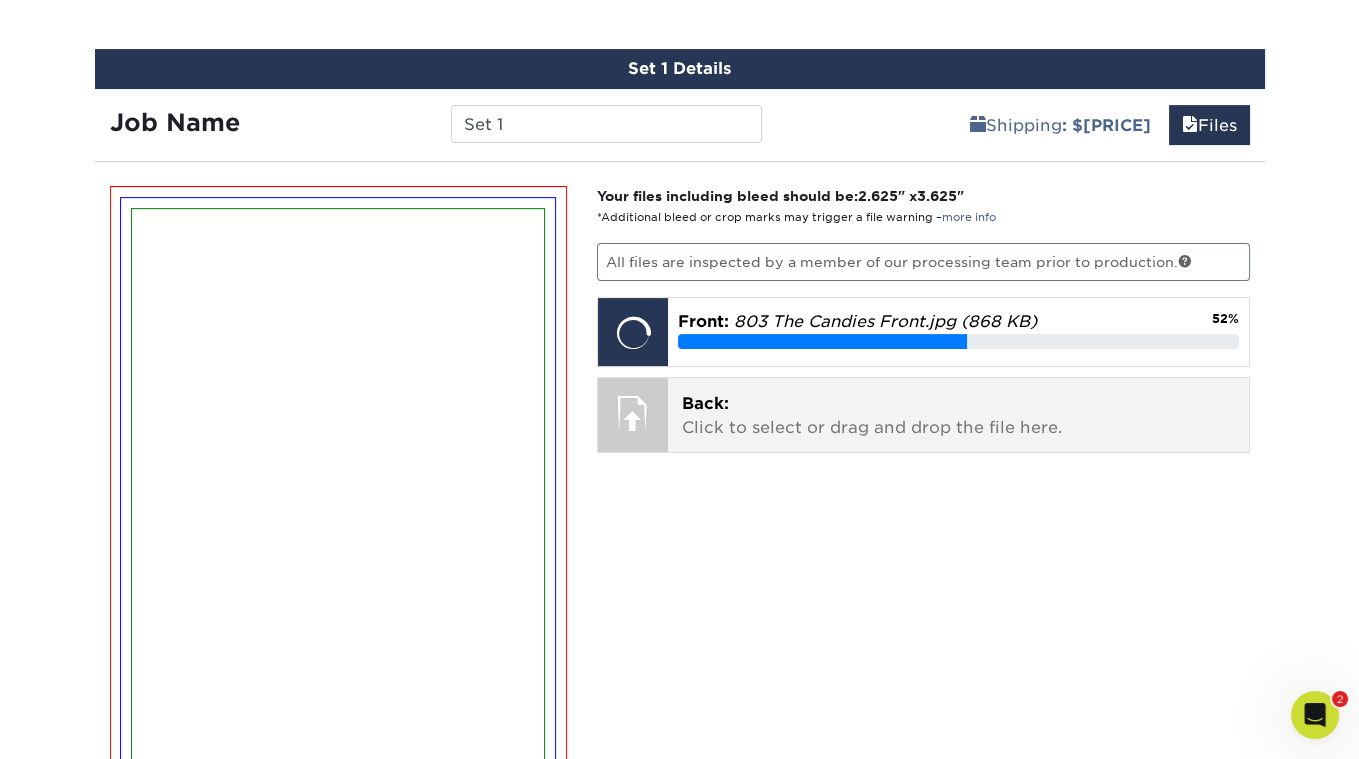 click on "Back:" at bounding box center (705, 403) 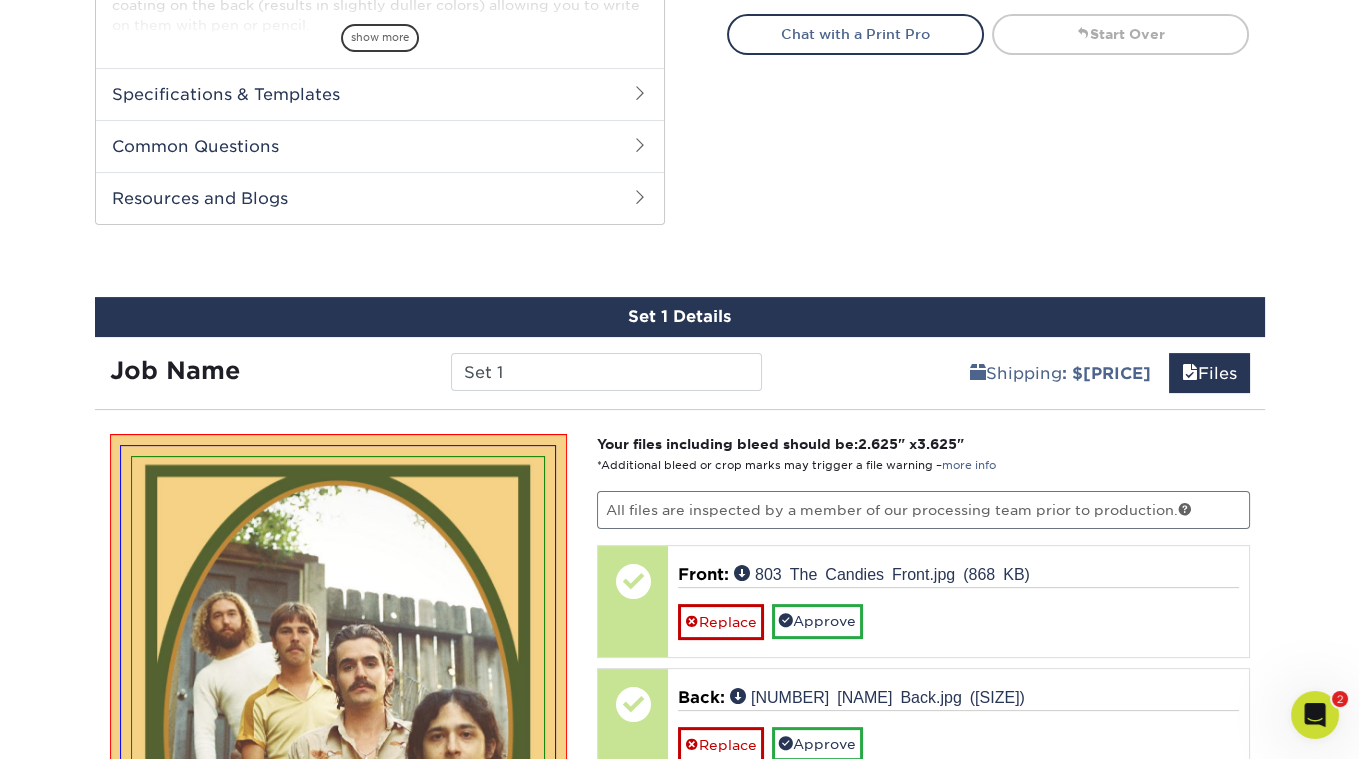 scroll, scrollTop: 1157, scrollLeft: 0, axis: vertical 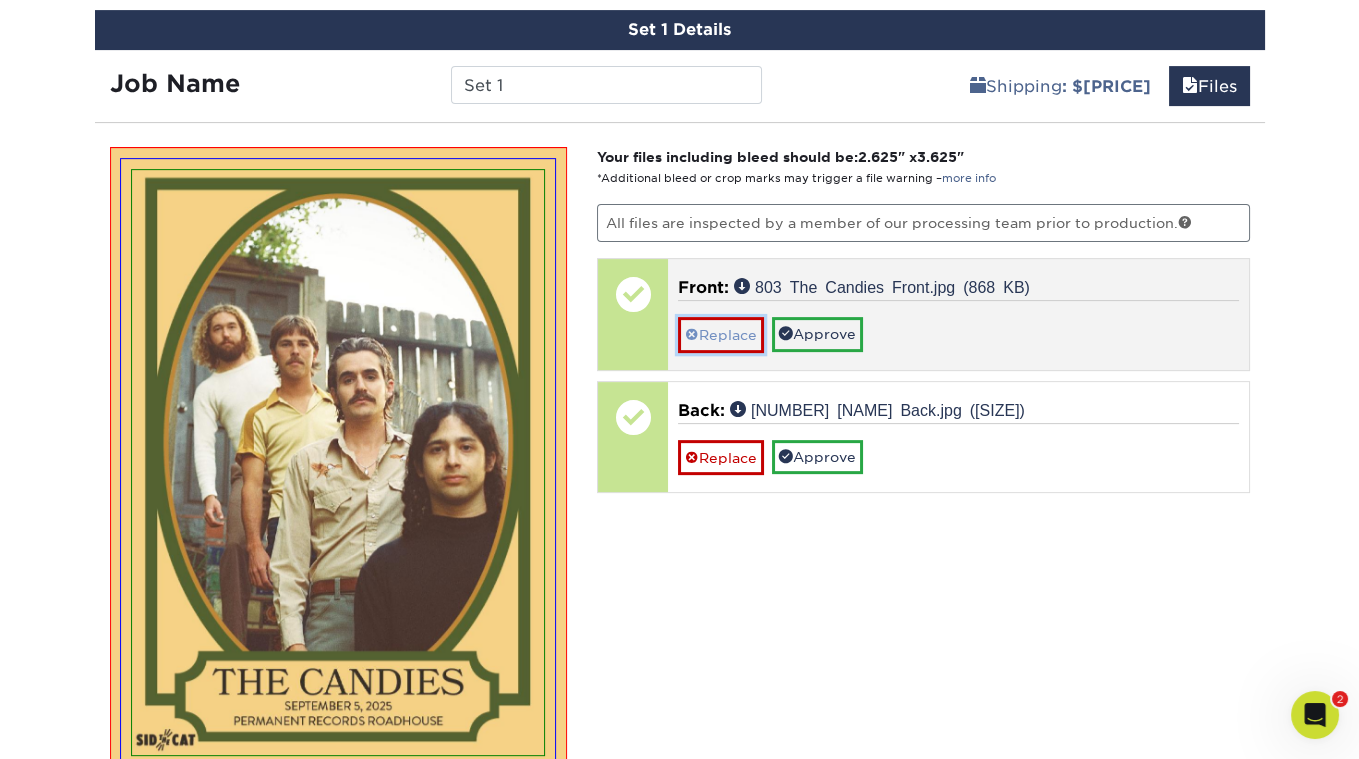 click on "Replace" at bounding box center (721, 334) 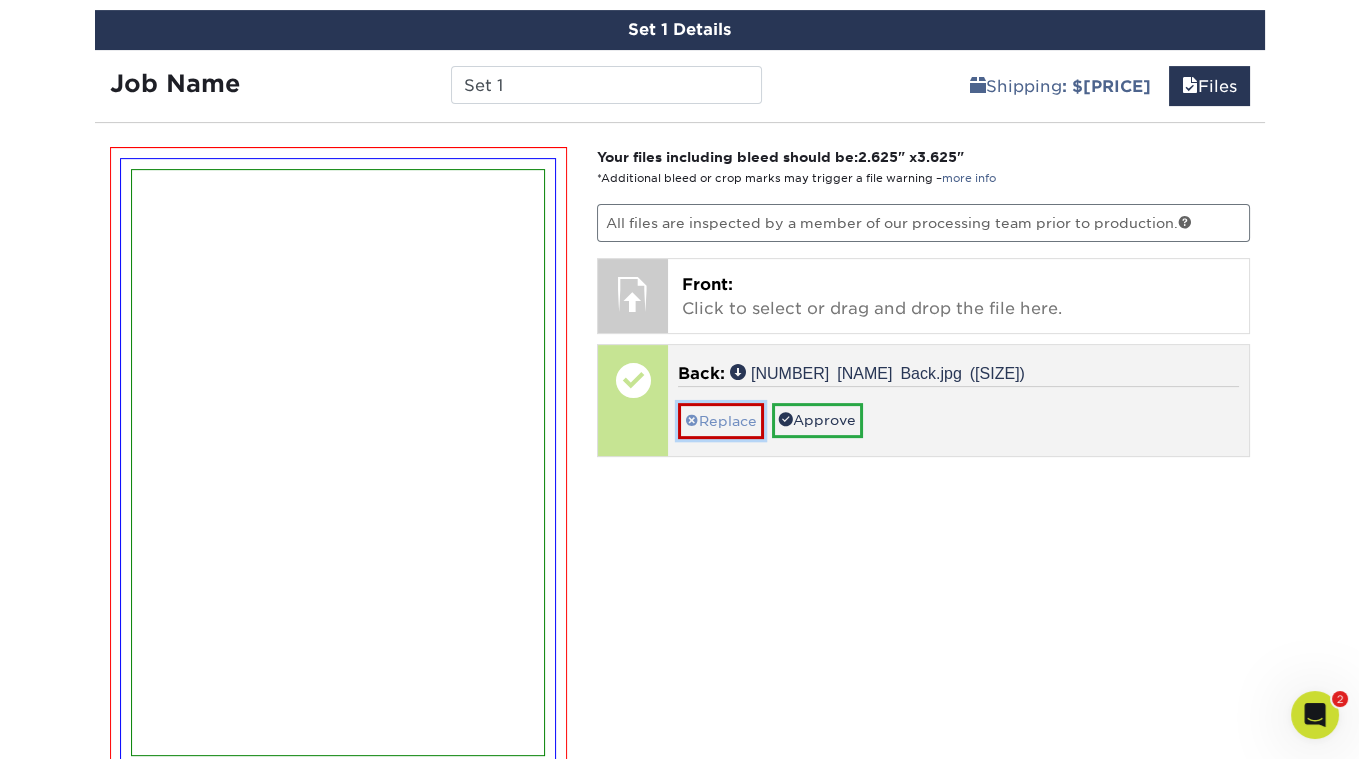 click on "Replace" at bounding box center (721, 420) 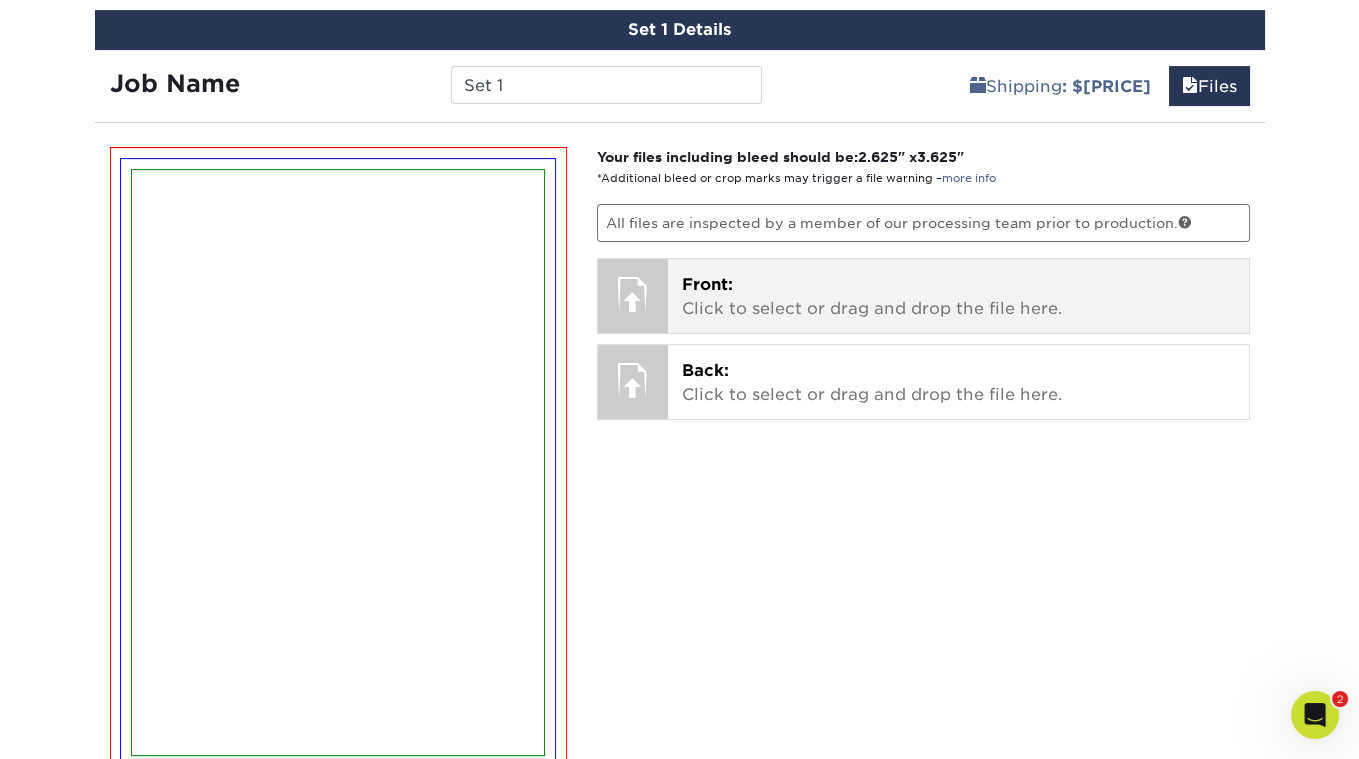 click on "Front:" at bounding box center [707, 284] 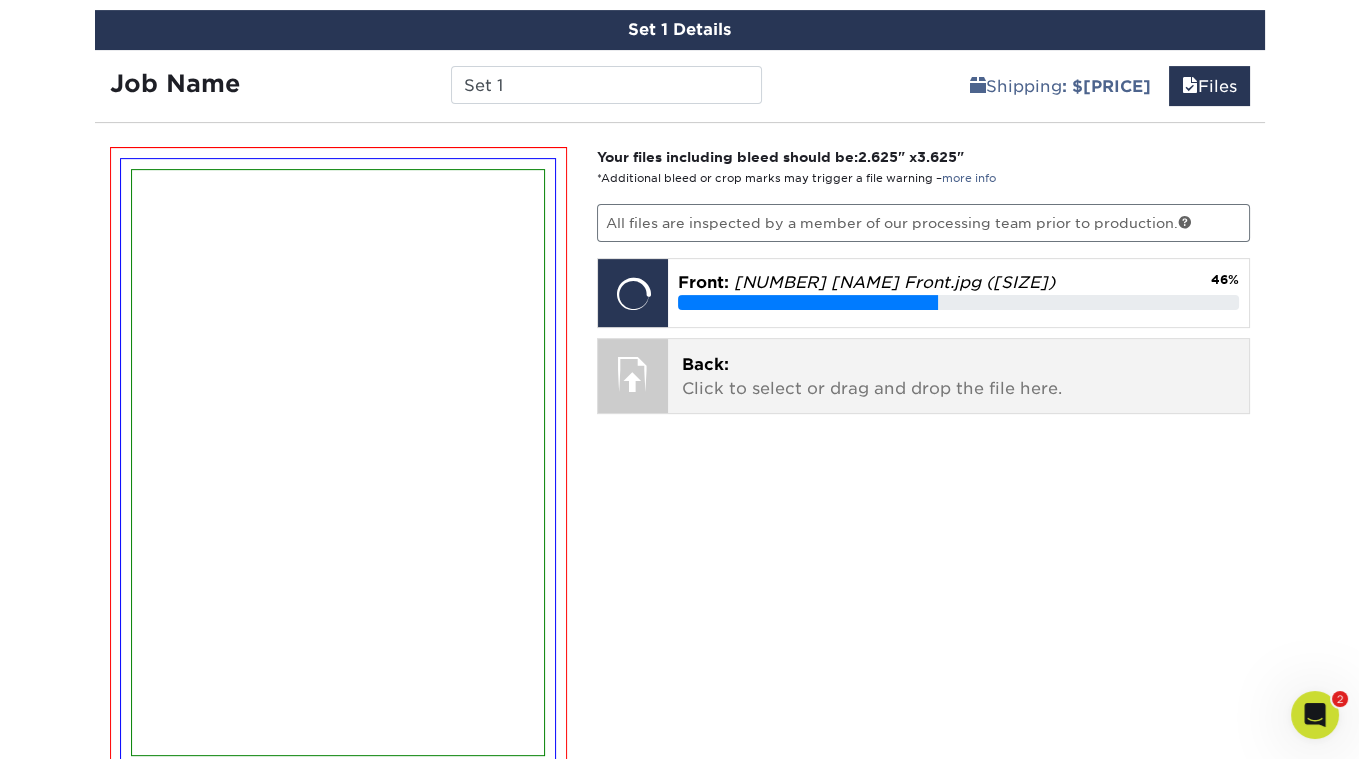 click on "Back: Click to select or drag and drop the file here.
Choose file
802 Lathe of Heaven Back (1).jpg      0.8  MiB               ✔    ✘            803 The Candies Back.jpg      0.9  MiB               ✔    ✘" at bounding box center (958, 376) 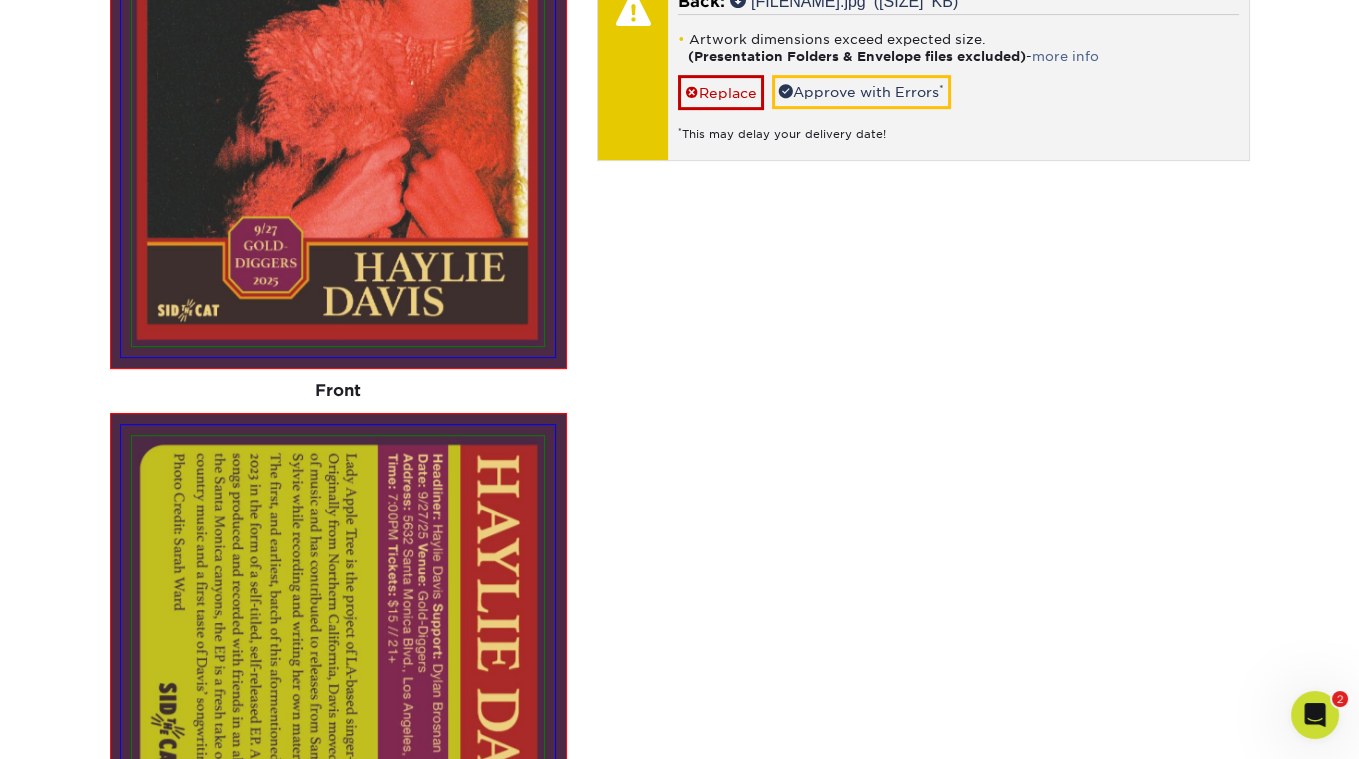 scroll, scrollTop: 1407, scrollLeft: 0, axis: vertical 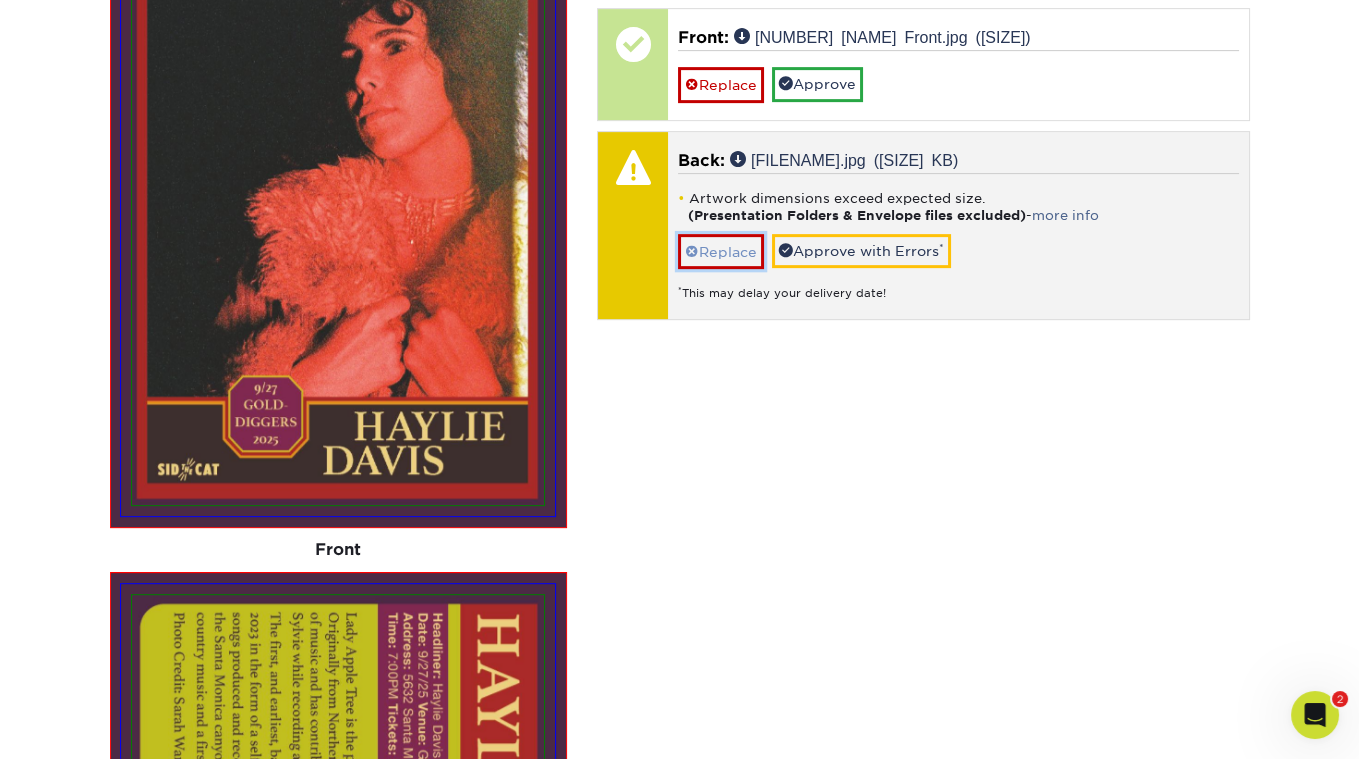 click on "Replace" at bounding box center (721, 251) 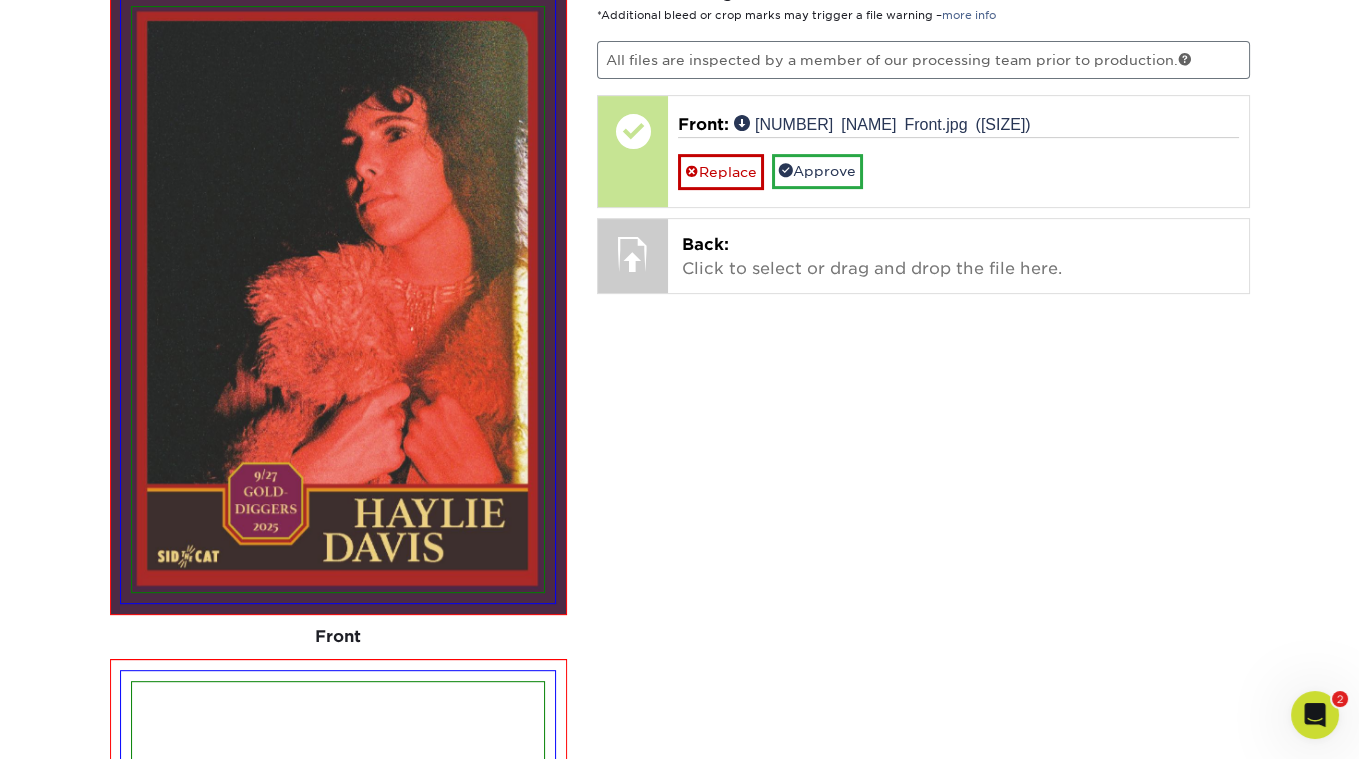 scroll, scrollTop: 1405, scrollLeft: 0, axis: vertical 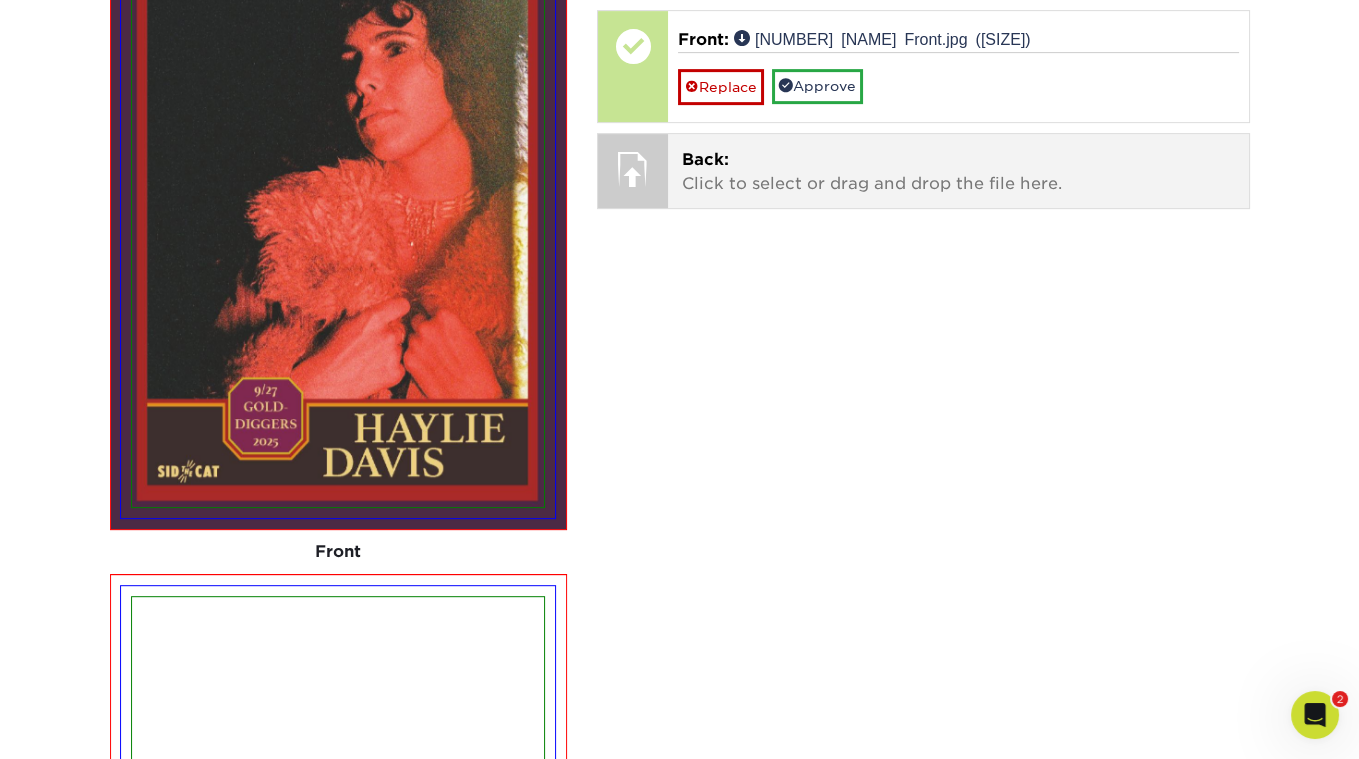 click on "Back:" at bounding box center [705, 159] 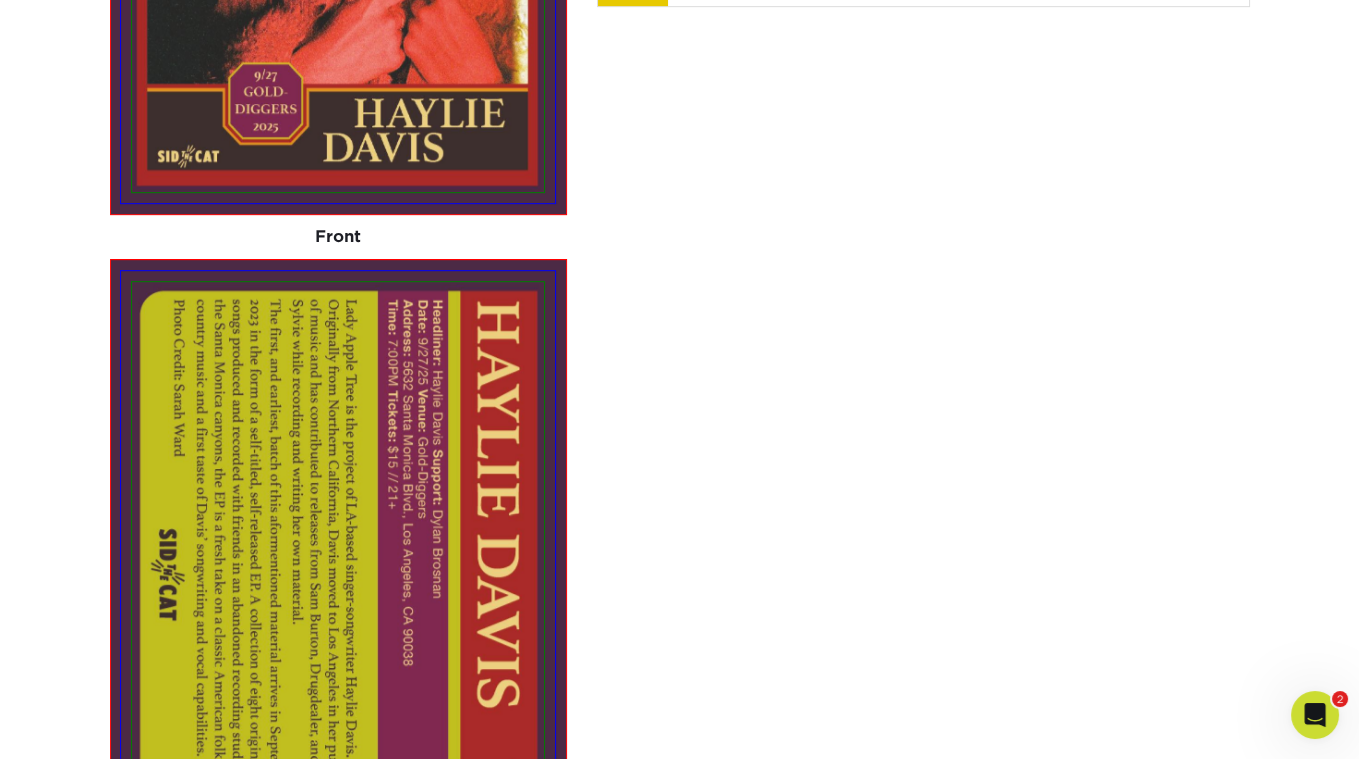 scroll, scrollTop: 1393, scrollLeft: 0, axis: vertical 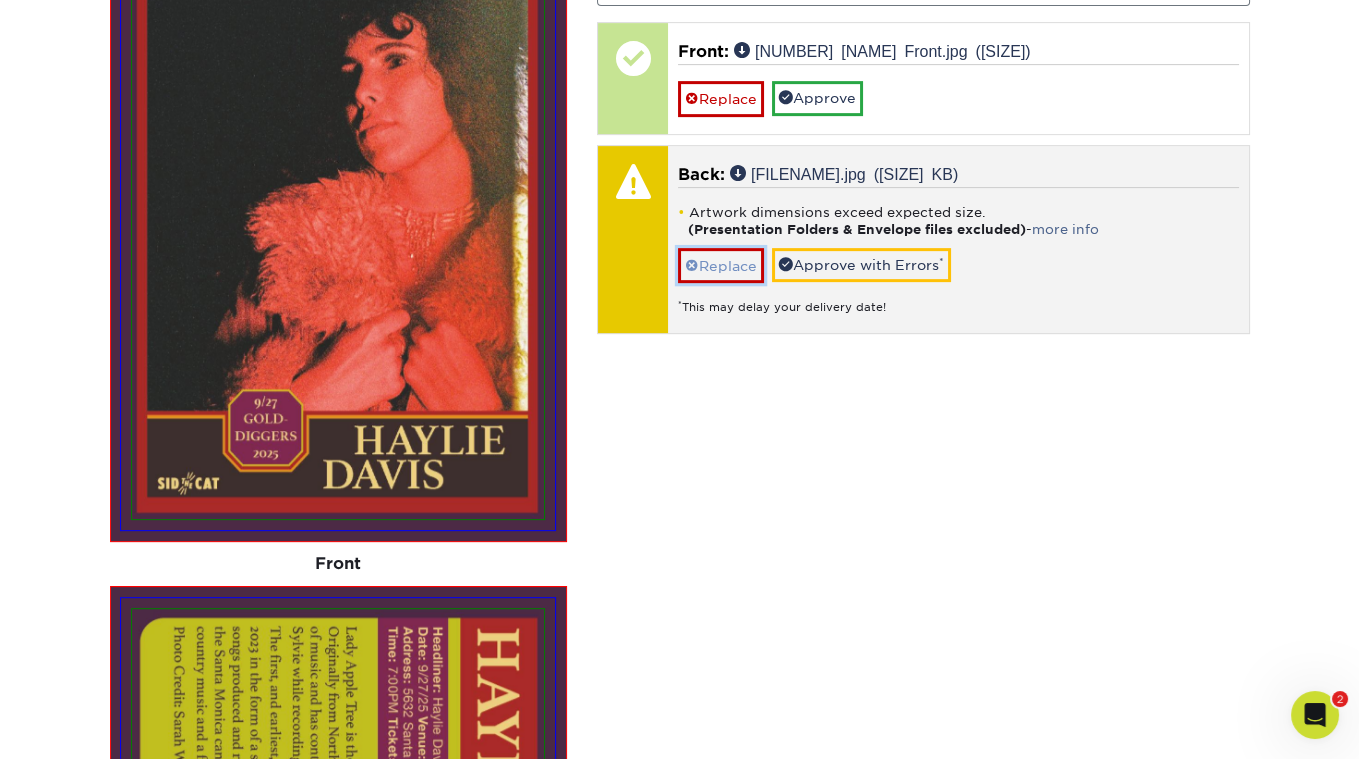 click on "Replace" at bounding box center (721, 265) 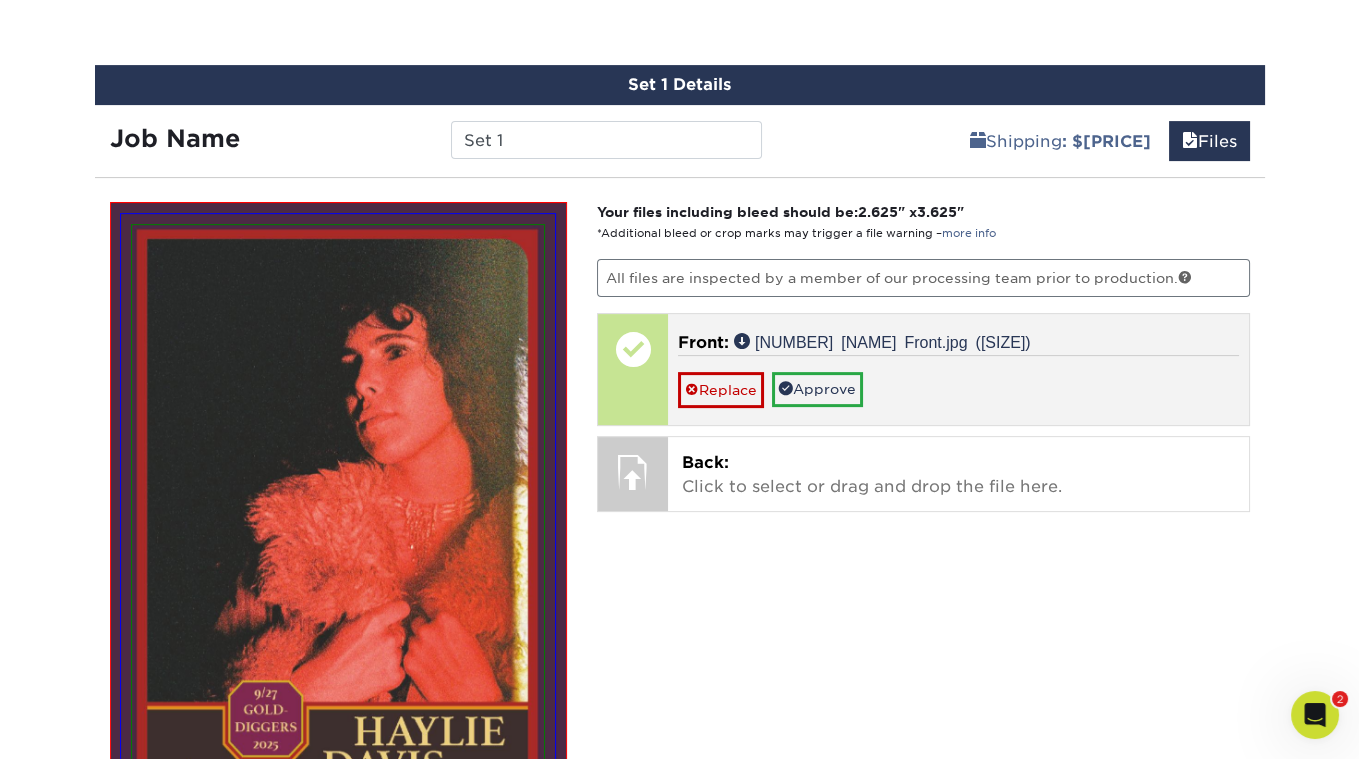 scroll, scrollTop: 1117, scrollLeft: 0, axis: vertical 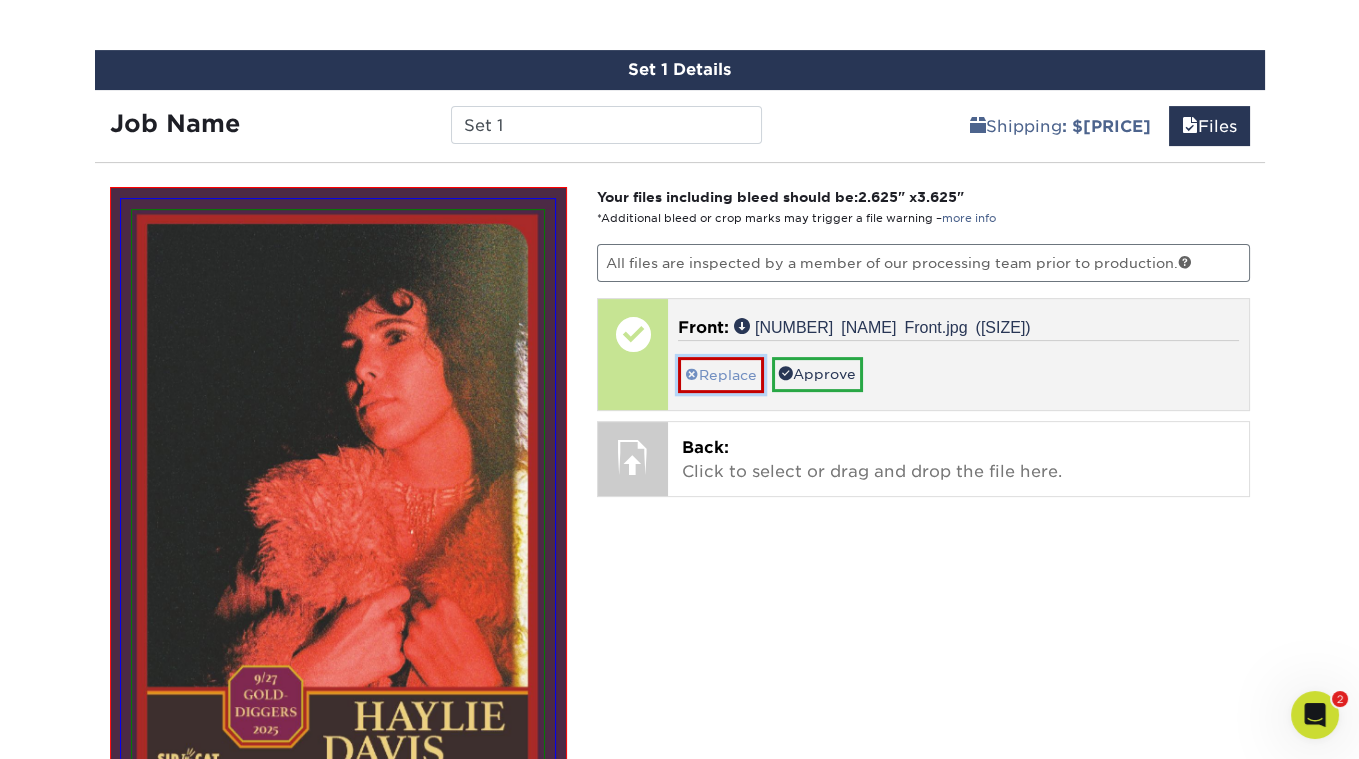 click on "Replace" at bounding box center (721, 374) 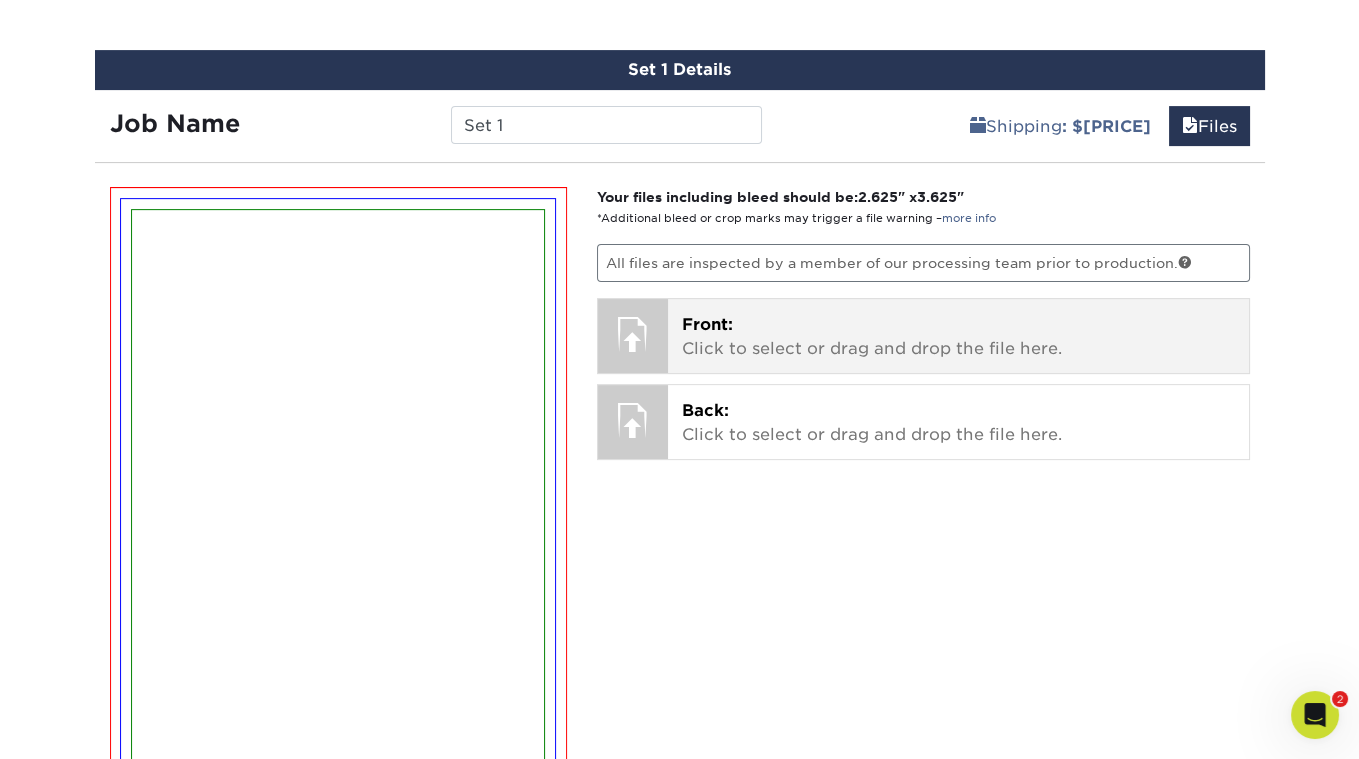 click on "Front:" at bounding box center [707, 324] 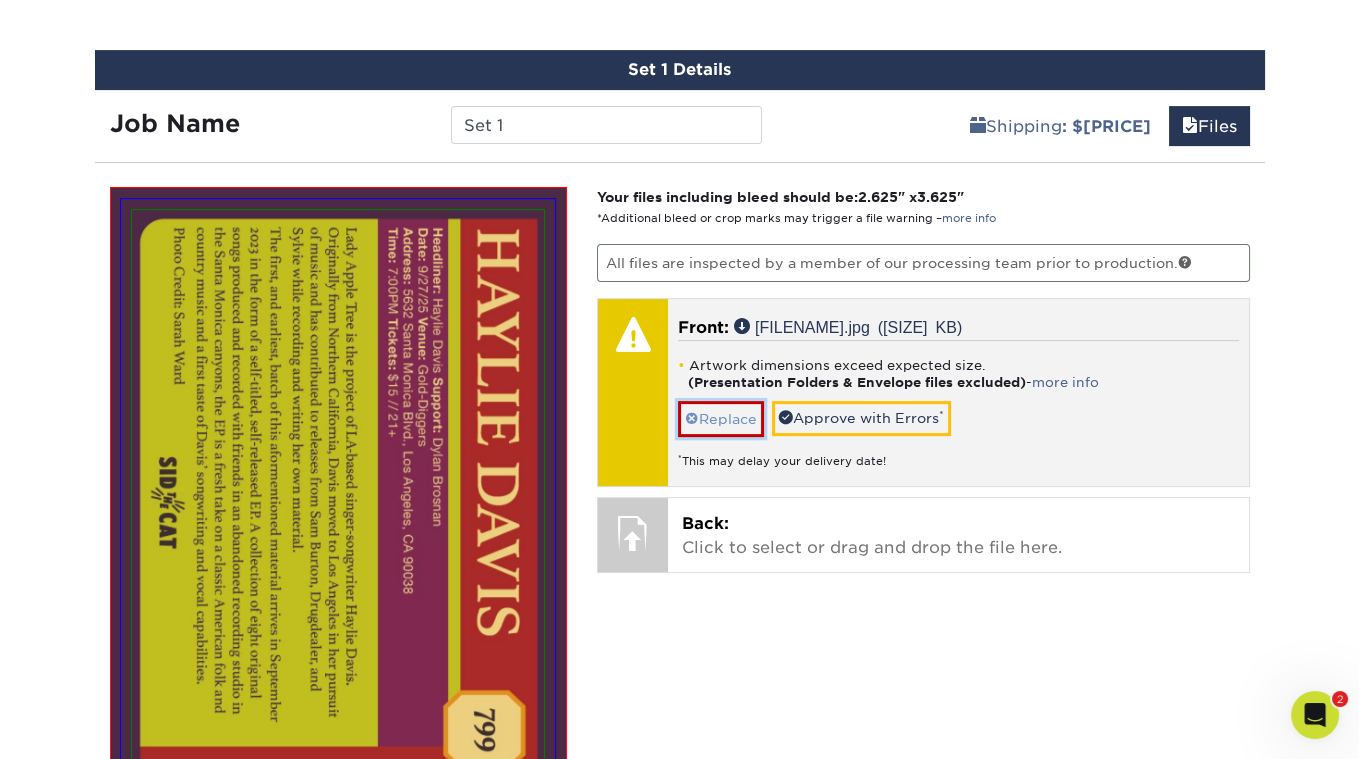 click on "Replace" at bounding box center (721, 418) 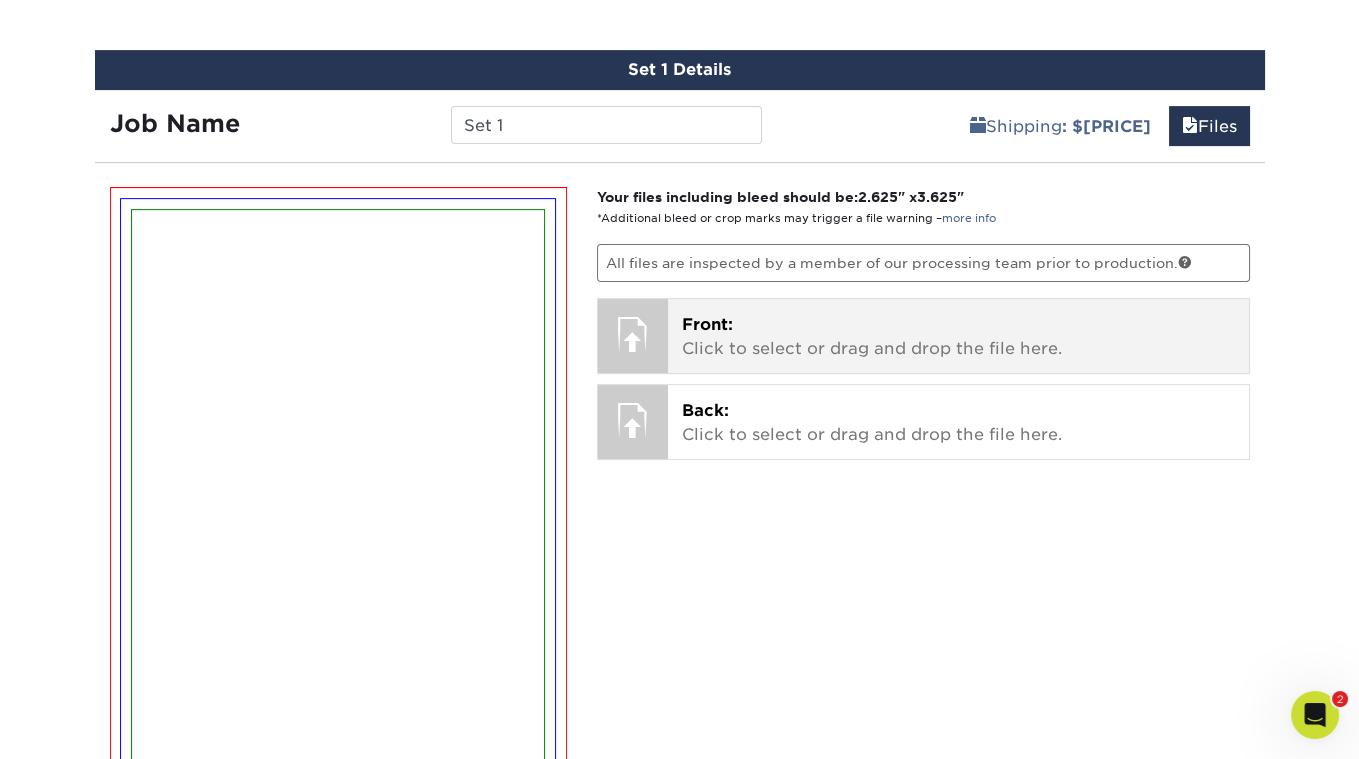 click on "Front:" at bounding box center (707, 324) 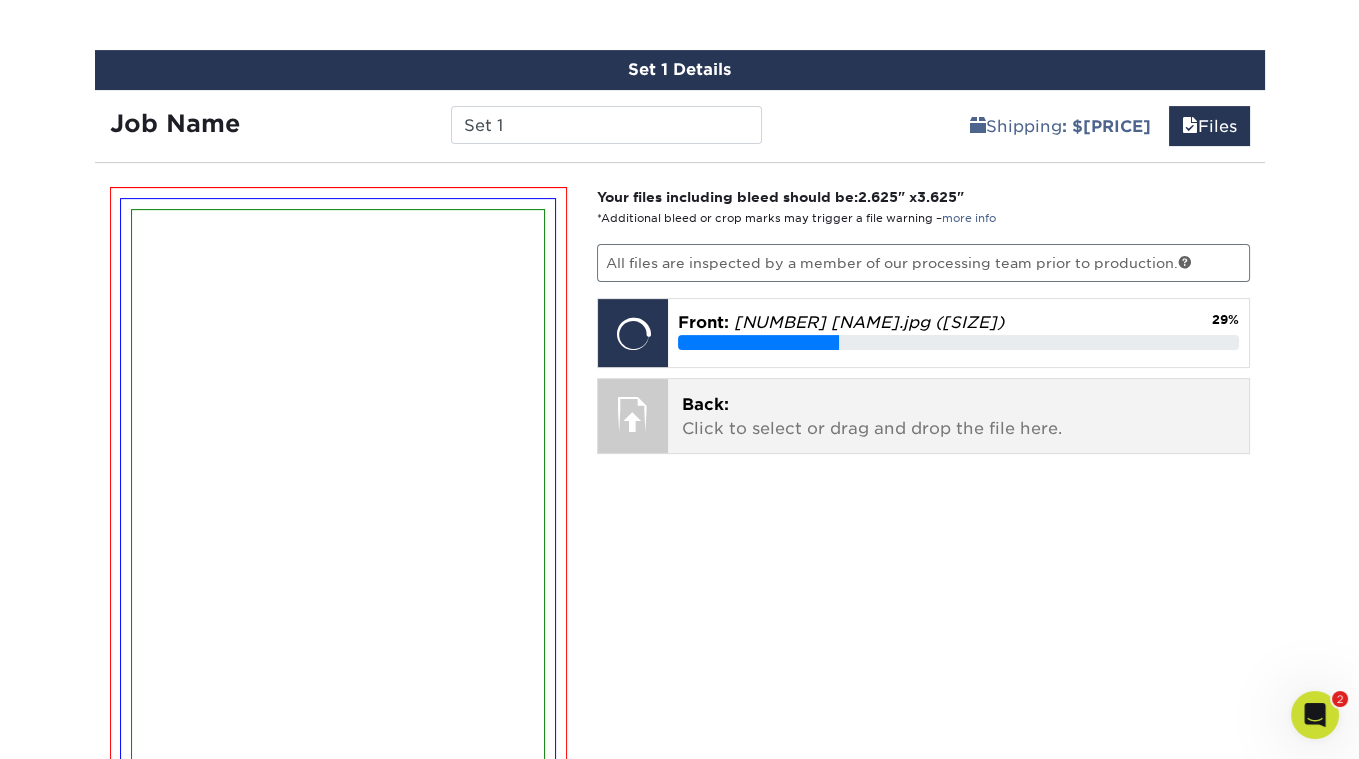 click on "Back:" at bounding box center (705, 404) 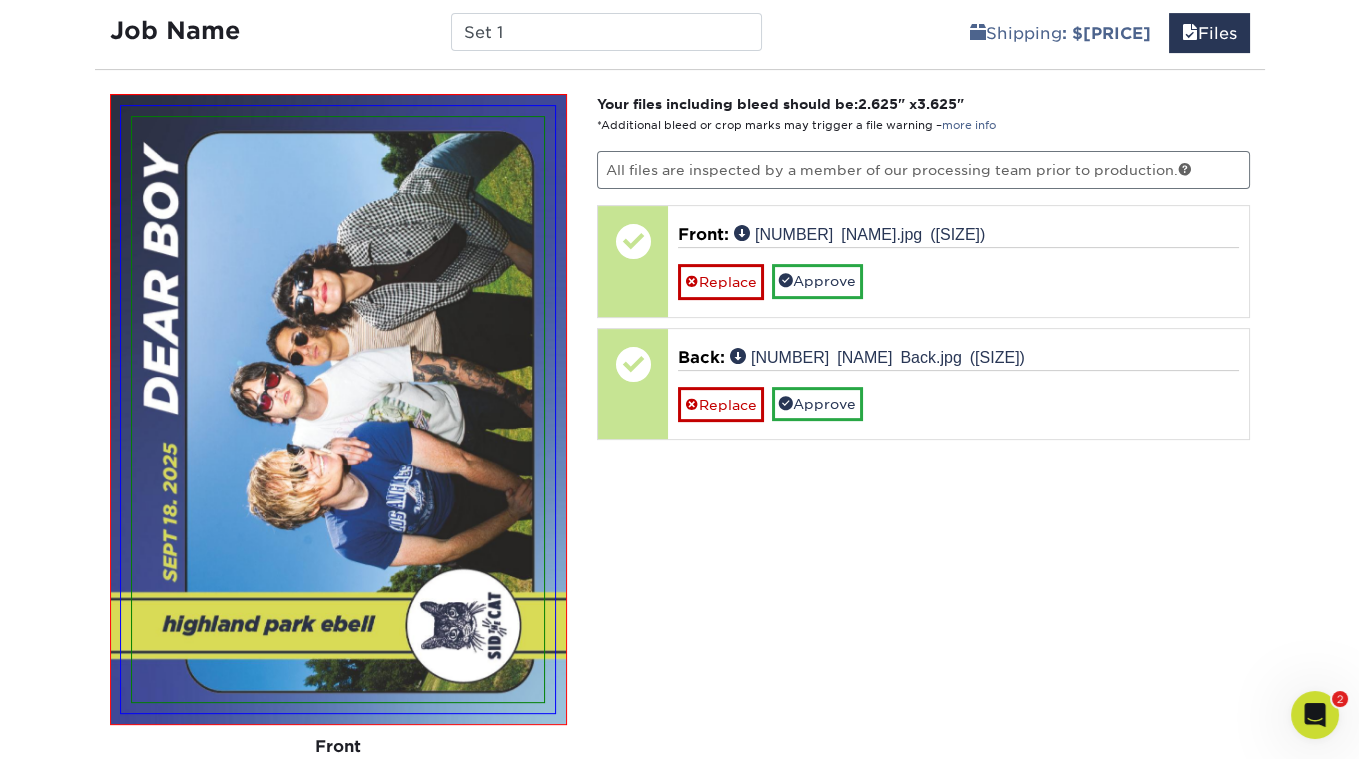 scroll, scrollTop: 1212, scrollLeft: 0, axis: vertical 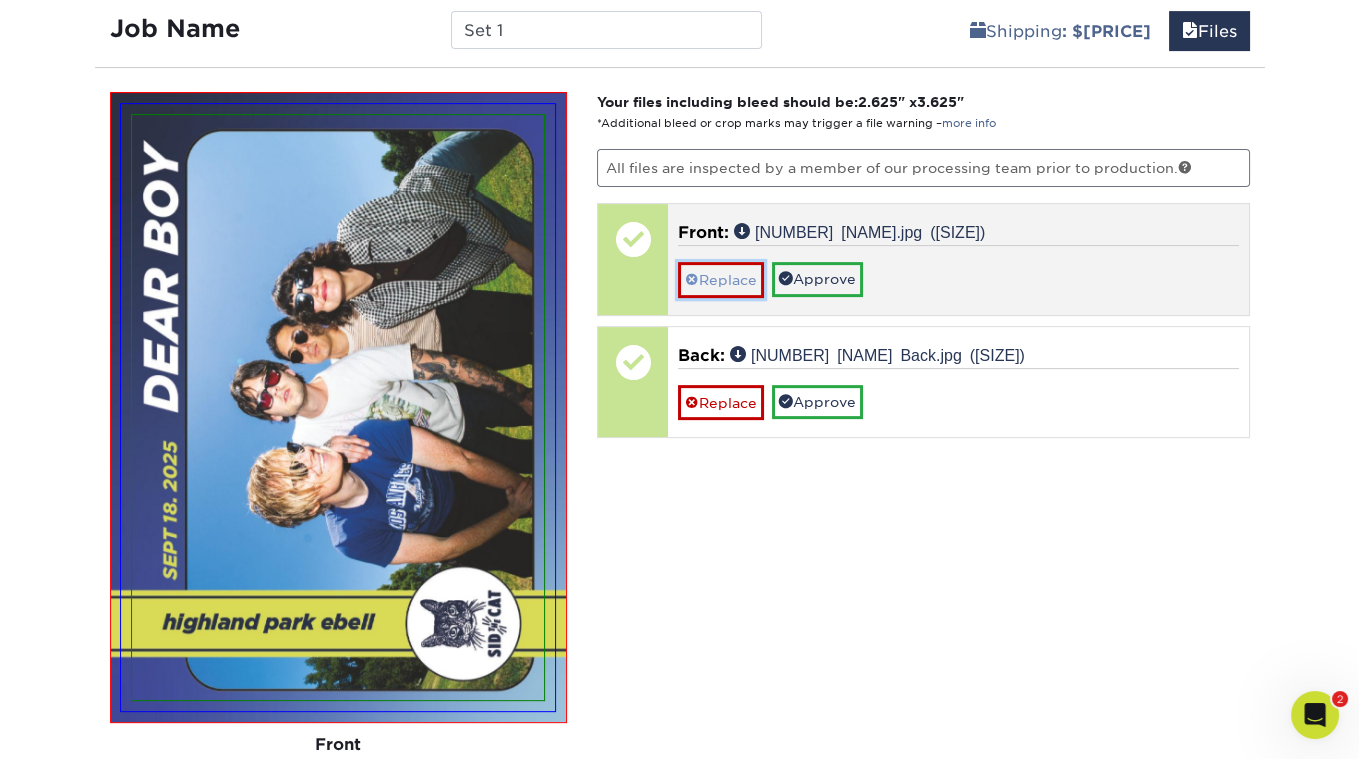 click on "Replace" at bounding box center [721, 279] 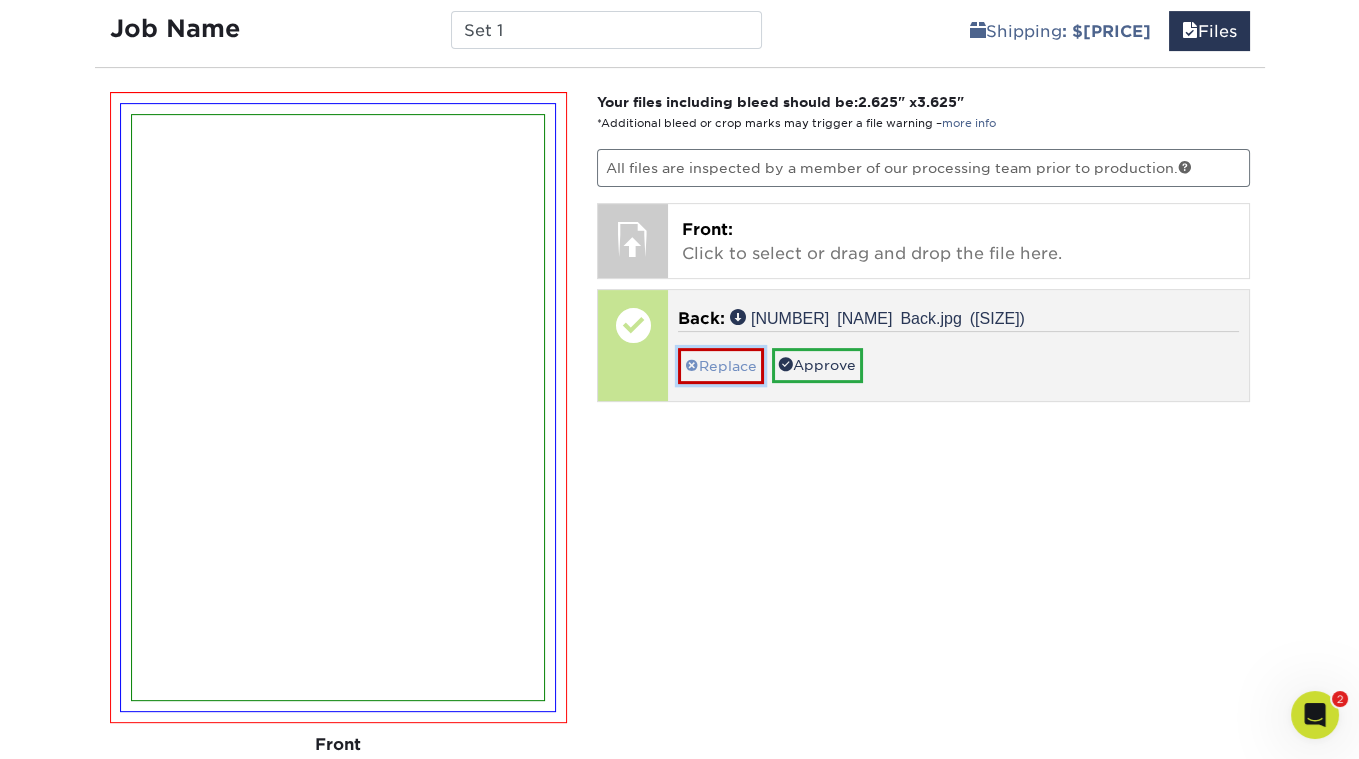 click on "Replace" at bounding box center (721, 365) 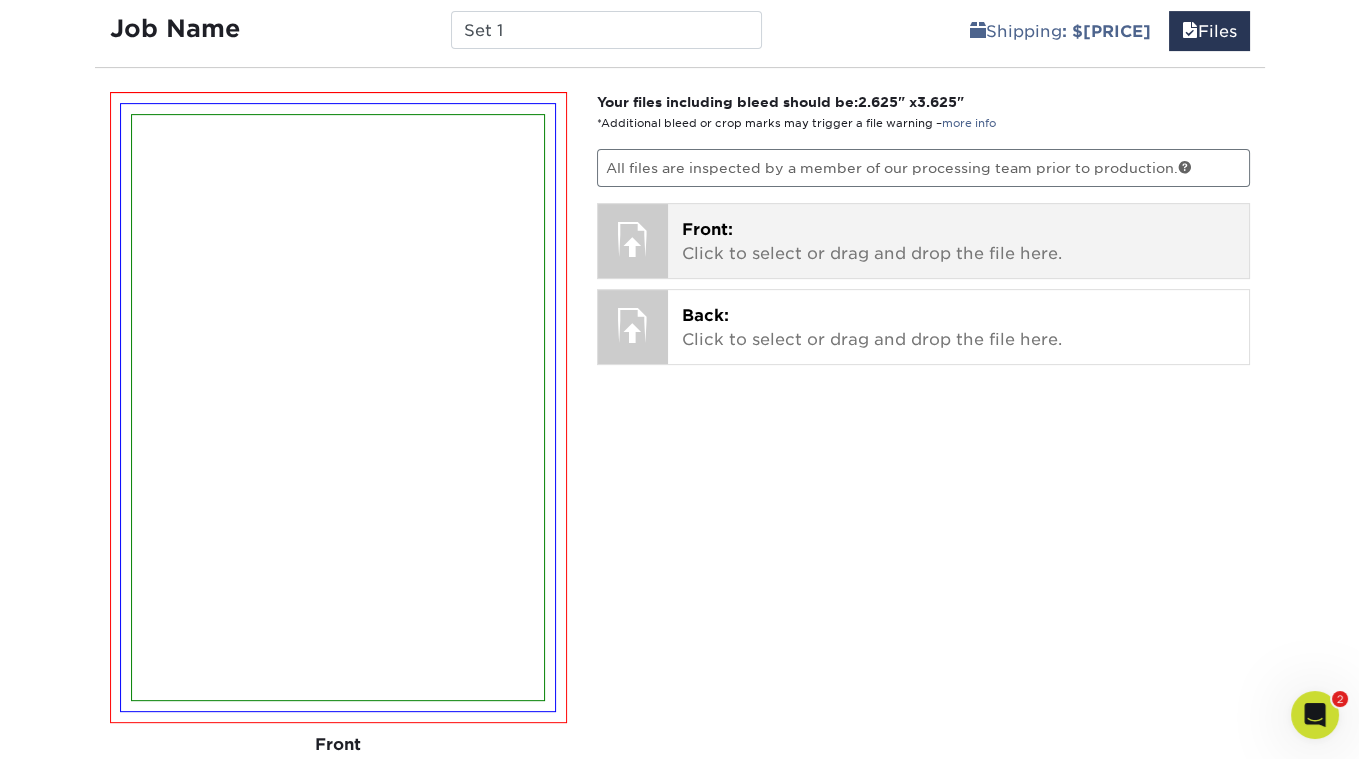 click on "Front:" at bounding box center [707, 229] 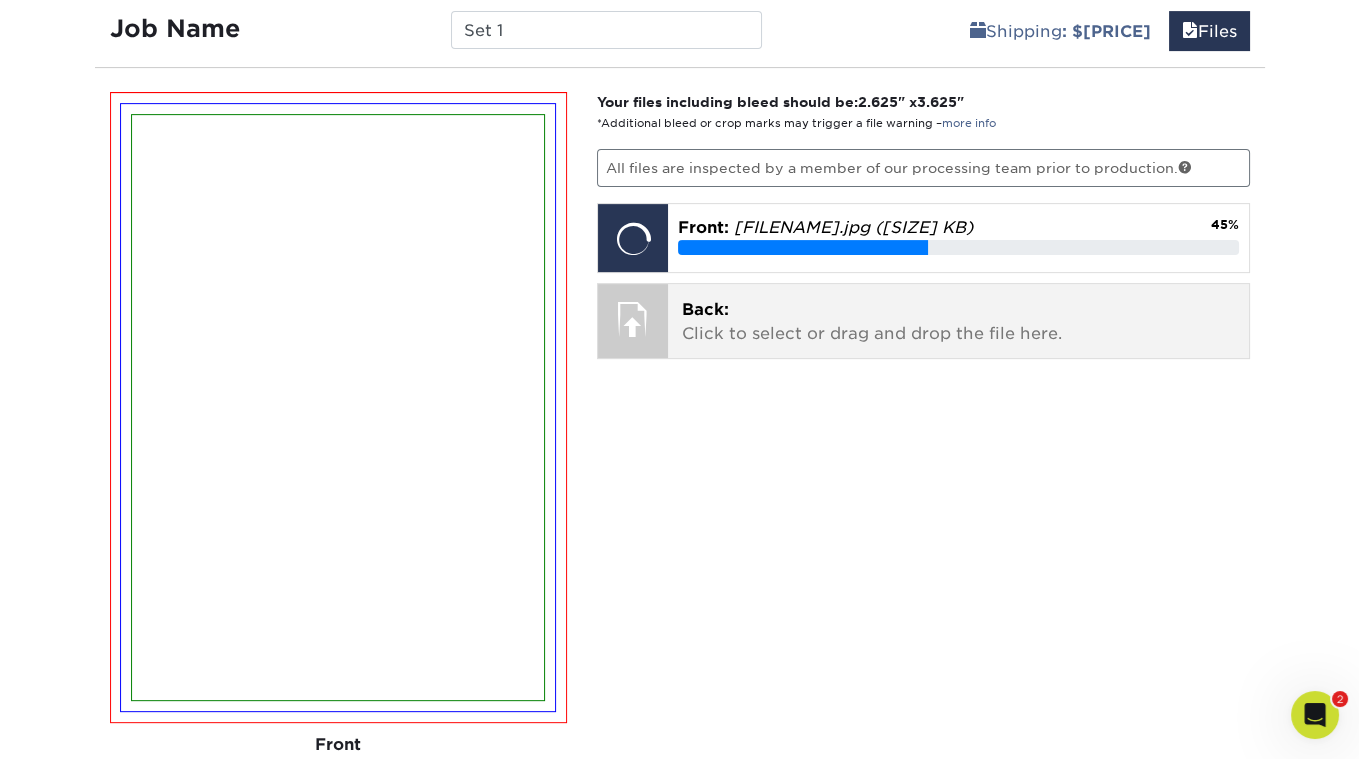 click on "Back:" at bounding box center (705, 309) 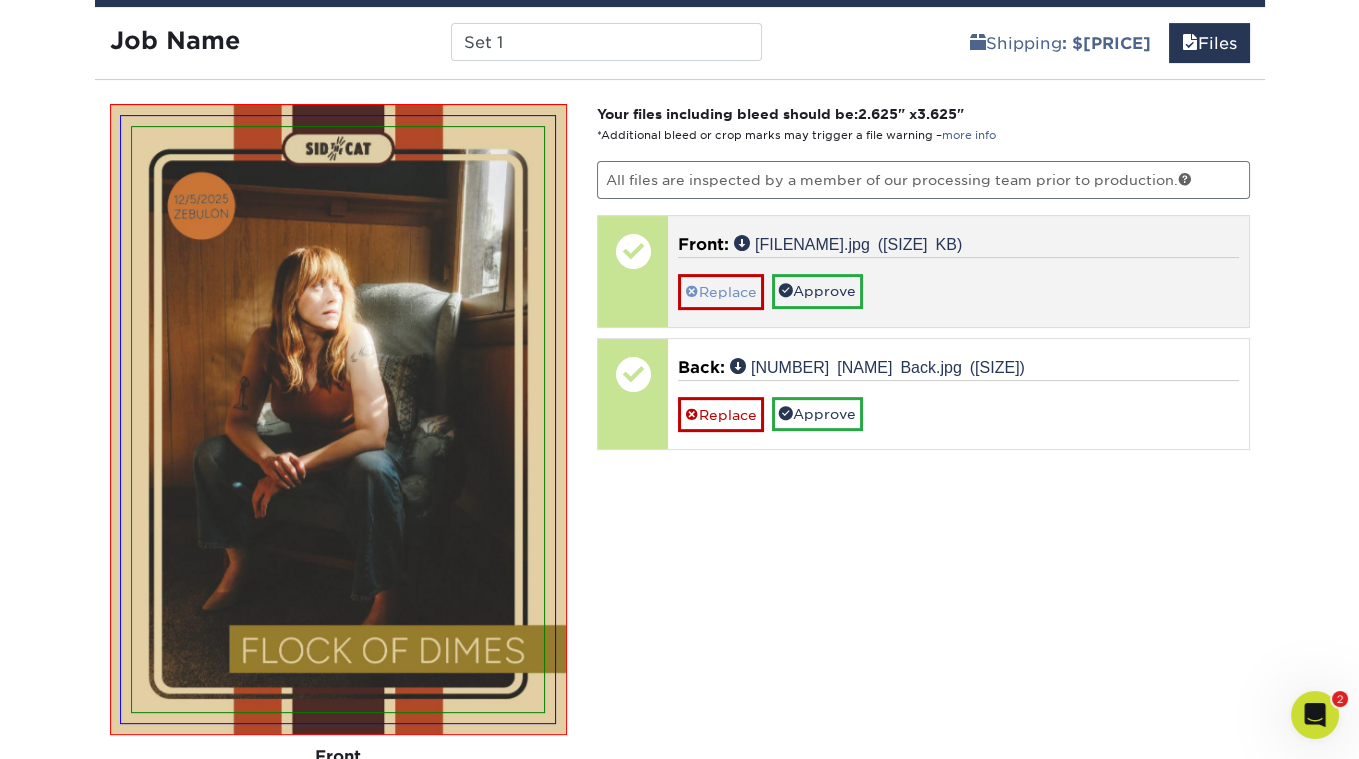 scroll, scrollTop: 1196, scrollLeft: 0, axis: vertical 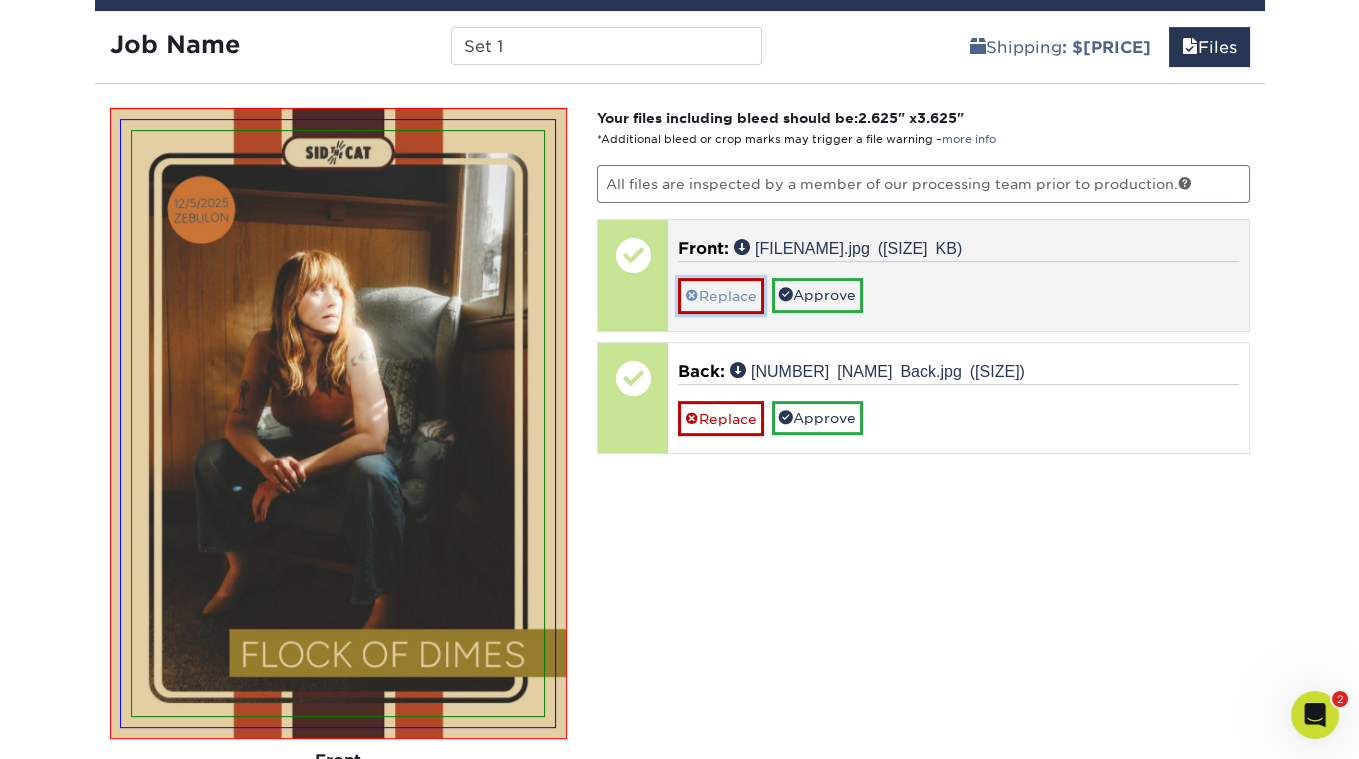 click on "Replace" at bounding box center (721, 295) 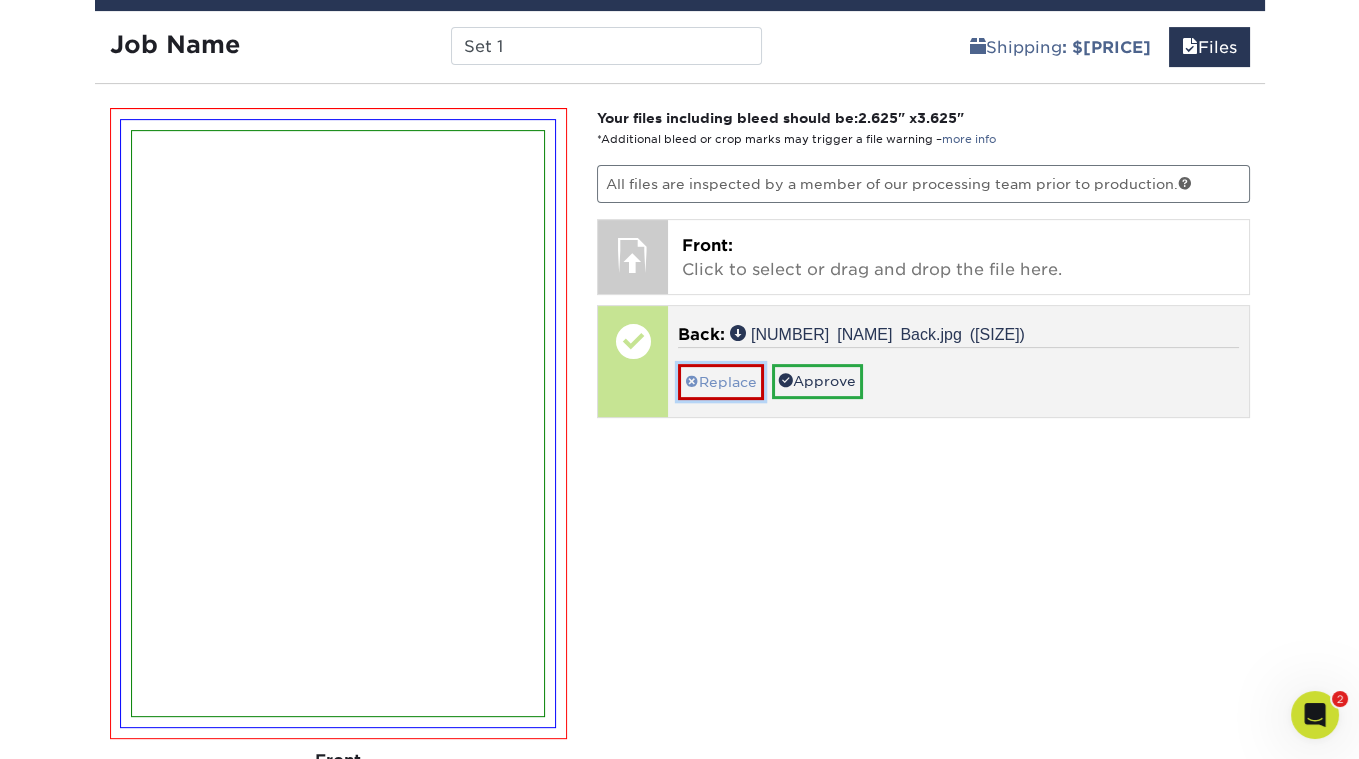 click on "Replace" at bounding box center [721, 381] 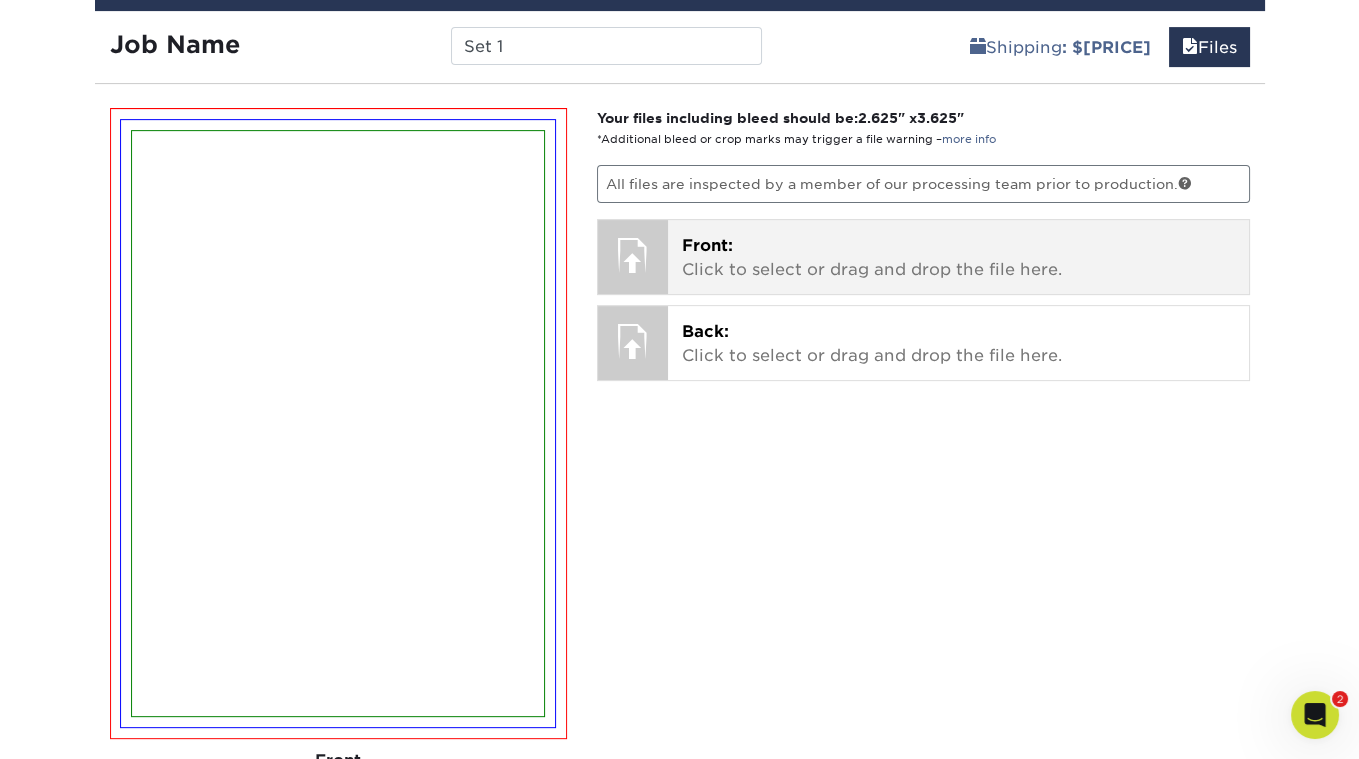 click on "Front:" at bounding box center [707, 245] 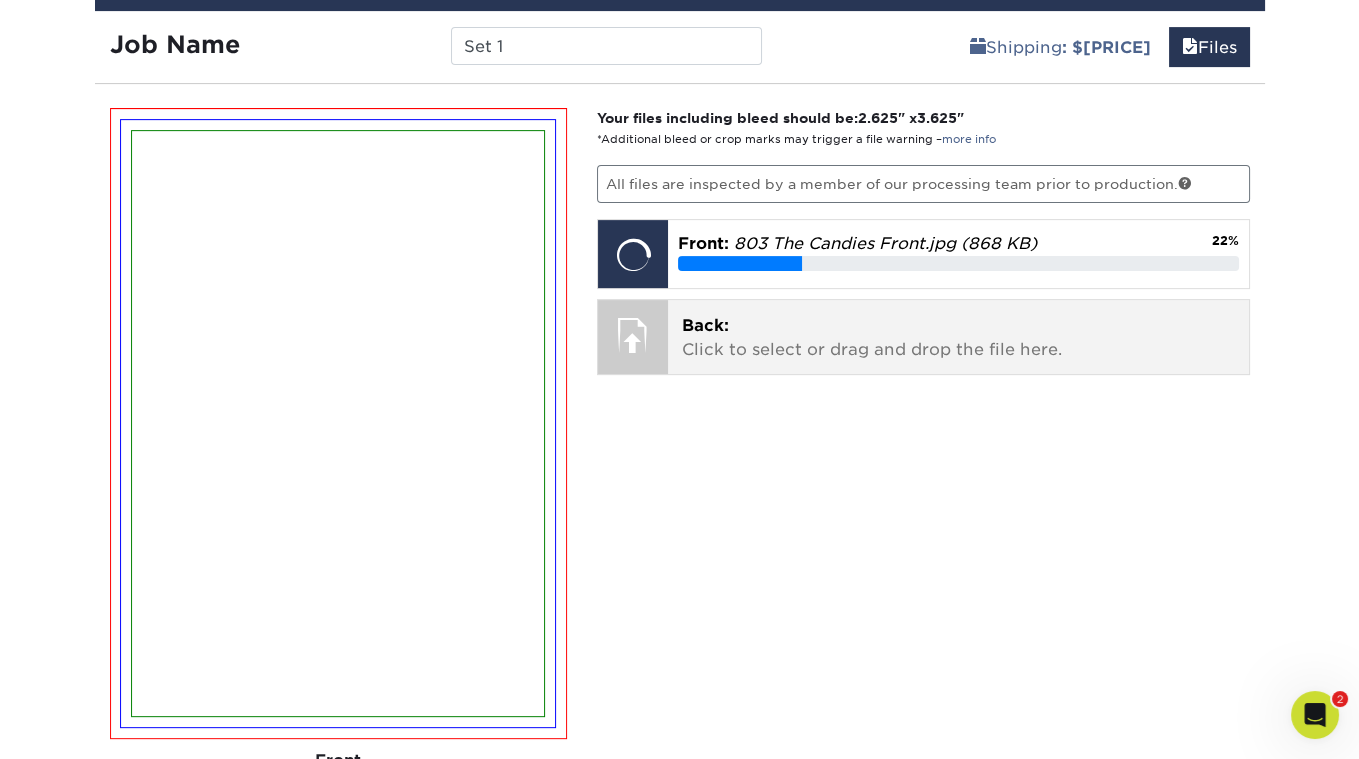 click on "Back: Click to select or drag and drop the file here." at bounding box center (958, 338) 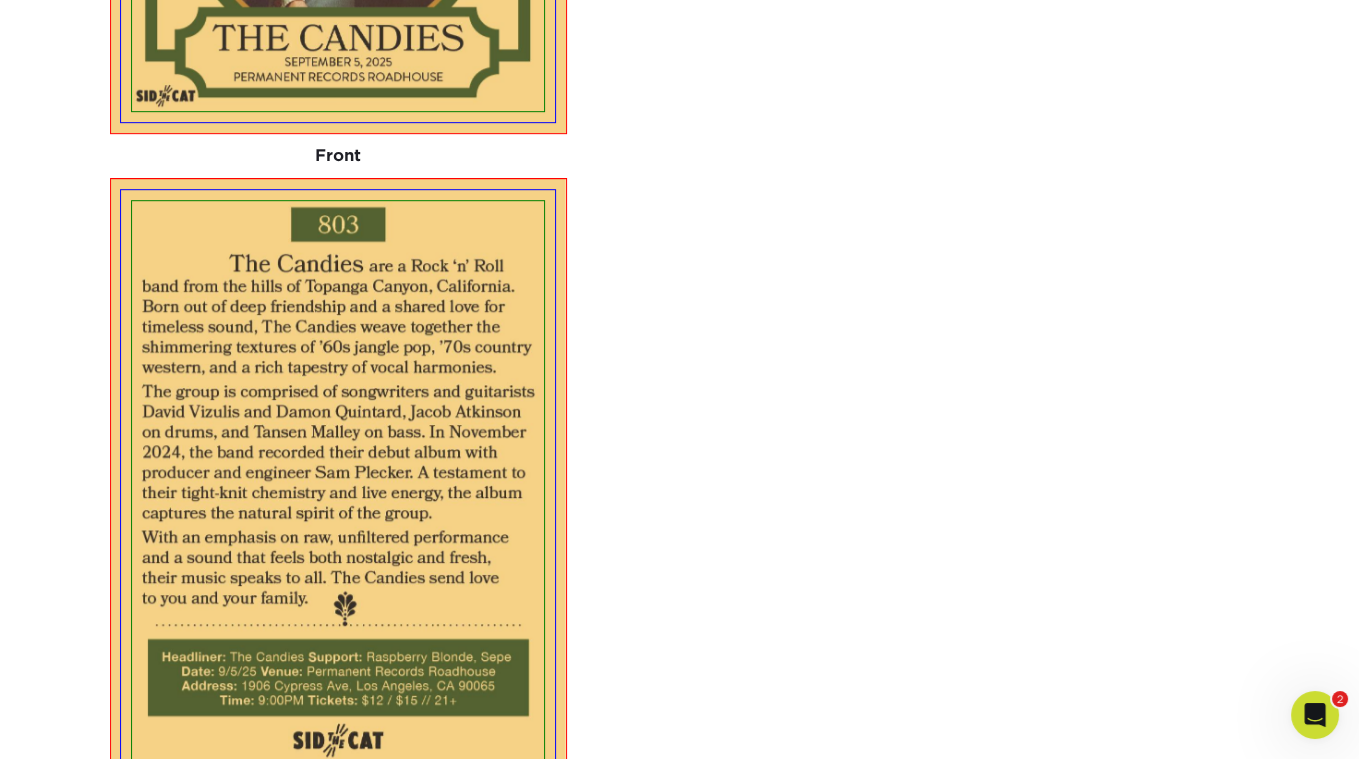 scroll, scrollTop: 1415, scrollLeft: 0, axis: vertical 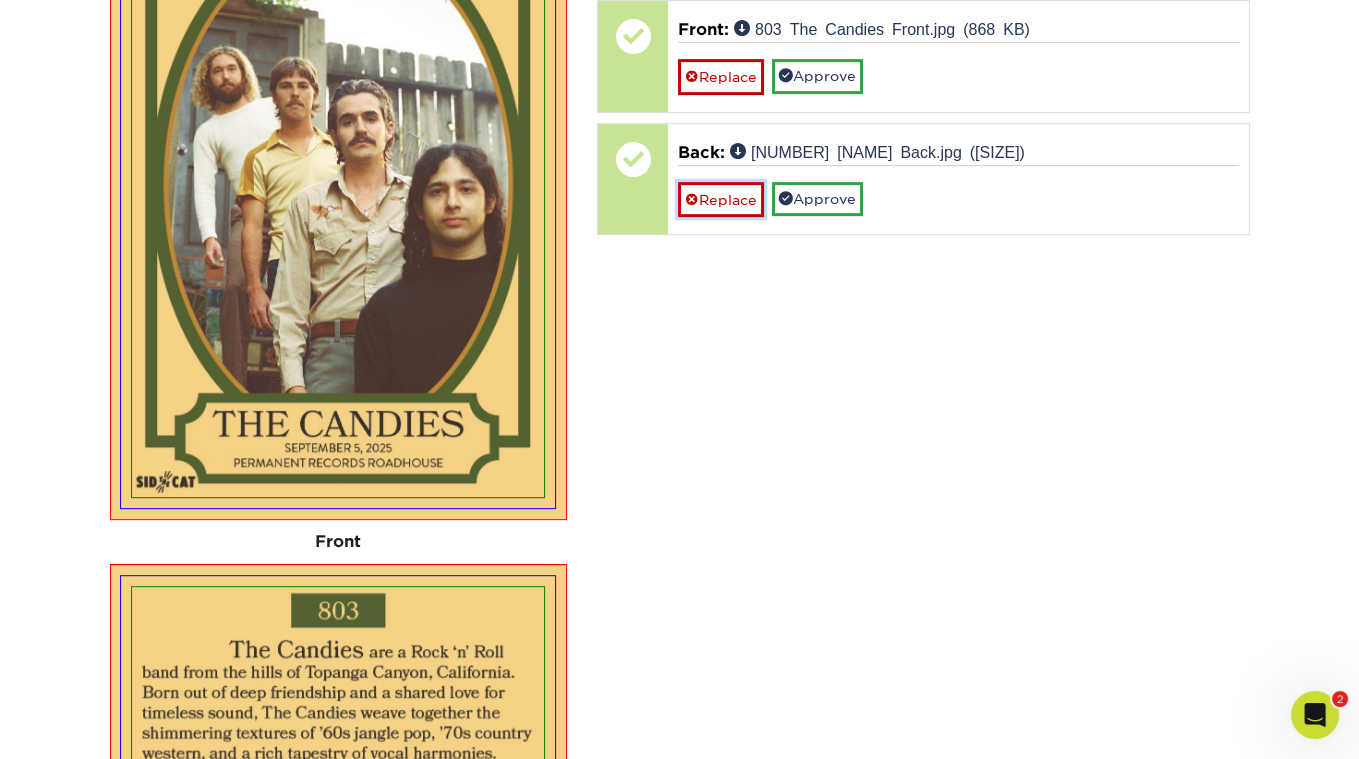 click on "Replace" at bounding box center (721, 199) 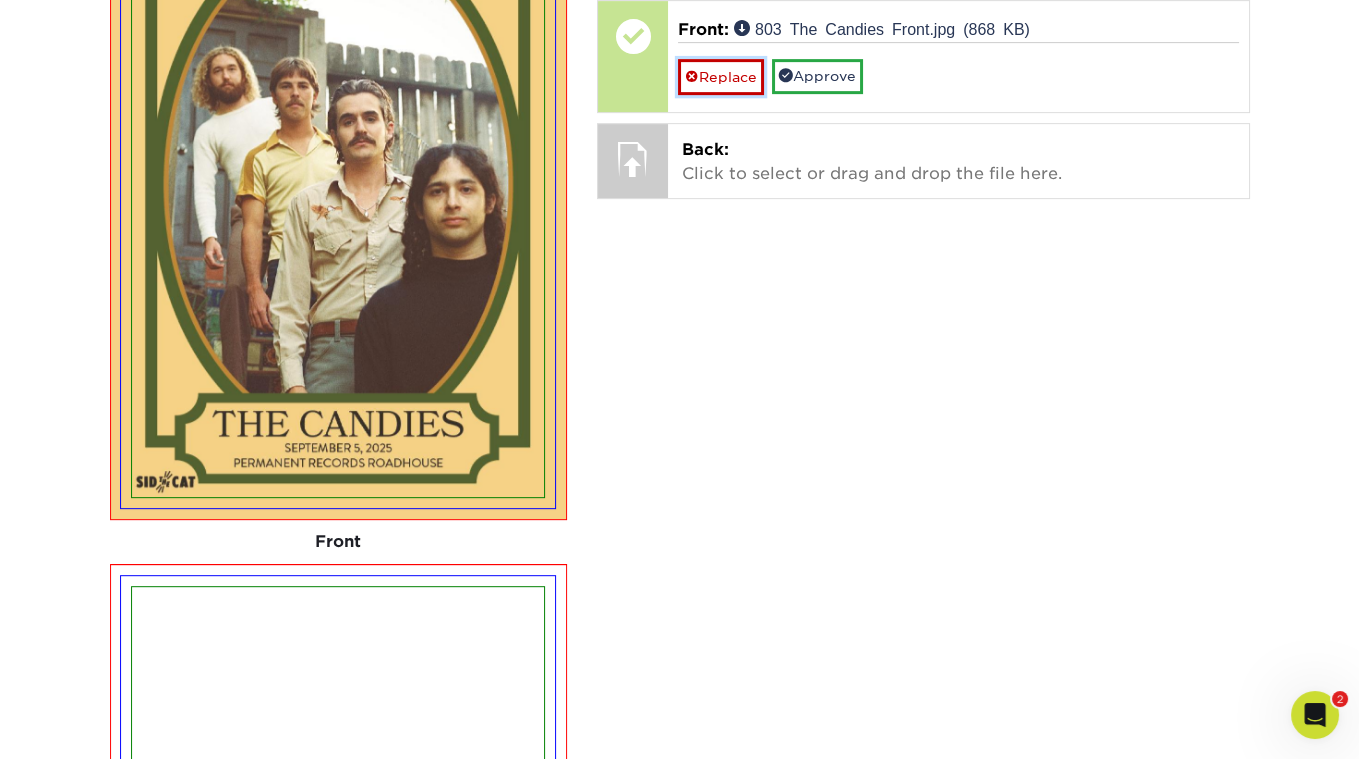 click on "Replace" at bounding box center [721, 76] 